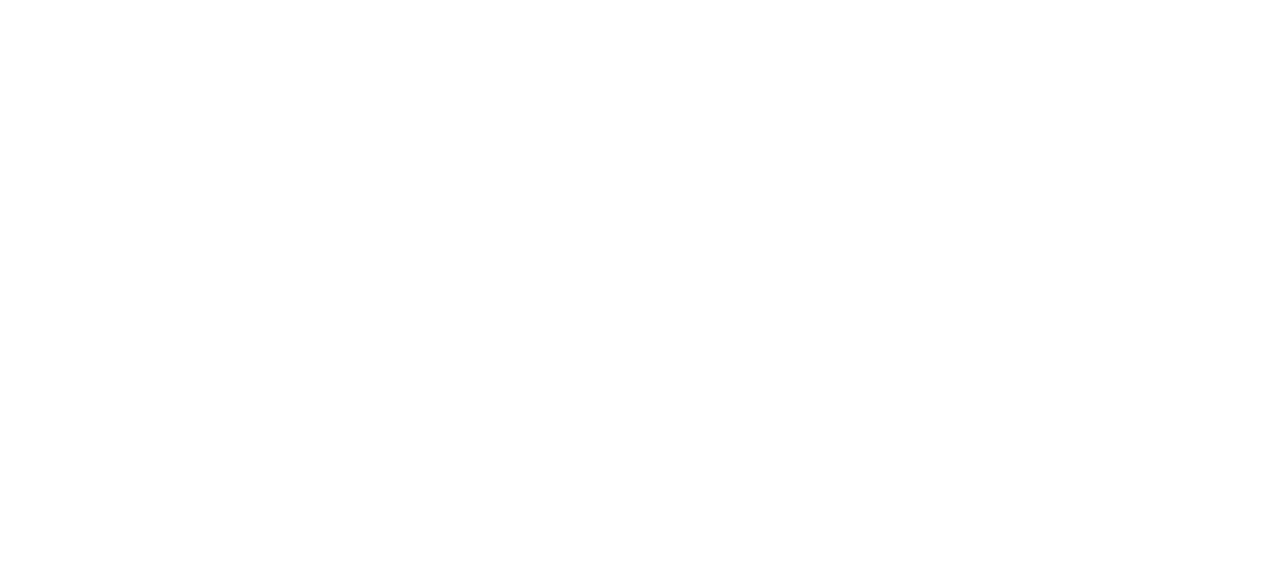 scroll, scrollTop: 0, scrollLeft: 0, axis: both 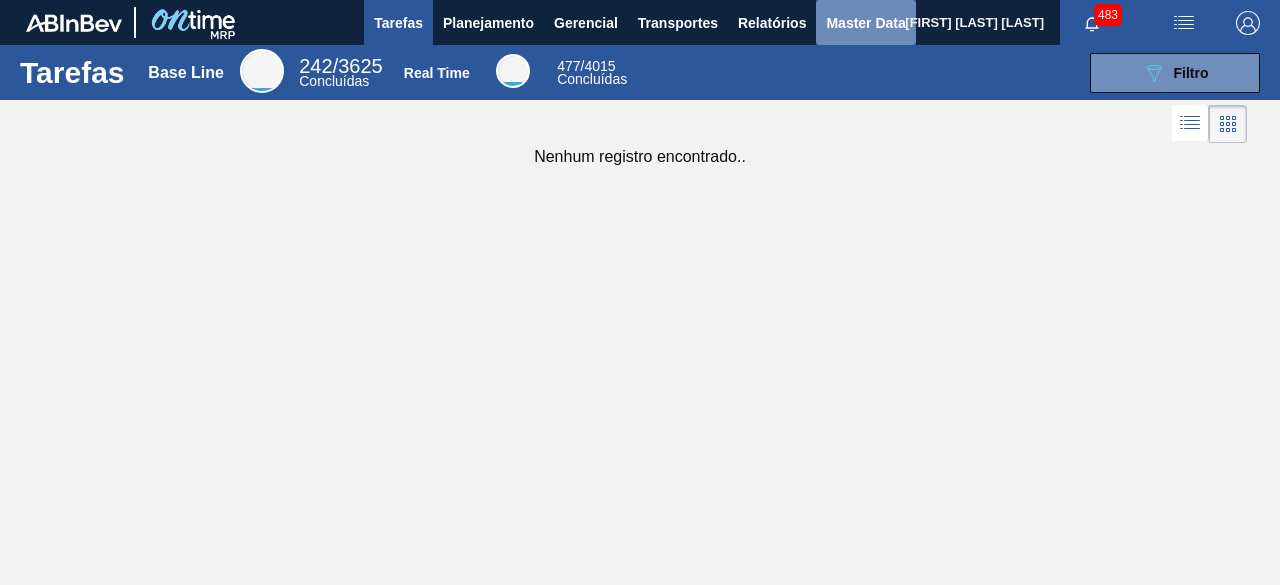 click on "Master Data" at bounding box center (865, 23) 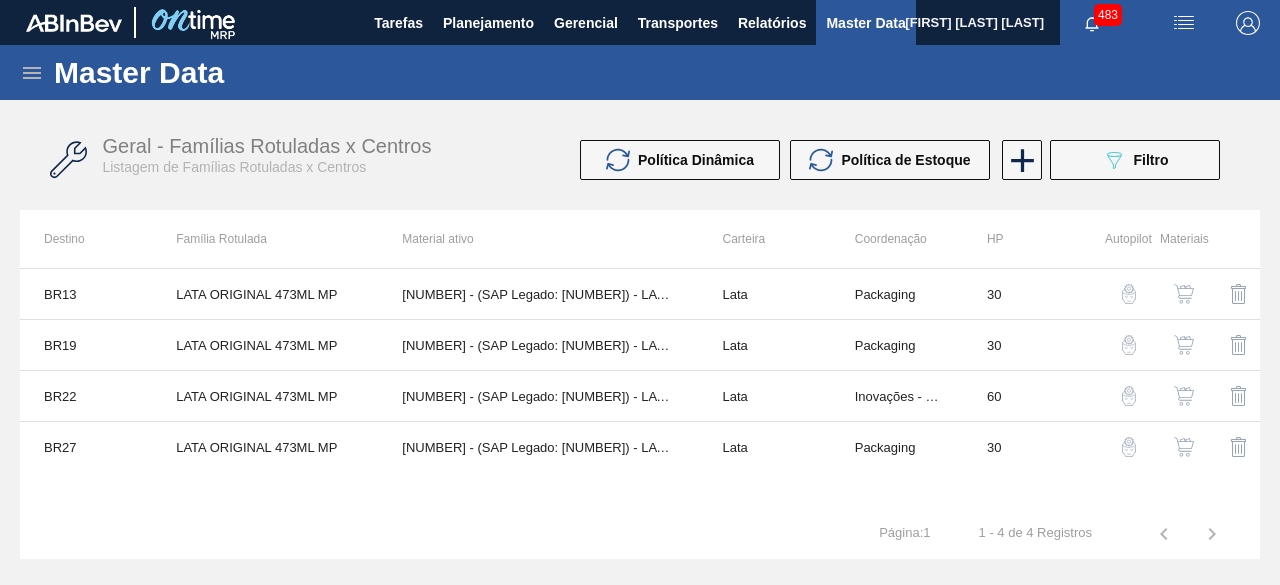 click at bounding box center [1184, 23] 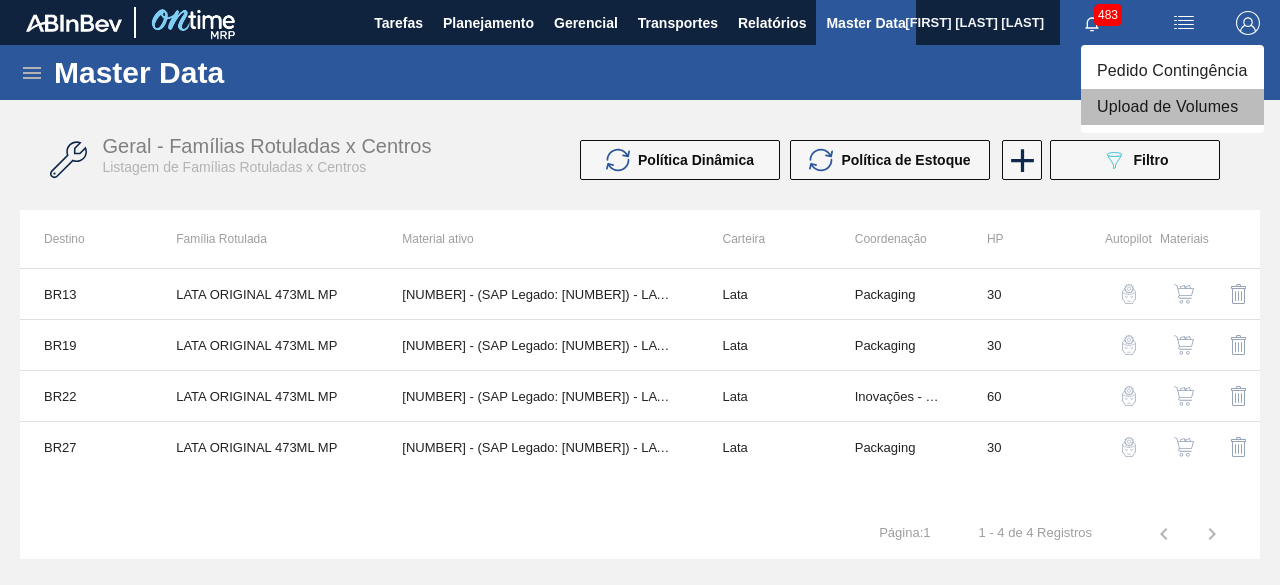 click on "Upload de Volumes" at bounding box center [1172, 107] 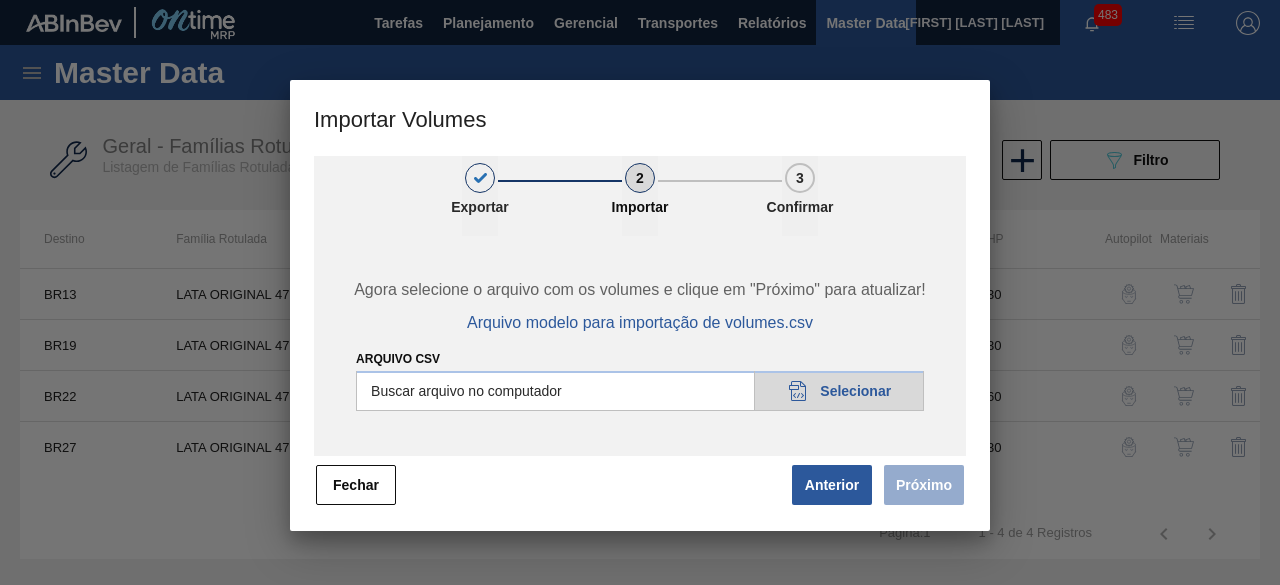 click on "Arquivo csv" at bounding box center [640, 391] 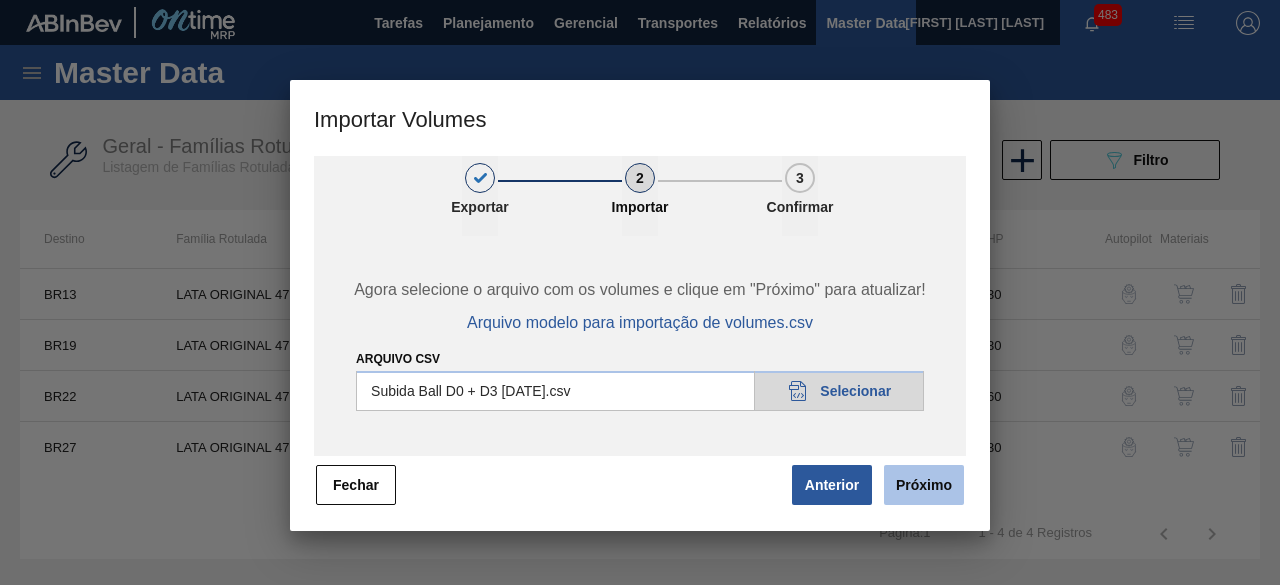 click on "Próximo" at bounding box center (924, 485) 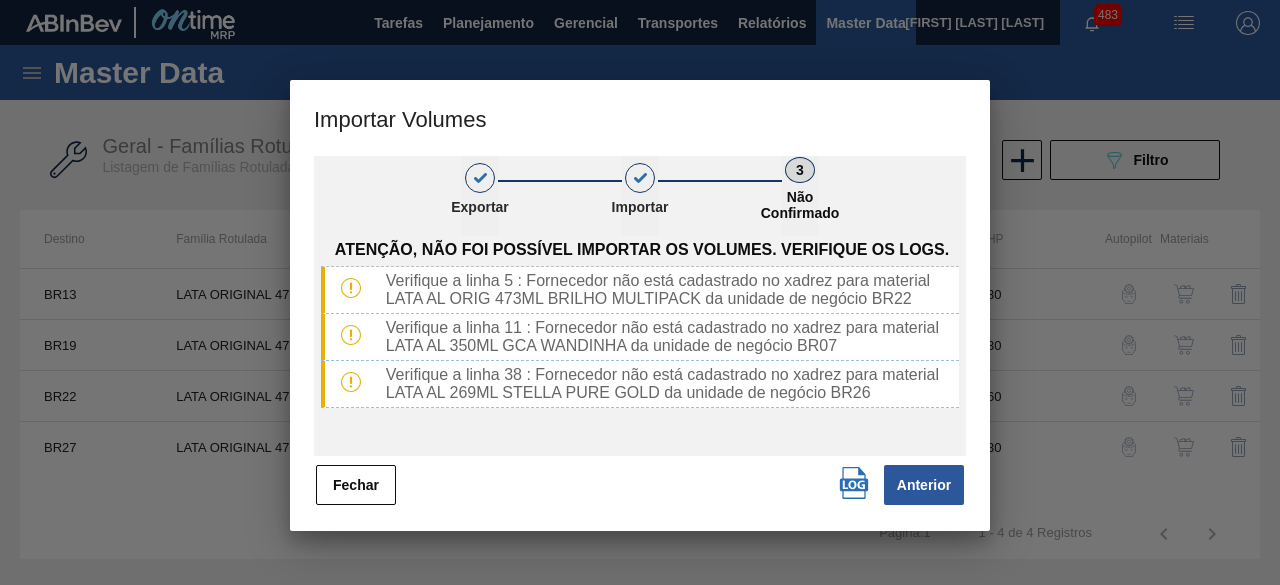 click at bounding box center (854, 483) 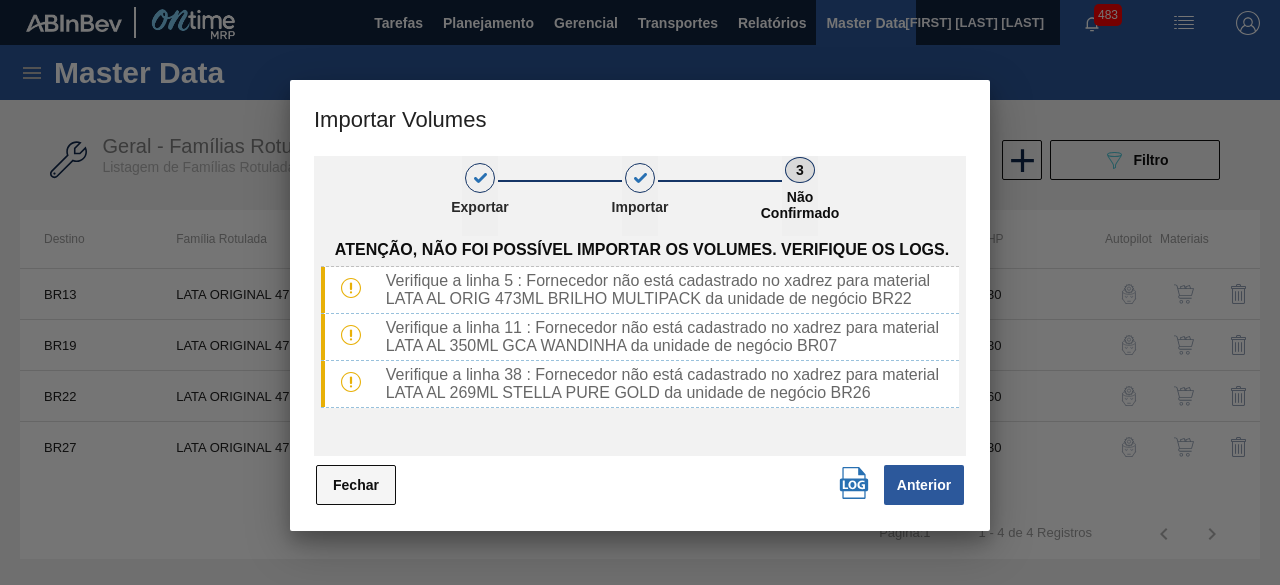 click on "Fechar" at bounding box center [356, 485] 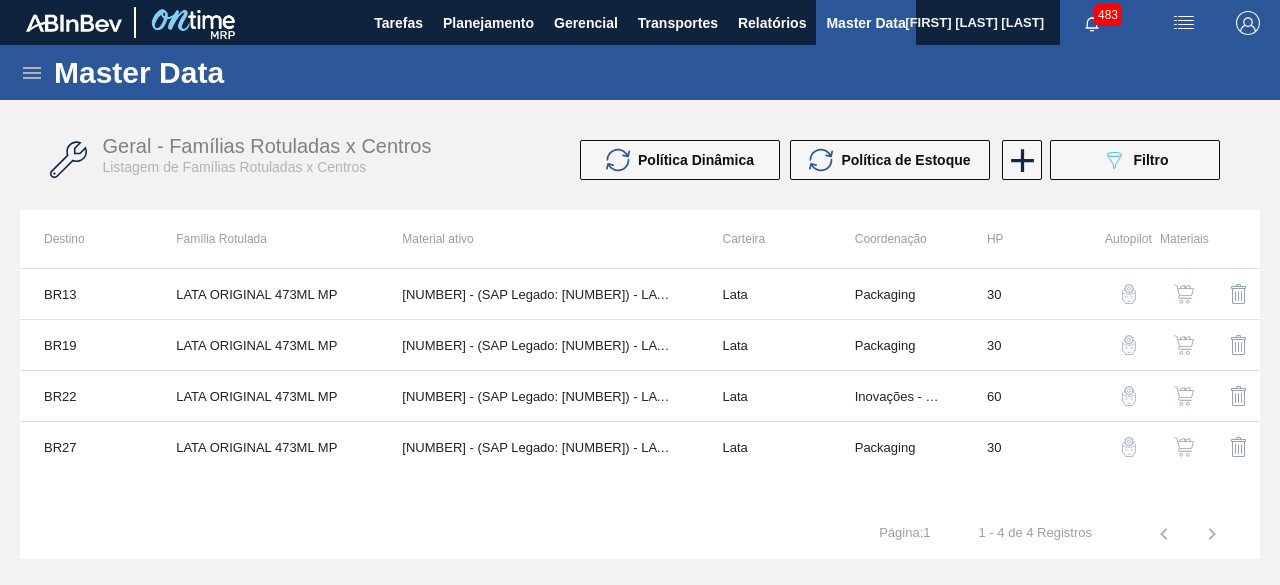 click 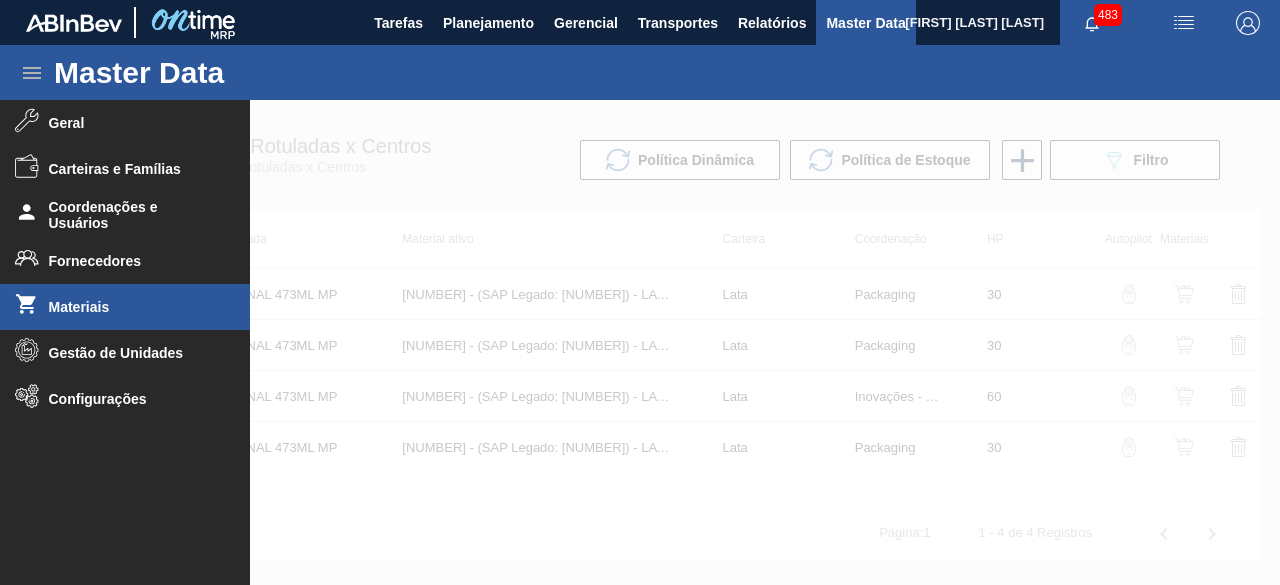 click on "Materiais" at bounding box center [131, 307] 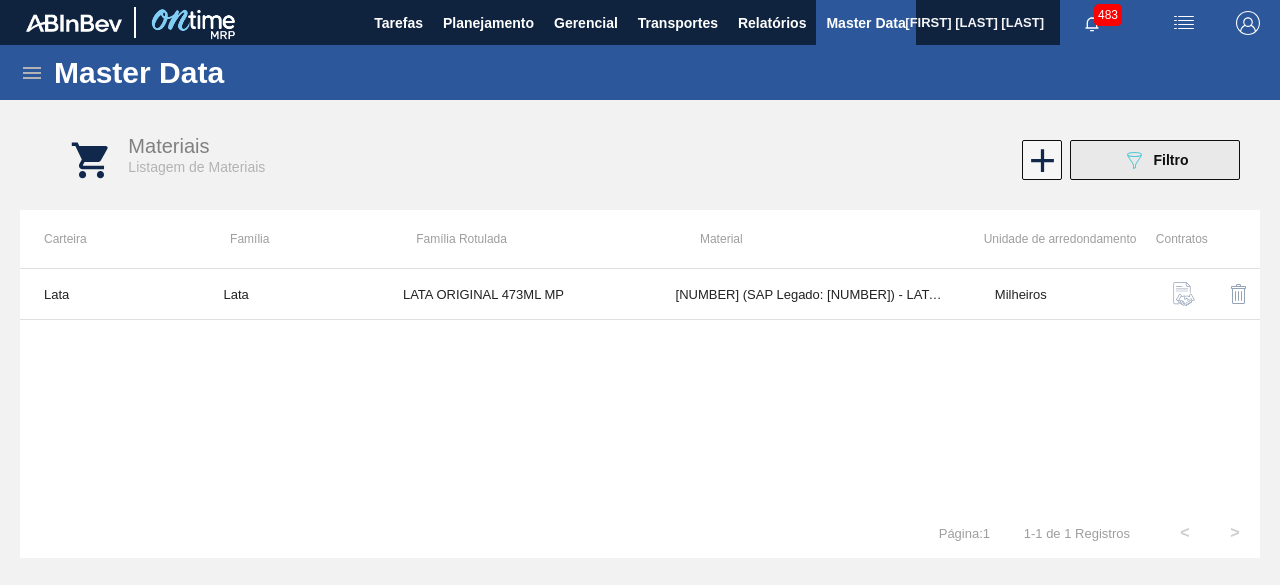click on "089F7B8B-B2A5-4AFE-B5C0-19BA573D28AC Filtro" at bounding box center [1155, 160] 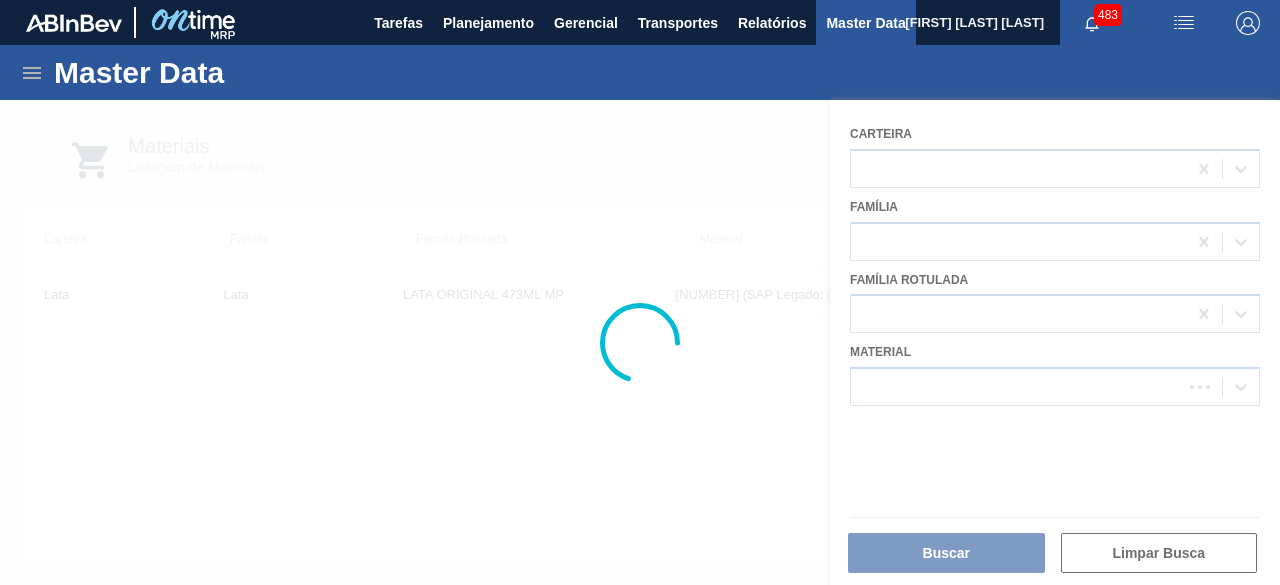 click at bounding box center [640, 342] 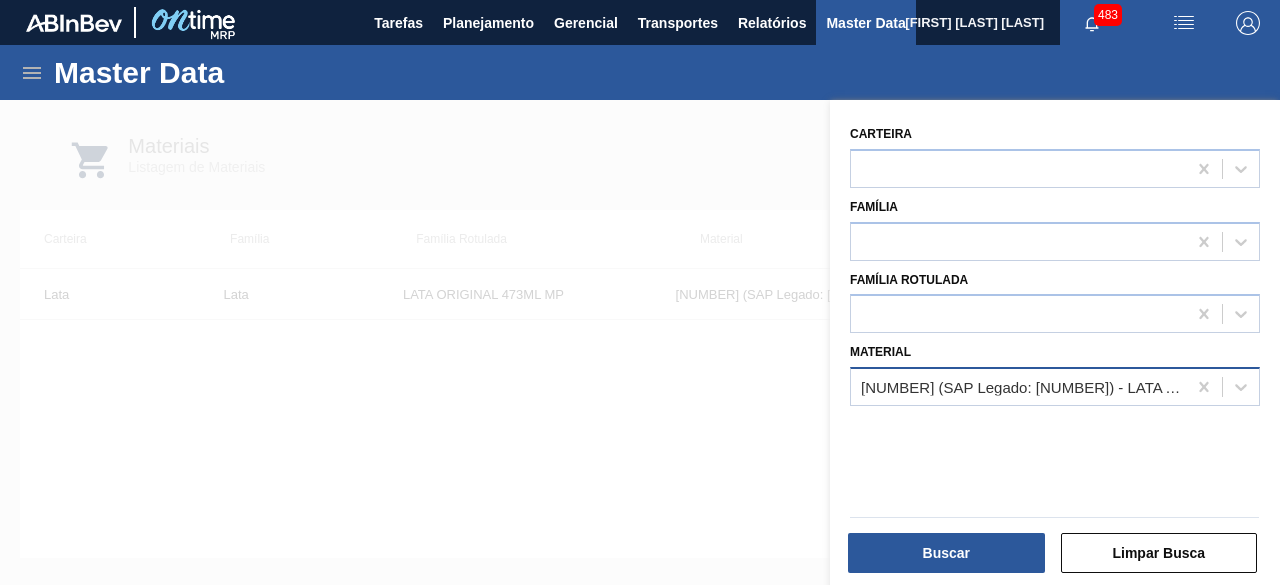 click on "[NUMBER] (SAP Legado: [NUMBER]) - LATA AL ORIG 473ML BRILHO MULTIPACK" at bounding box center [1024, 387] 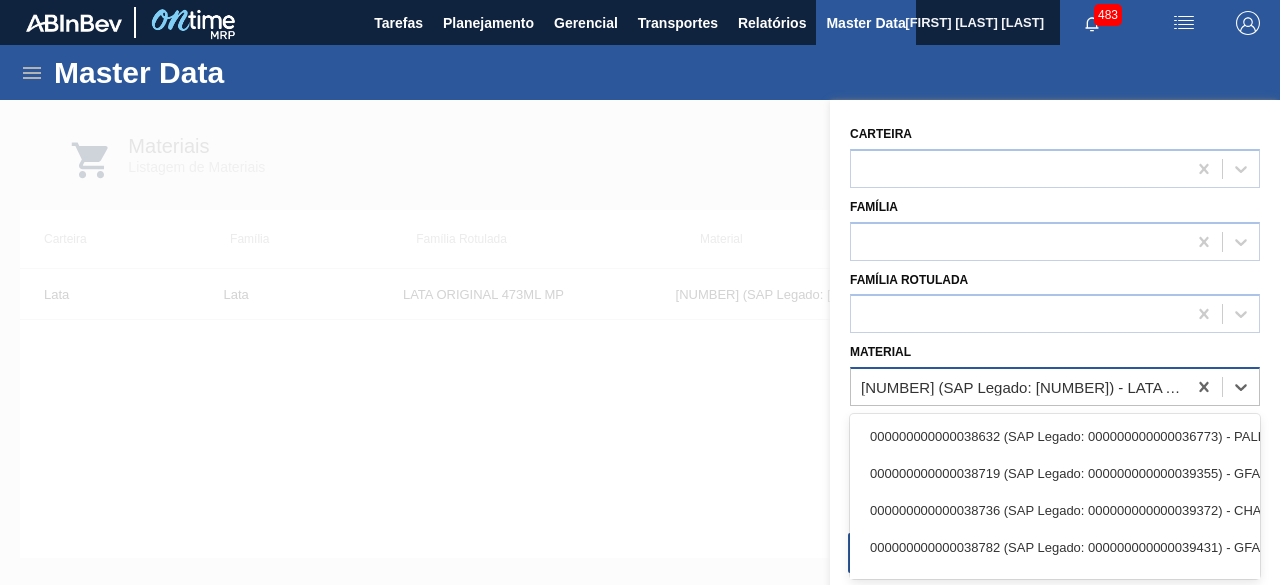 paste on "30029419" 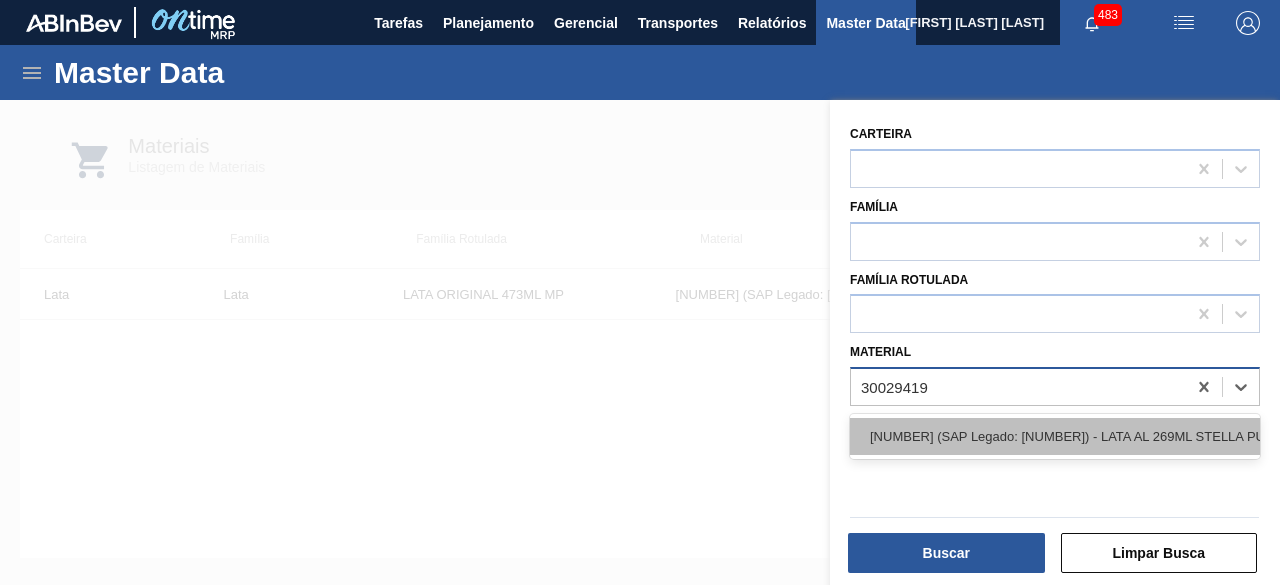 click on "000000000030029419 (SAP Legado: 000000000050817801) - LATA AL 269ML STELLA PURE GOLD" at bounding box center (1055, 436) 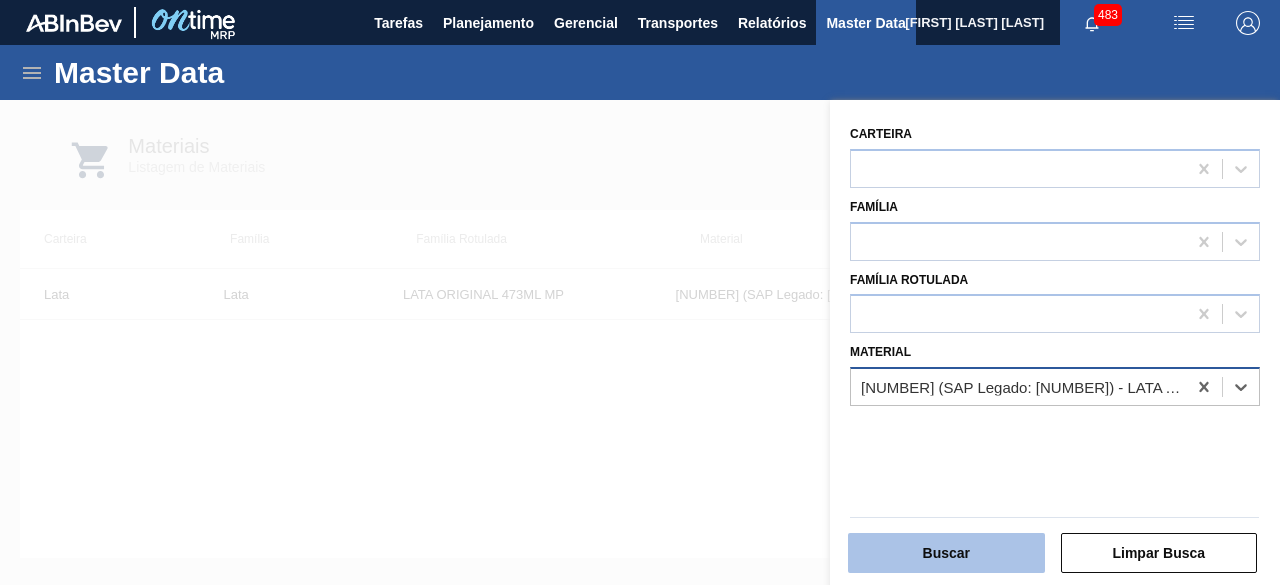click on "Buscar" at bounding box center (946, 553) 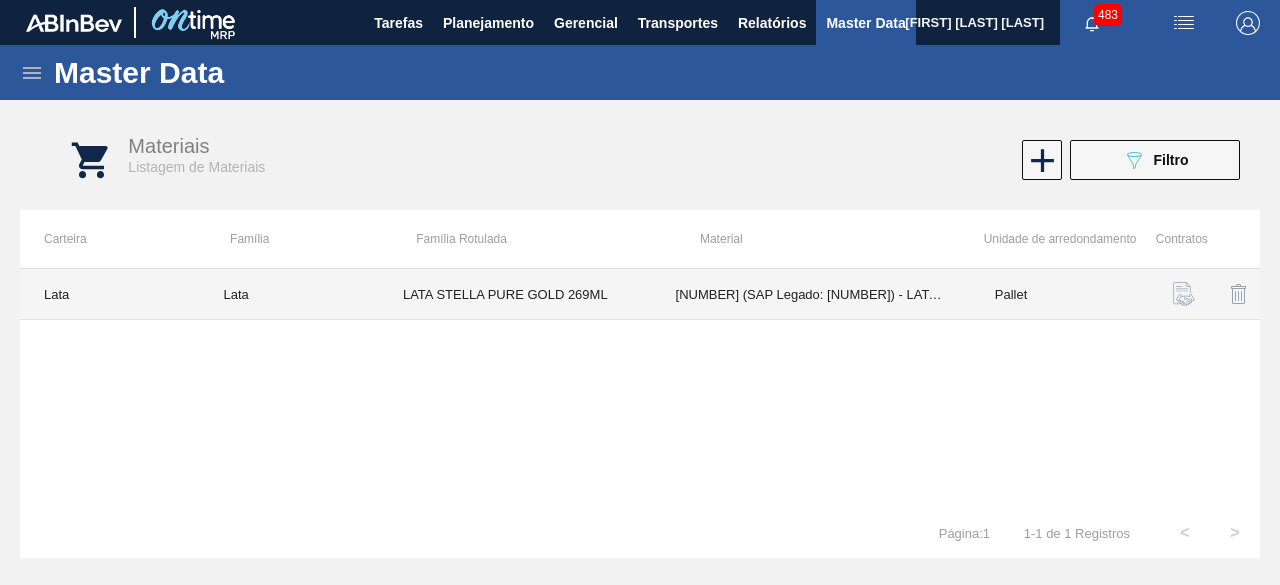 click on "LATA STELLA PURE GOLD 269ML" at bounding box center (515, 294) 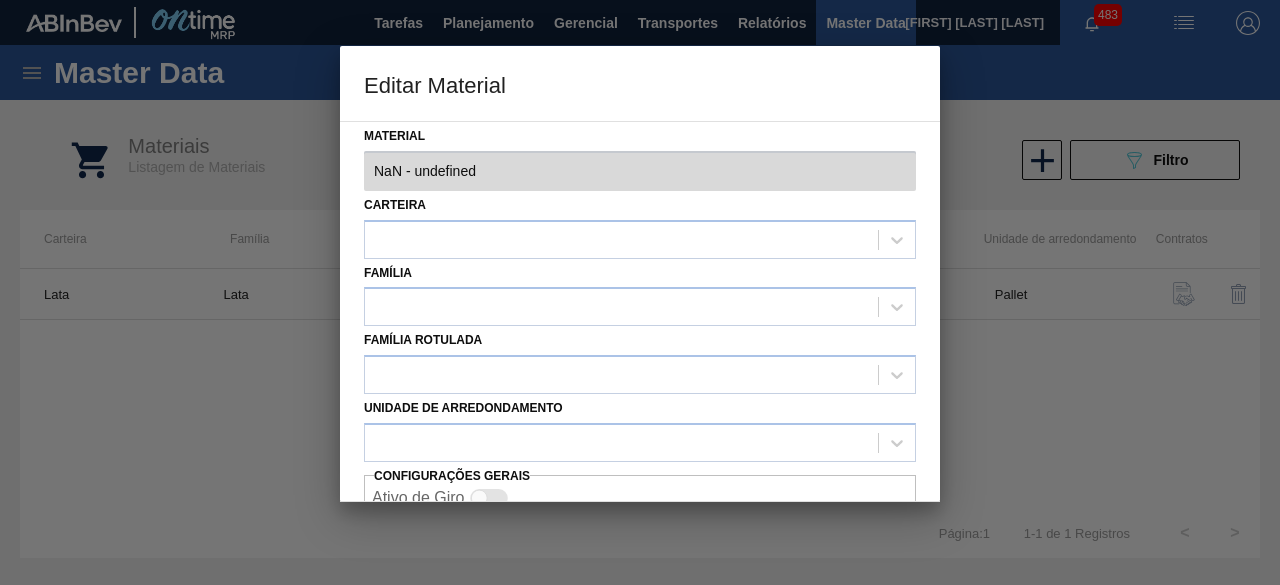 type on "30029419 - 000000000030029419 (SAP Legado: 000000000050817801) - LATA AL 269ML STELLA PURE GOLD" 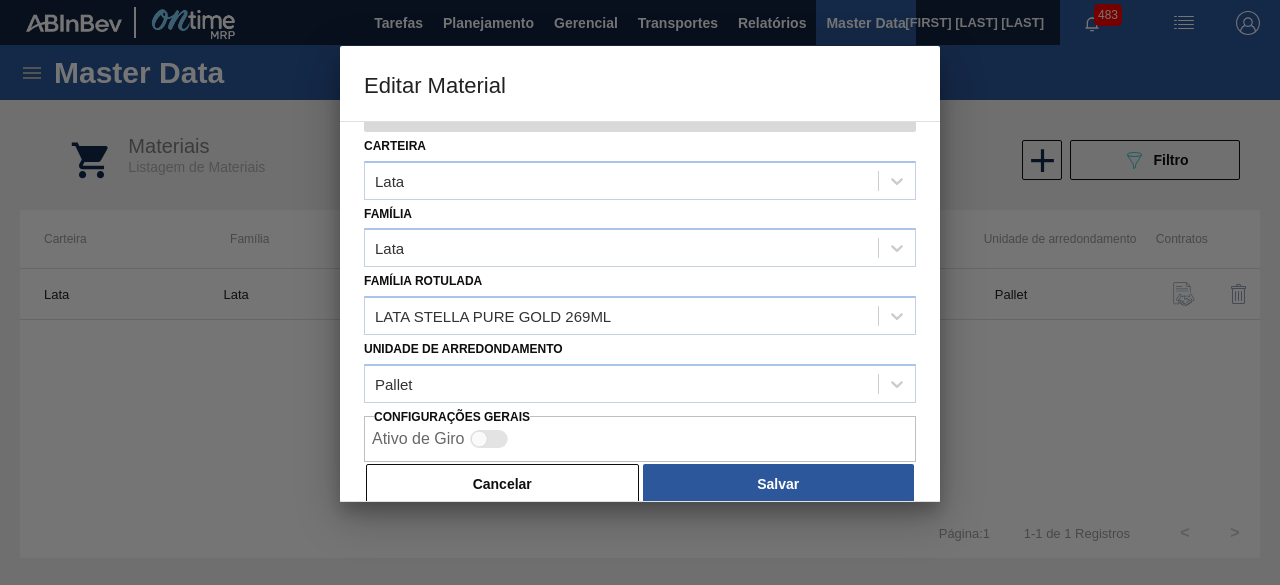 scroll, scrollTop: 84, scrollLeft: 0, axis: vertical 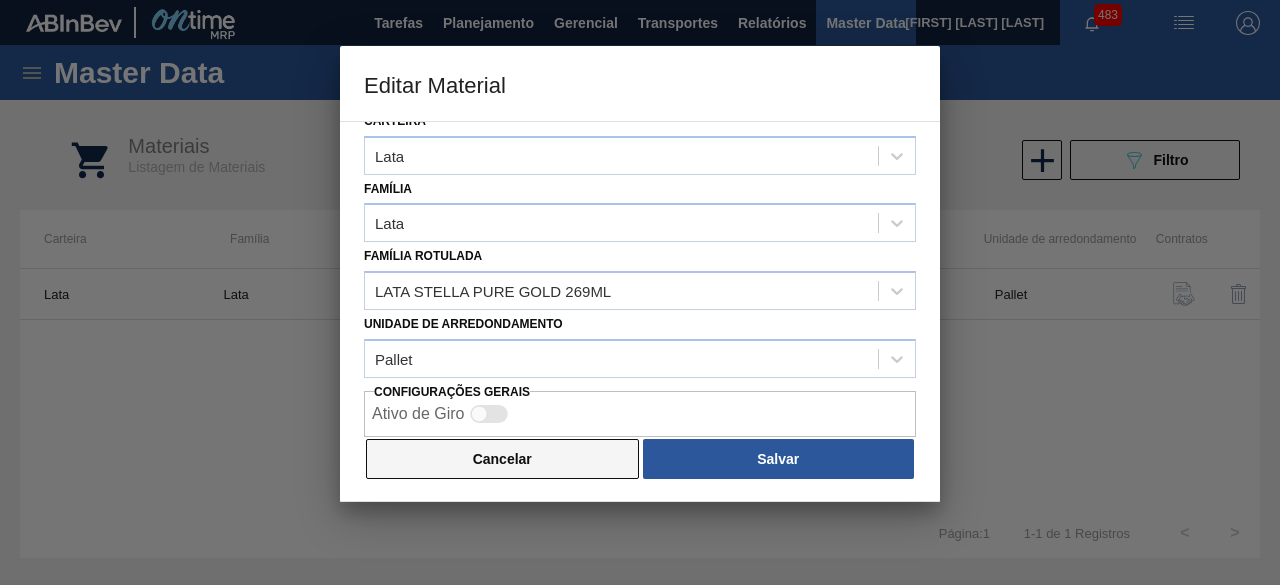 click on "Cancelar" at bounding box center (502, 459) 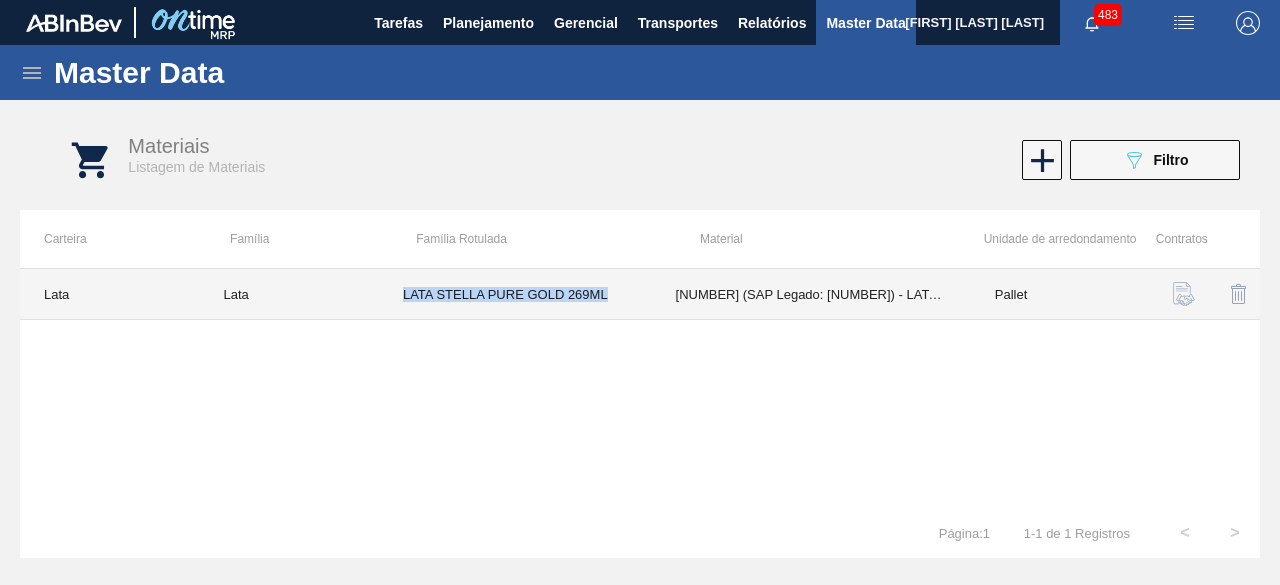 drag, startPoint x: 402, startPoint y: 291, endPoint x: 615, endPoint y: 305, distance: 213.4596 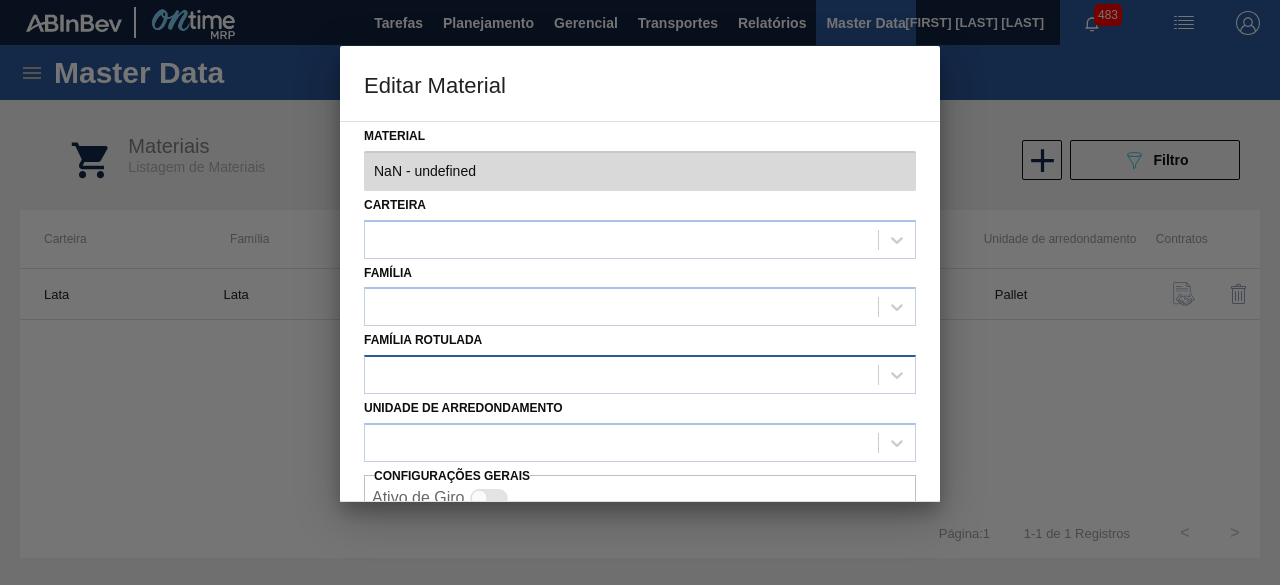 type on "30029419 - 000000000030029419 (SAP Legado: 000000000050817801) - LATA AL 269ML STELLA PURE GOLD" 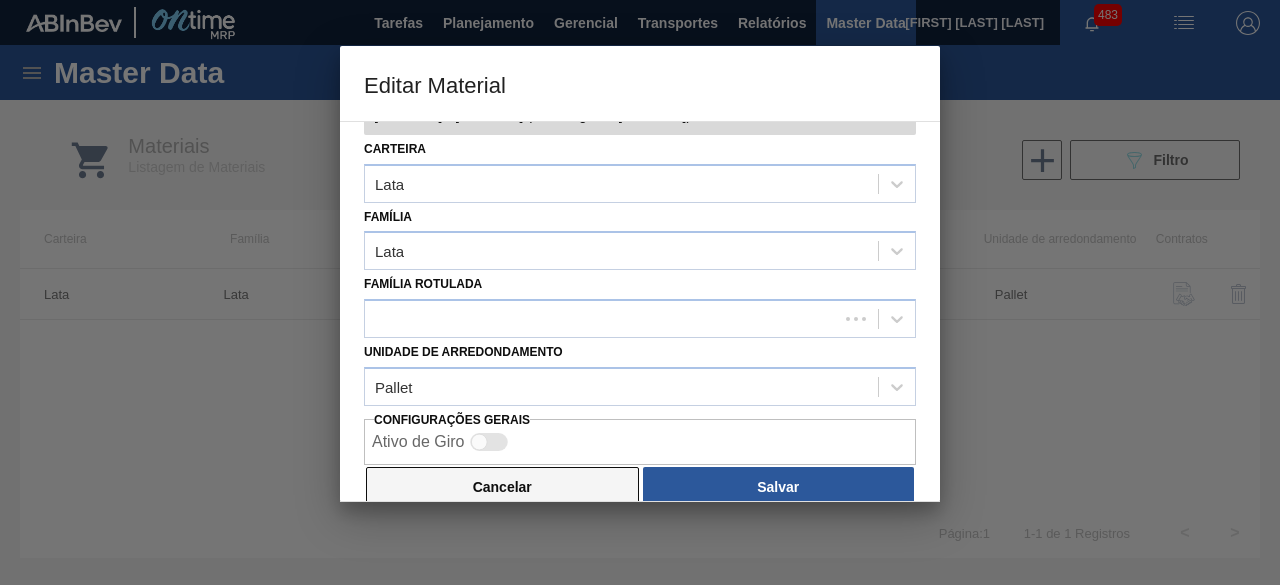 scroll, scrollTop: 84, scrollLeft: 0, axis: vertical 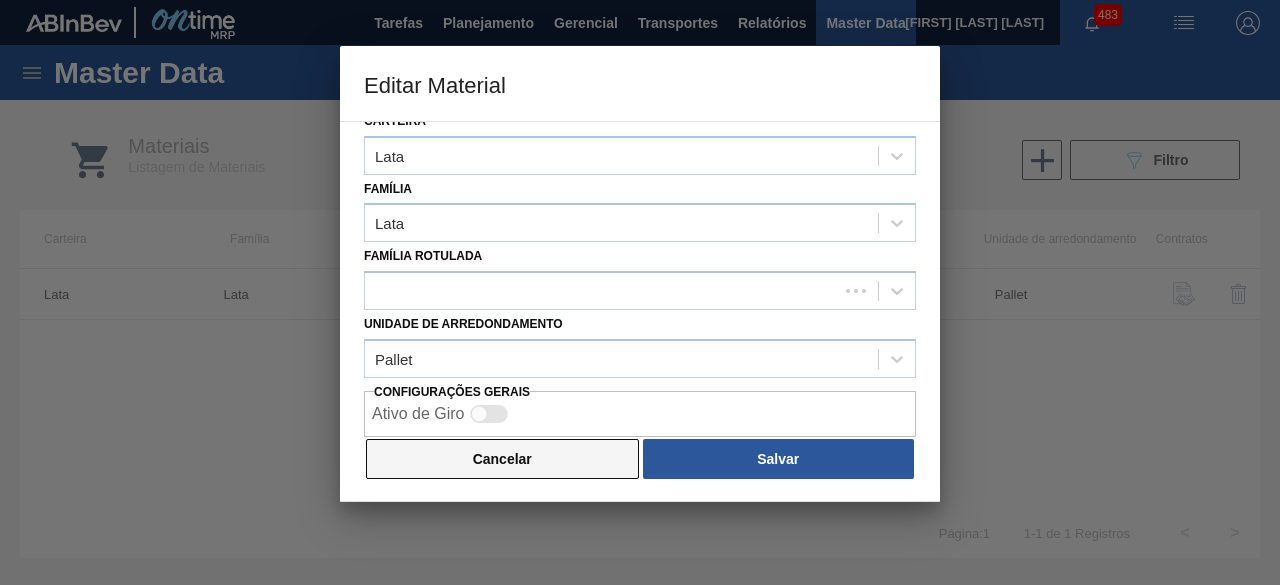 click on "Cancelar" at bounding box center [502, 459] 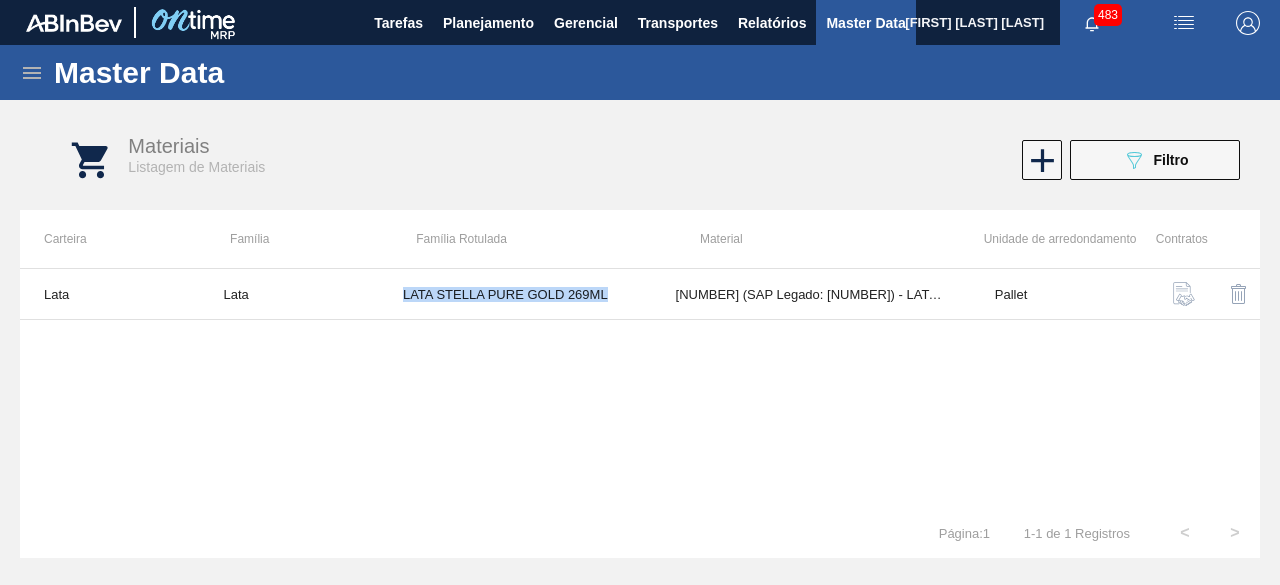 copy on "LATA STELLA PURE GOLD 269ML" 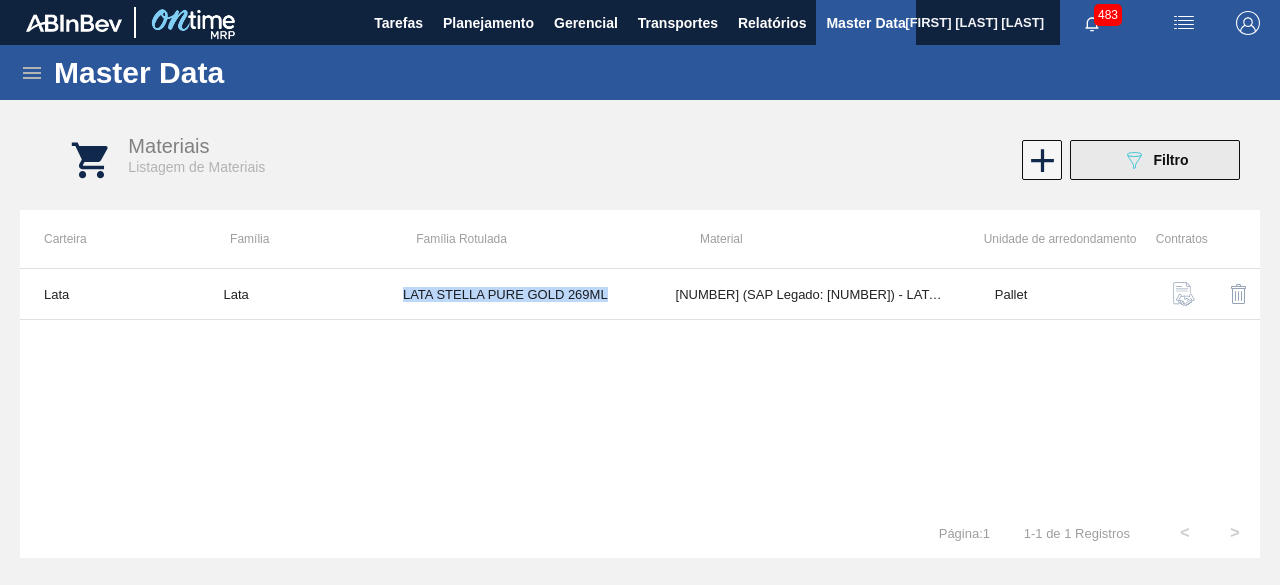 click on "089F7B8B-B2A5-4AFE-B5C0-19BA573D28AC" 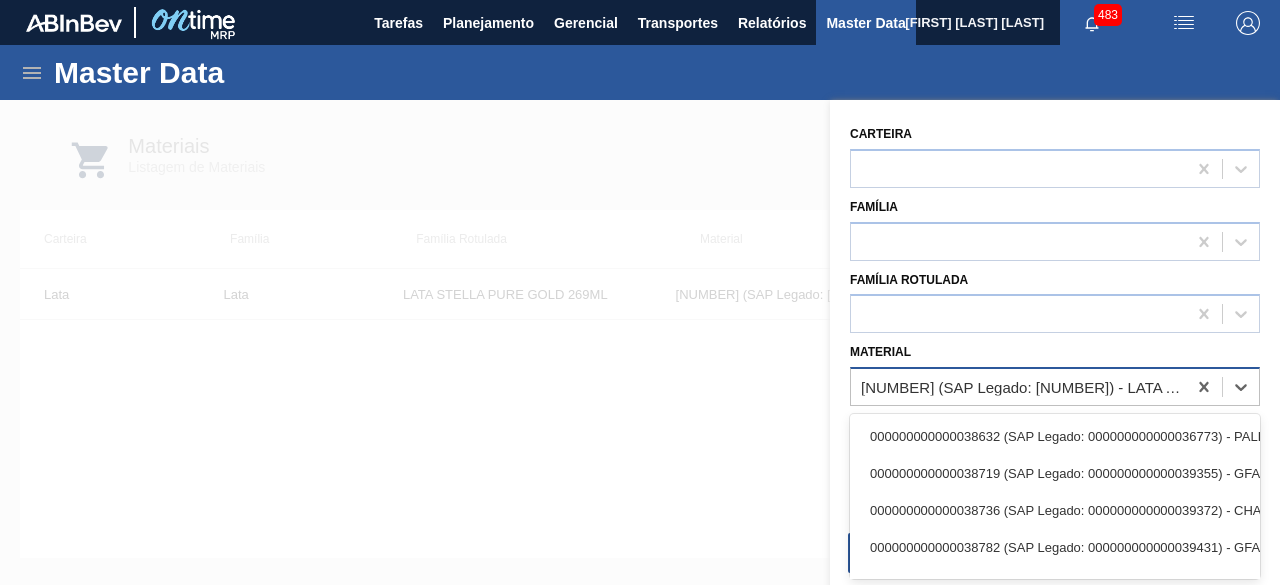 click on "000000000030029419 (SAP Legado: 000000000050817801) - LATA AL 269ML STELLA PURE GOLD" at bounding box center (1024, 387) 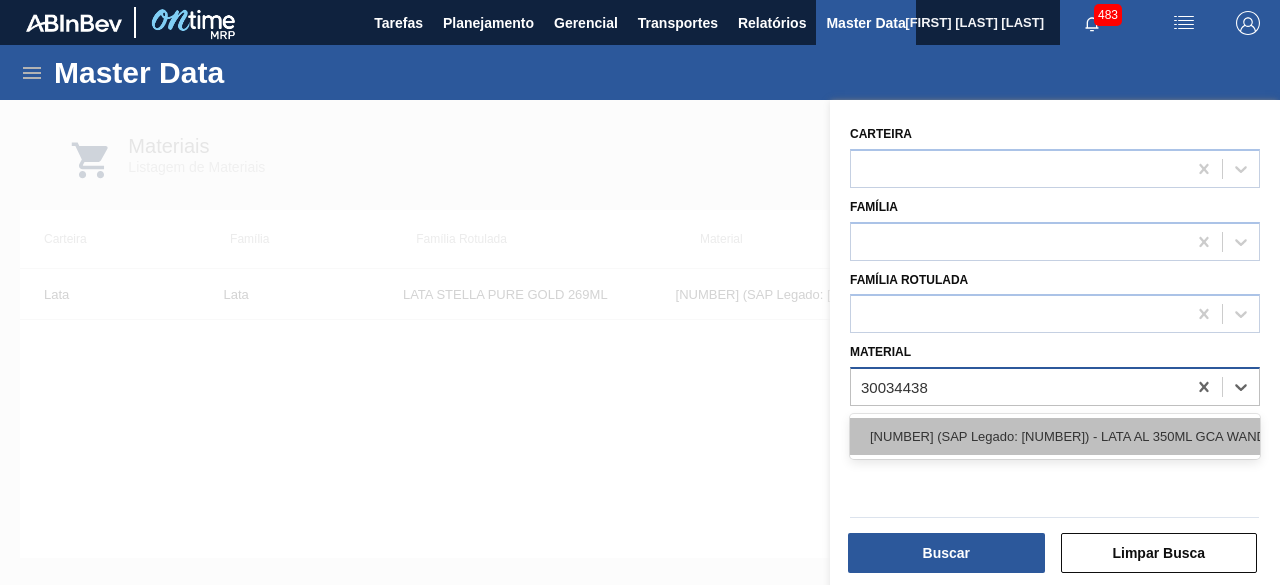 click on "000000000030034438 (SAP Legado: 000000000050851122) - LATA AL 350ML GCA WANDINHA" at bounding box center (1055, 436) 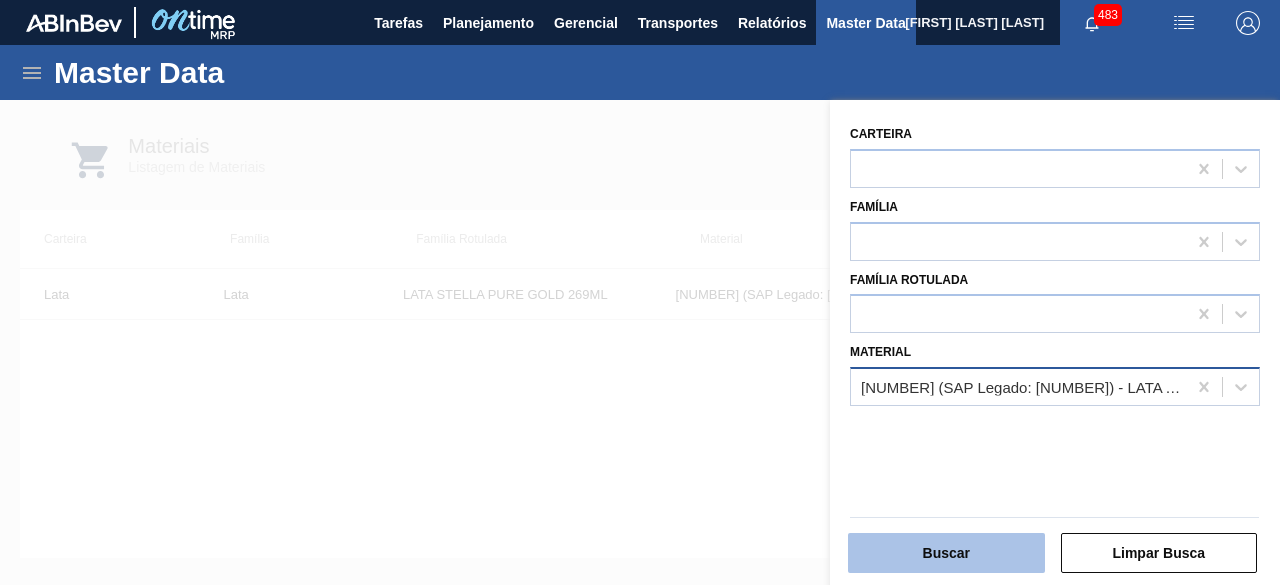 click on "Buscar" at bounding box center (946, 553) 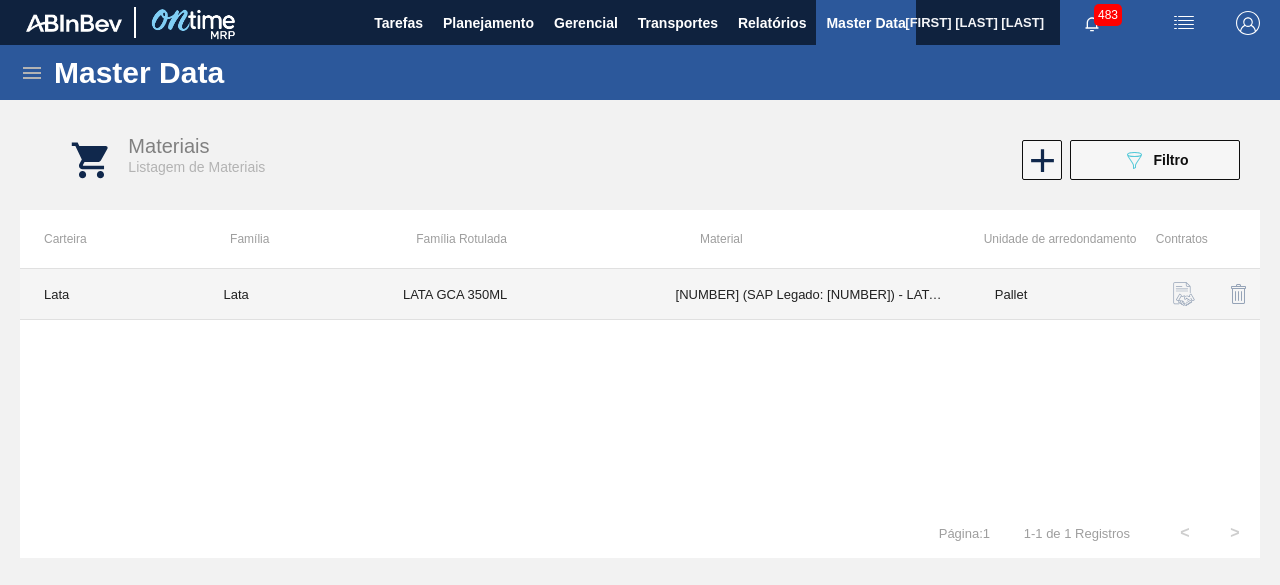 click on "LATA GCA 350ML" at bounding box center (515, 294) 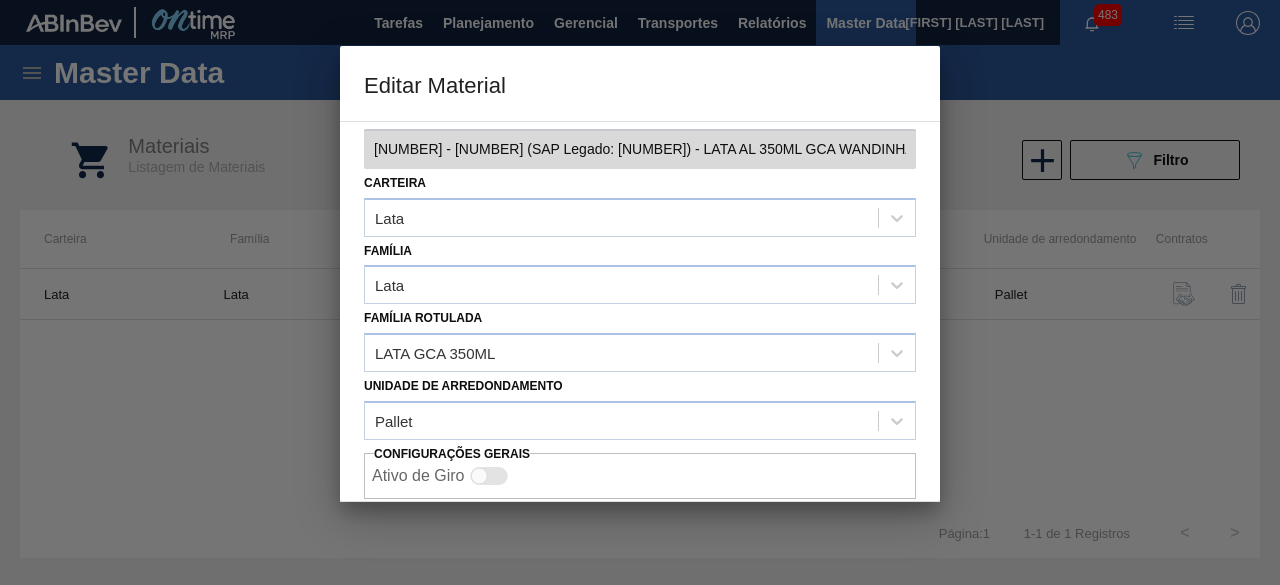 scroll, scrollTop: 84, scrollLeft: 0, axis: vertical 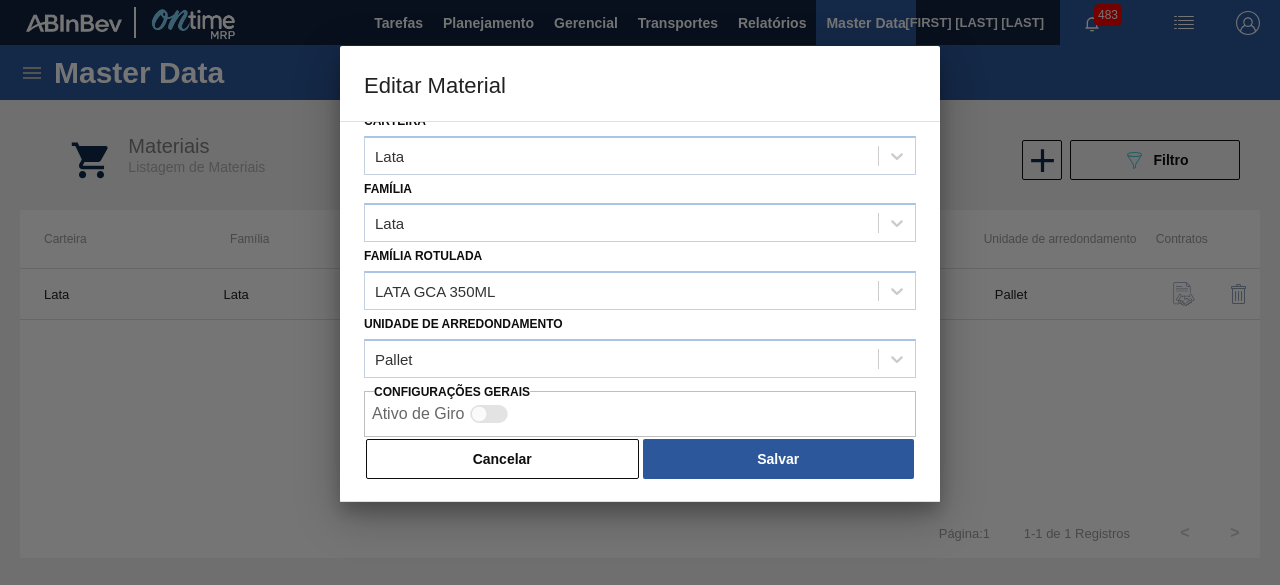 drag, startPoint x: 558, startPoint y: 463, endPoint x: 624, endPoint y: 157, distance: 313.03674 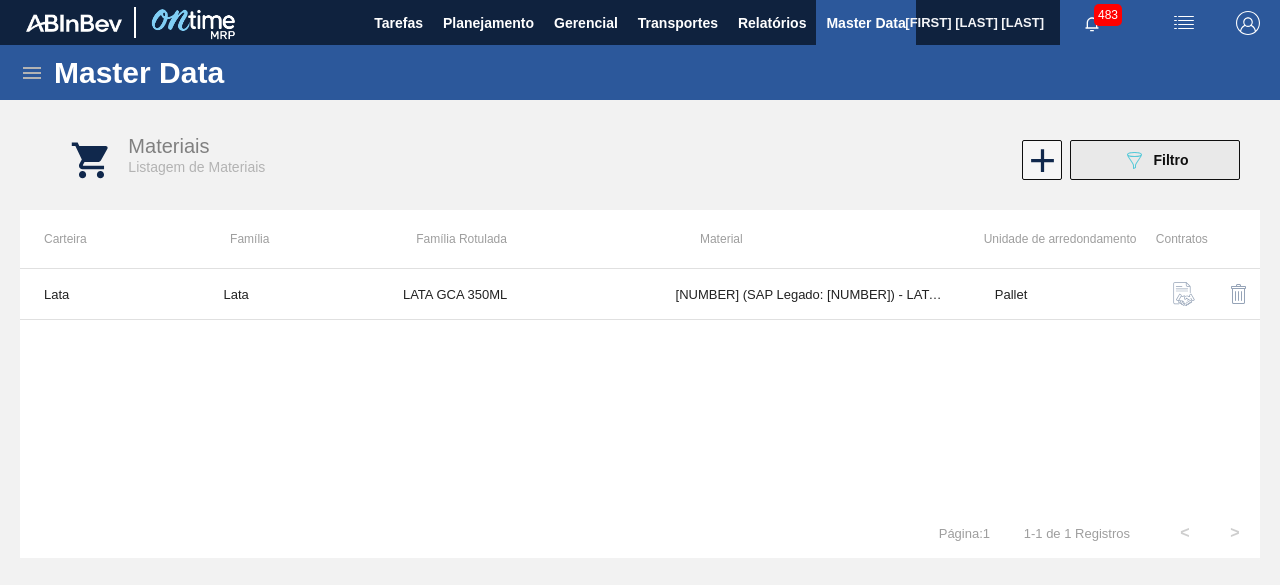 click on "Filtro" at bounding box center [1171, 160] 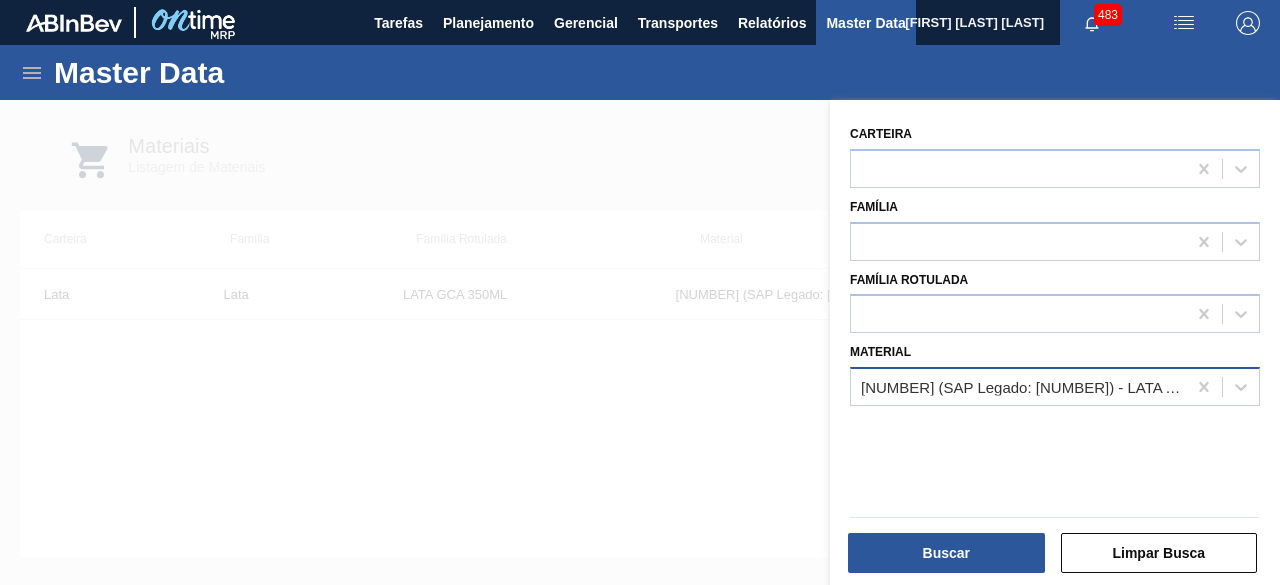 click on "000000000030034438 (SAP Legado: 000000000050851122) - LATA AL 350ML GCA WANDINHA" at bounding box center (1024, 387) 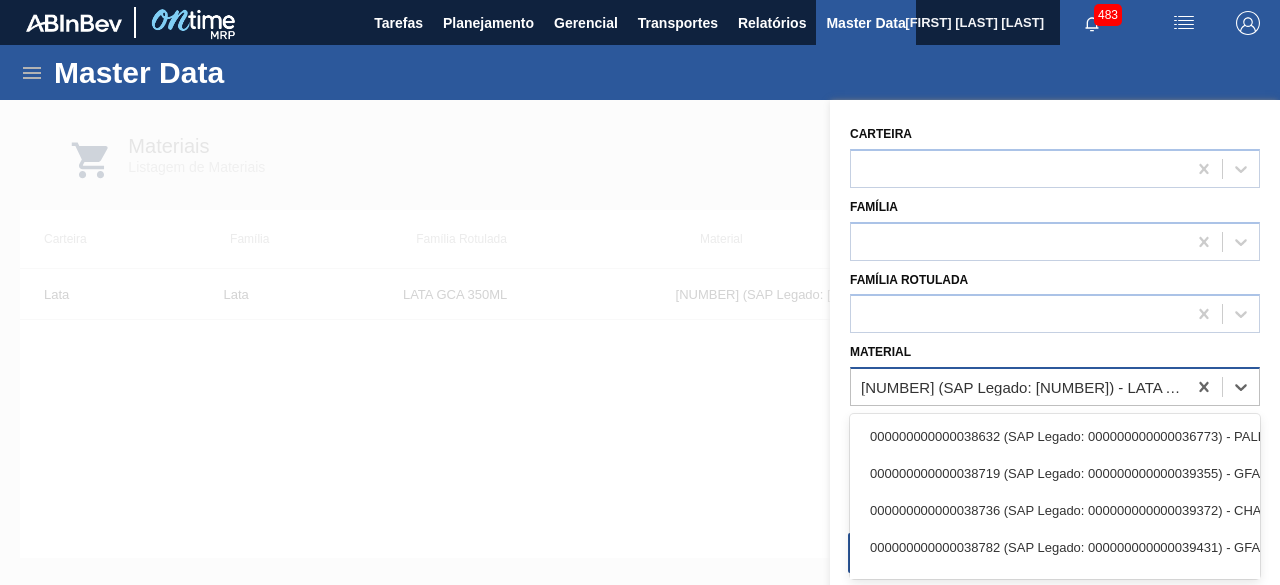 paste on "30034407" 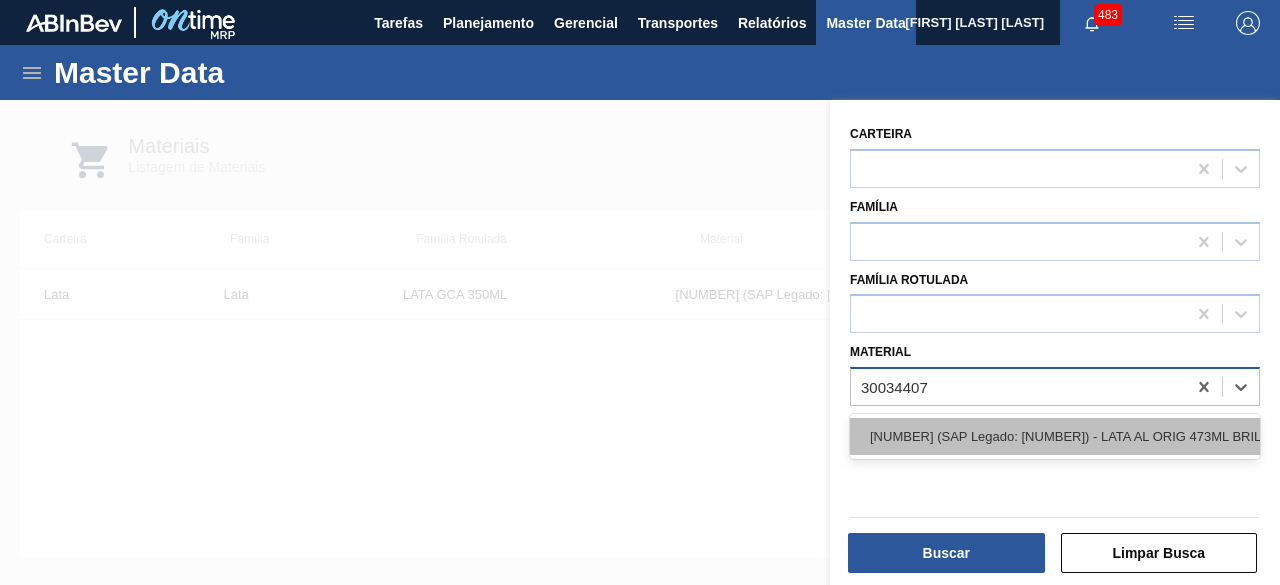 click on "000000000030034407 (SAP Legado: 000000000050850971) - LATA AL ORIG 473ML BRILHO MULTIPACK" at bounding box center [1055, 436] 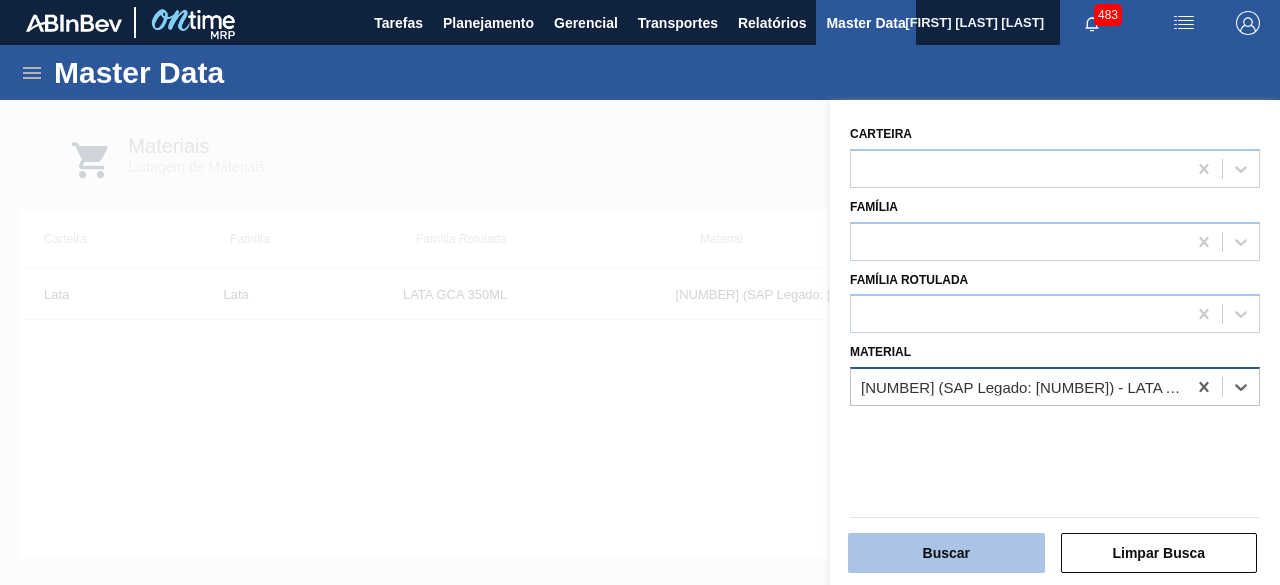 click on "Buscar" at bounding box center (946, 553) 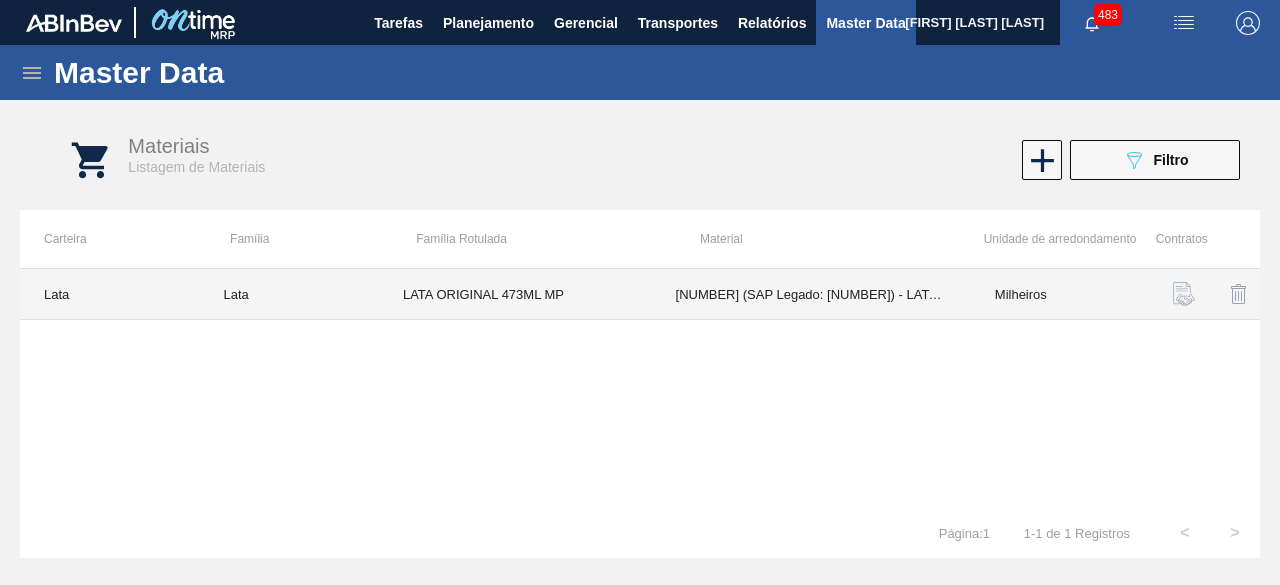click on "LATA ORIGINAL 473ML MP" at bounding box center [515, 294] 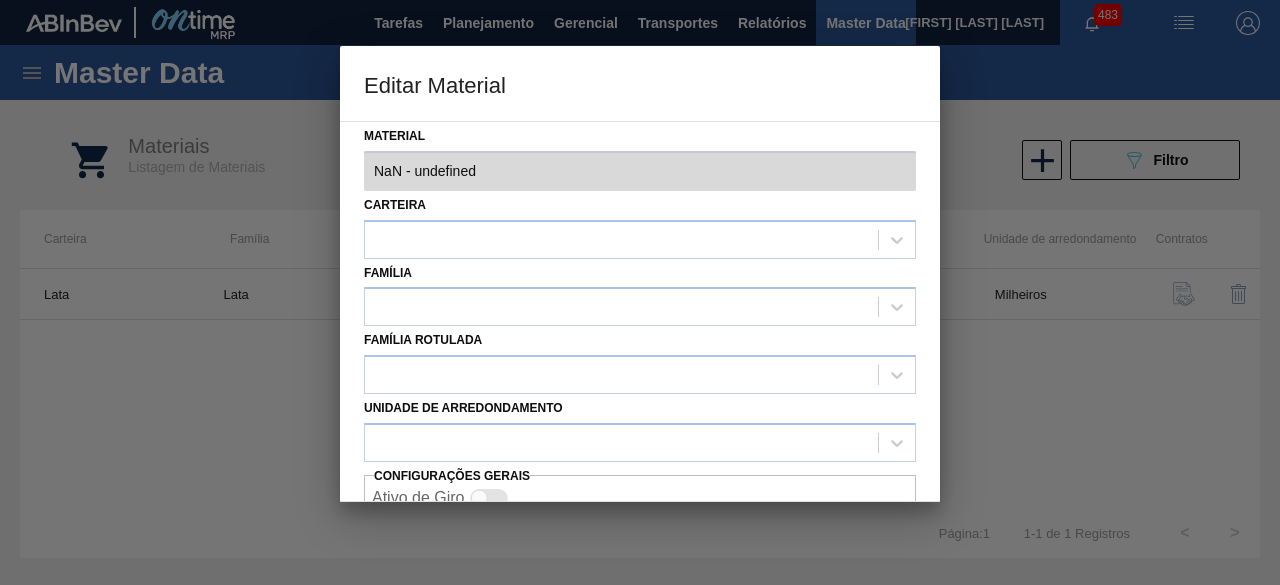 type on "30034407 - 000000000030034407 (SAP Legado: 000000000050850971) - LATA AL ORIG 473ML BRILHO MULTIPACK" 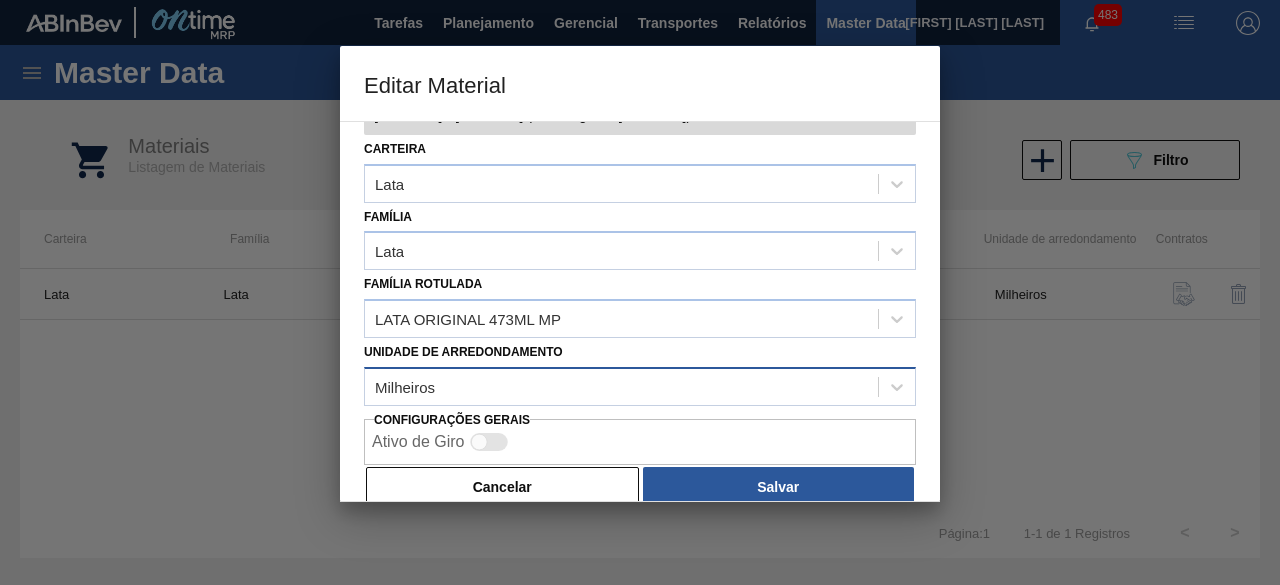 scroll, scrollTop: 84, scrollLeft: 0, axis: vertical 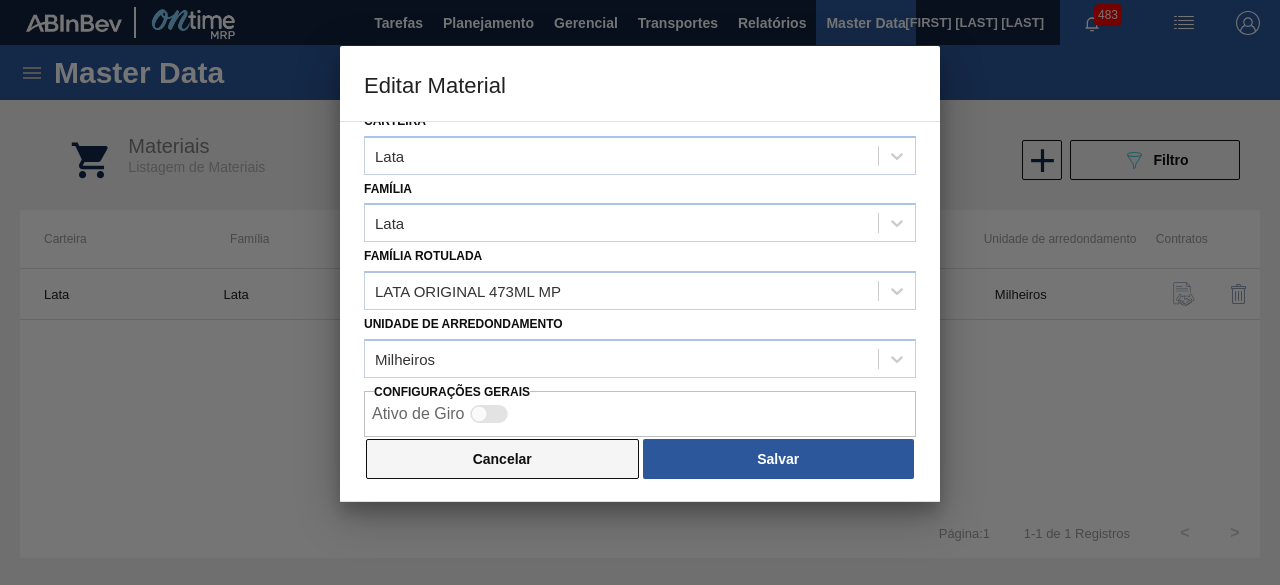 click on "Cancelar" at bounding box center (502, 459) 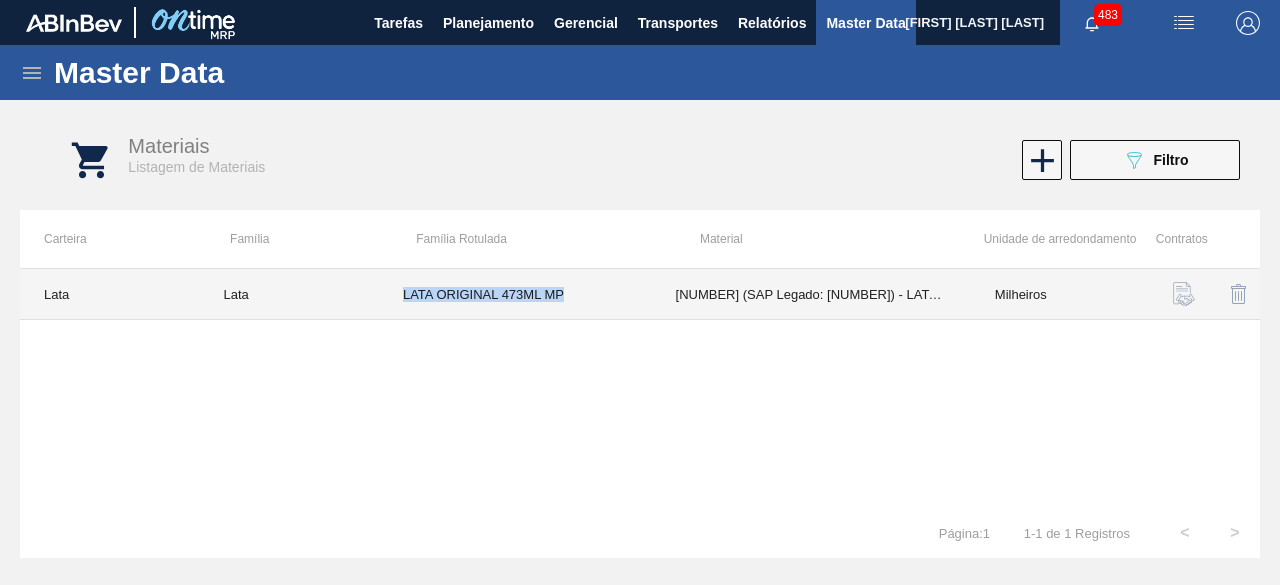 drag, startPoint x: 401, startPoint y: 289, endPoint x: 592, endPoint y: 316, distance: 192.89894 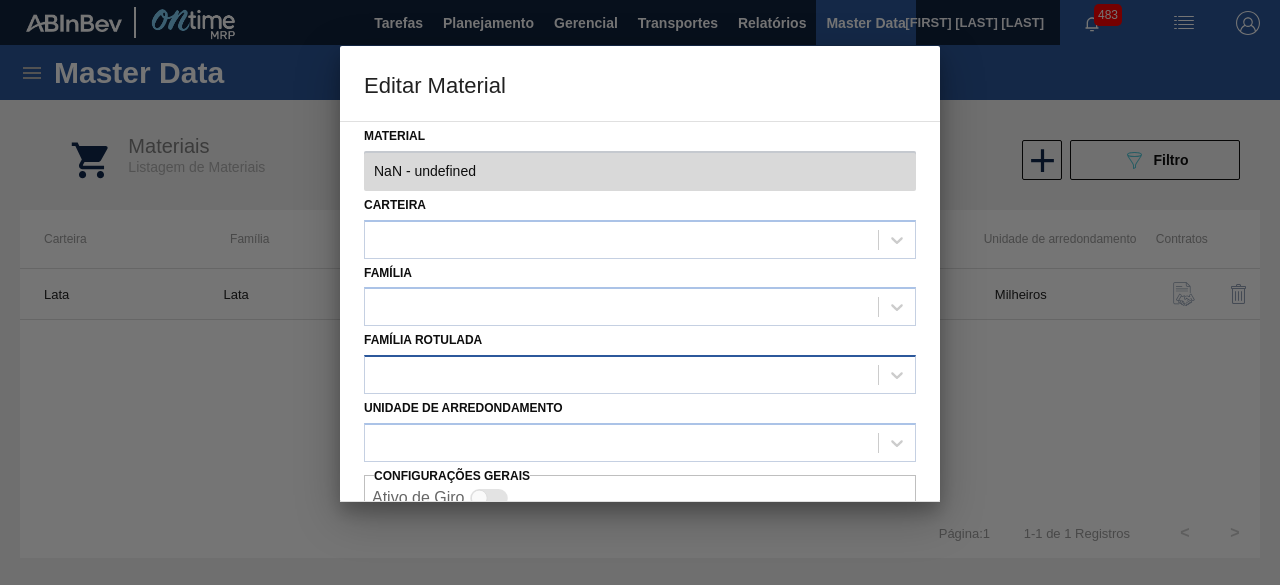 type on "30034407 - 000000000030034407 (SAP Legado: 000000000050850971) - LATA AL ORIG 473ML BRILHO MULTIPACK" 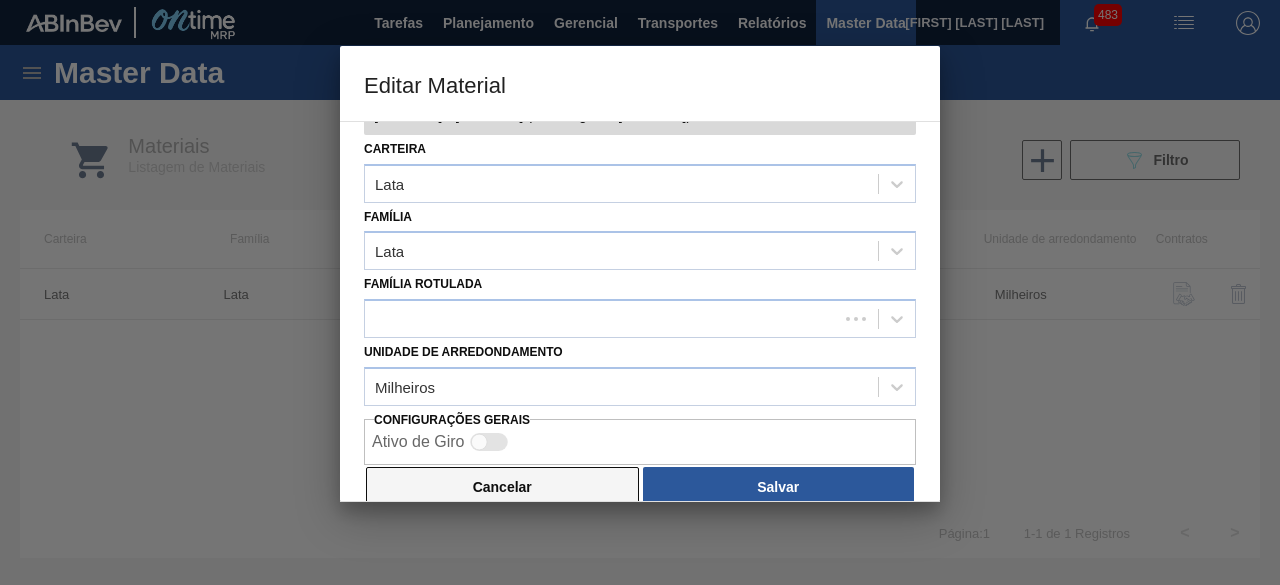 scroll, scrollTop: 84, scrollLeft: 0, axis: vertical 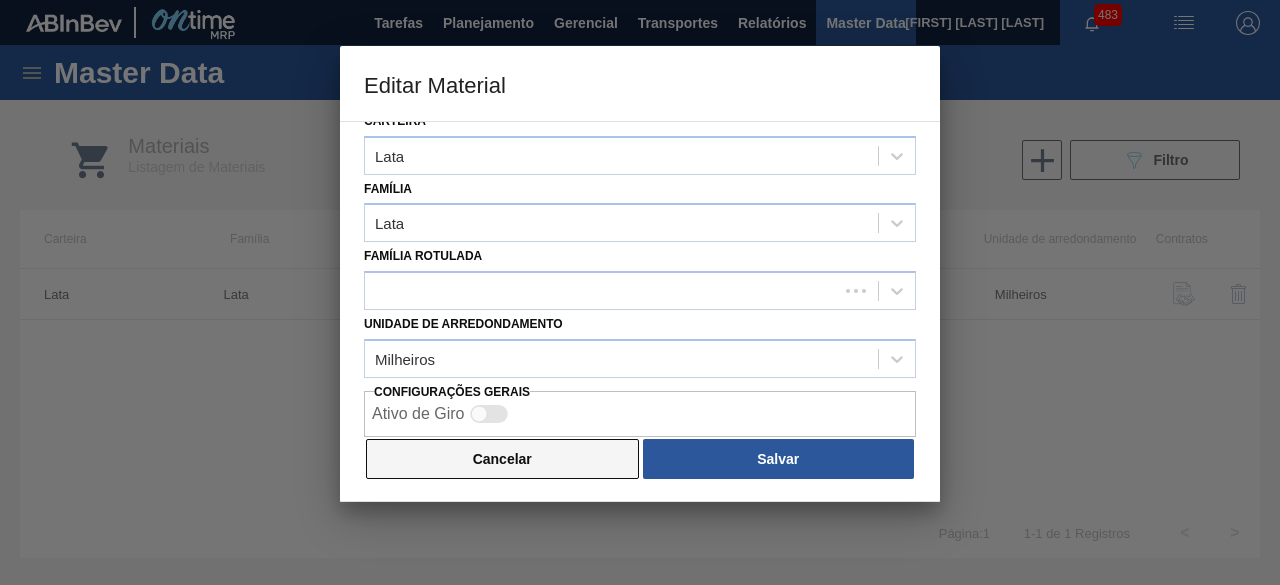 click on "Cancelar" at bounding box center (502, 459) 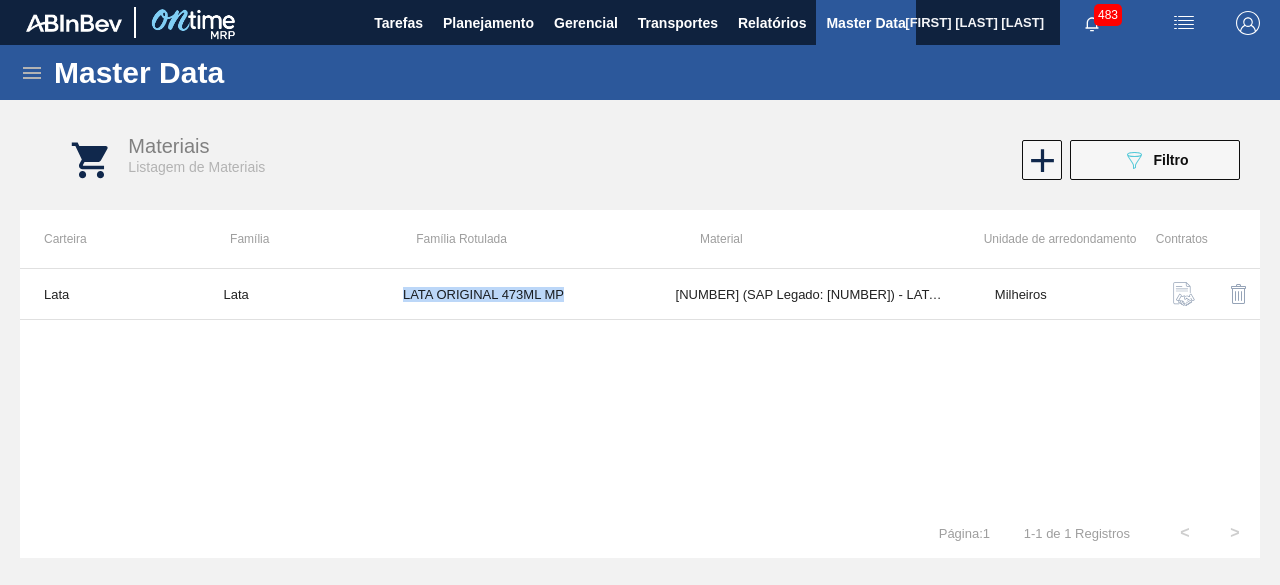 copy on "LATA ORIGINAL 473ML MP" 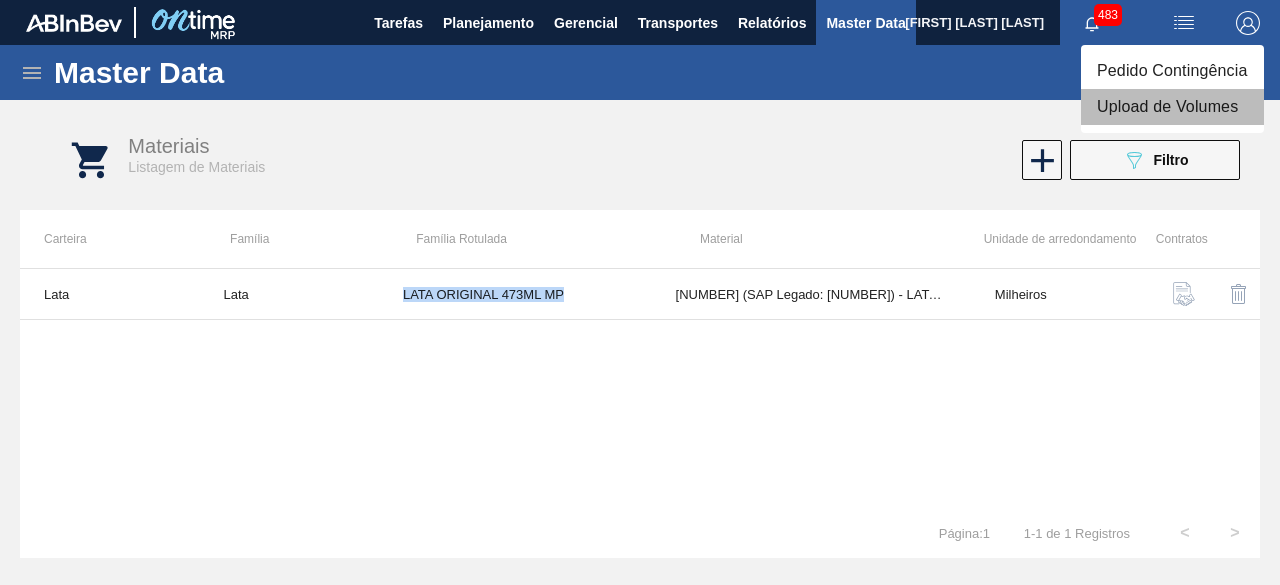 click on "Upload de Volumes" at bounding box center (1172, 107) 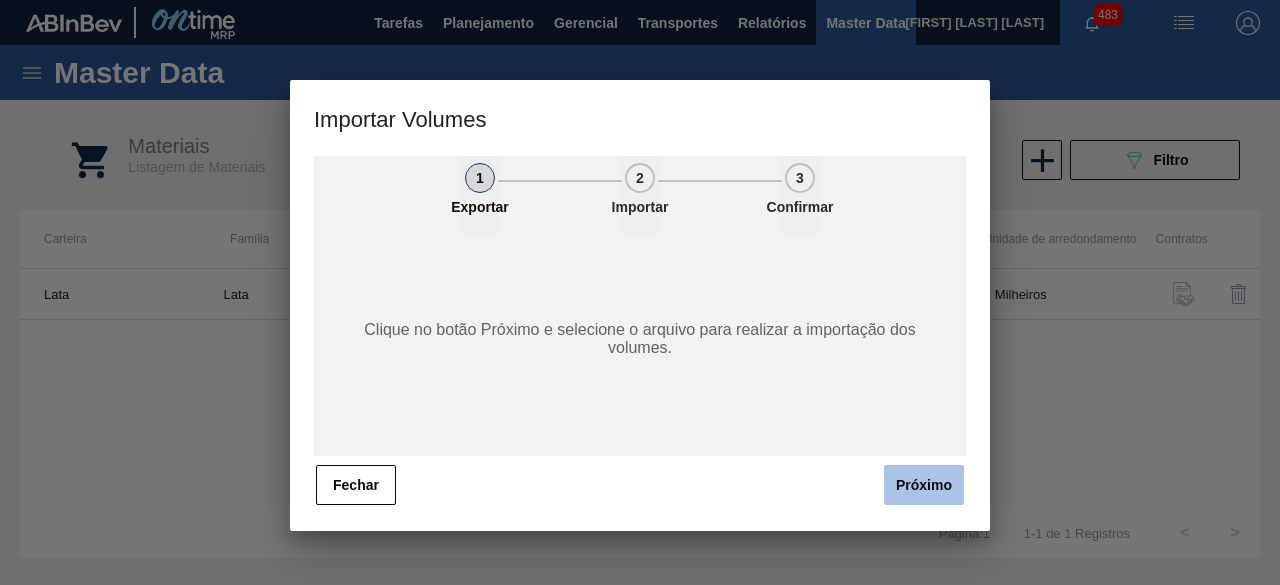 click on "Próximo" at bounding box center (924, 485) 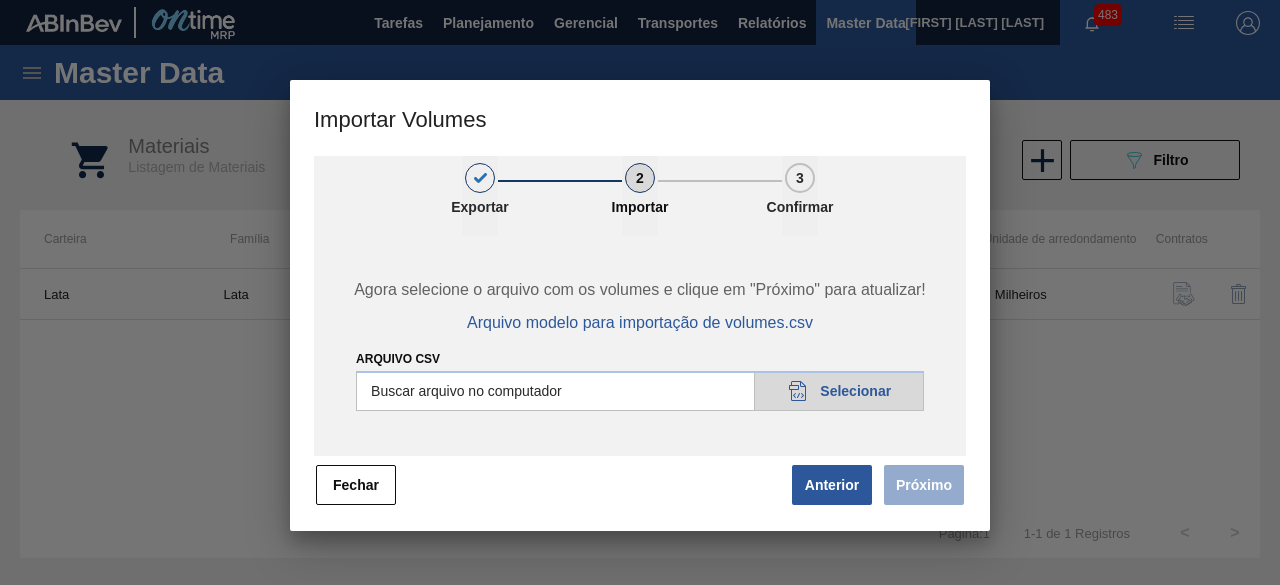 click on "Arquivo csv" at bounding box center [640, 391] 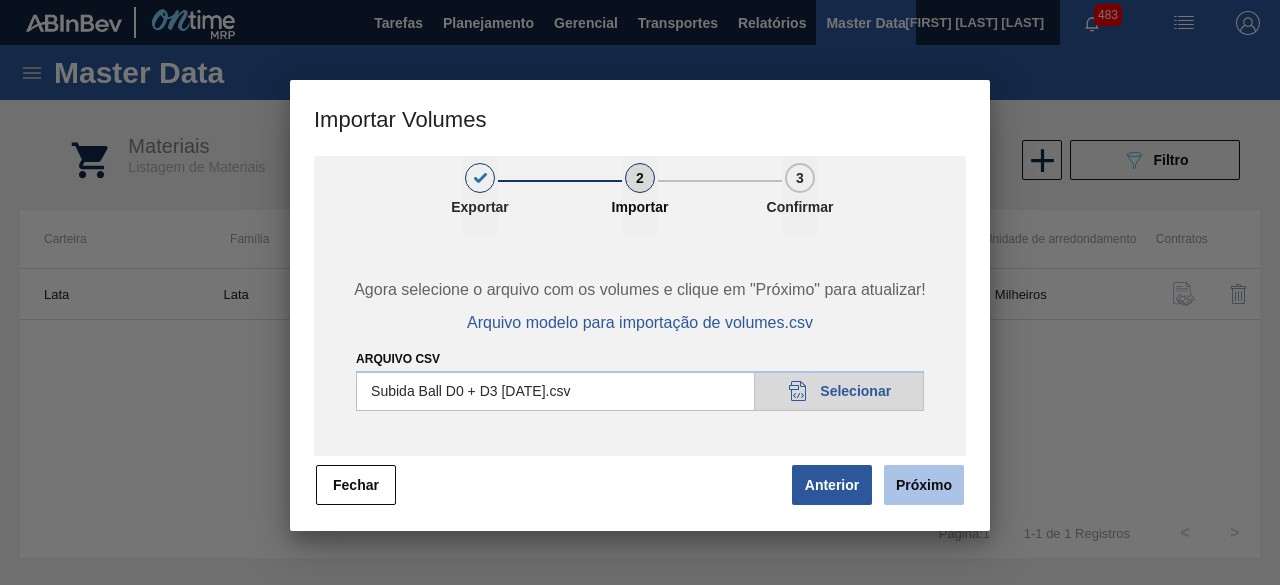 click on "Próximo" at bounding box center [924, 485] 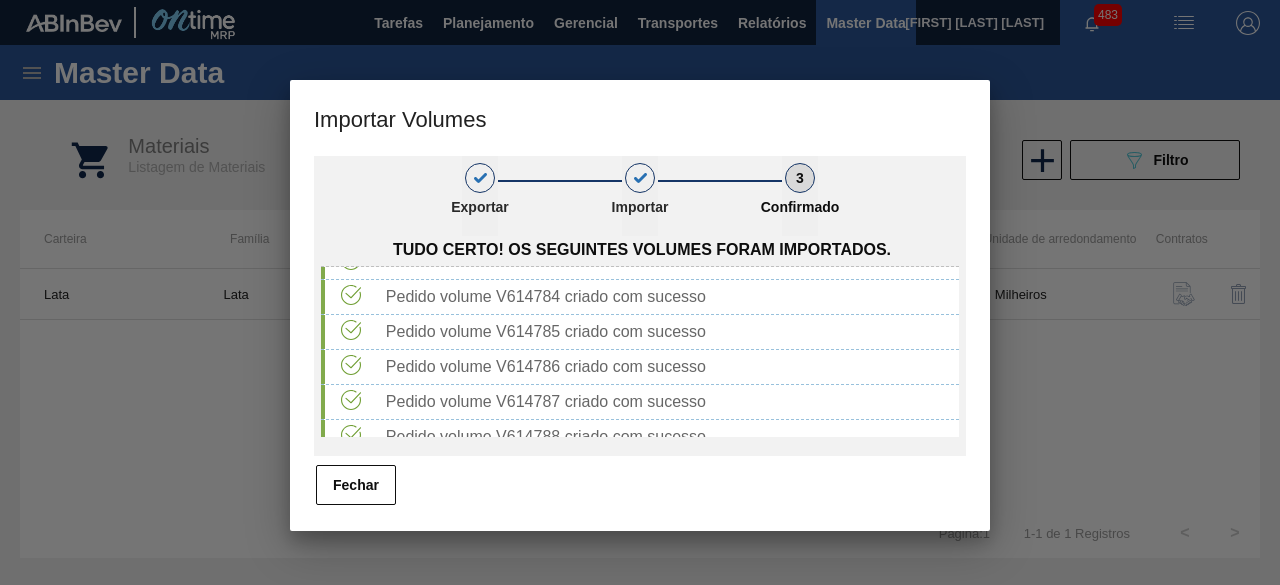 scroll, scrollTop: 1390, scrollLeft: 0, axis: vertical 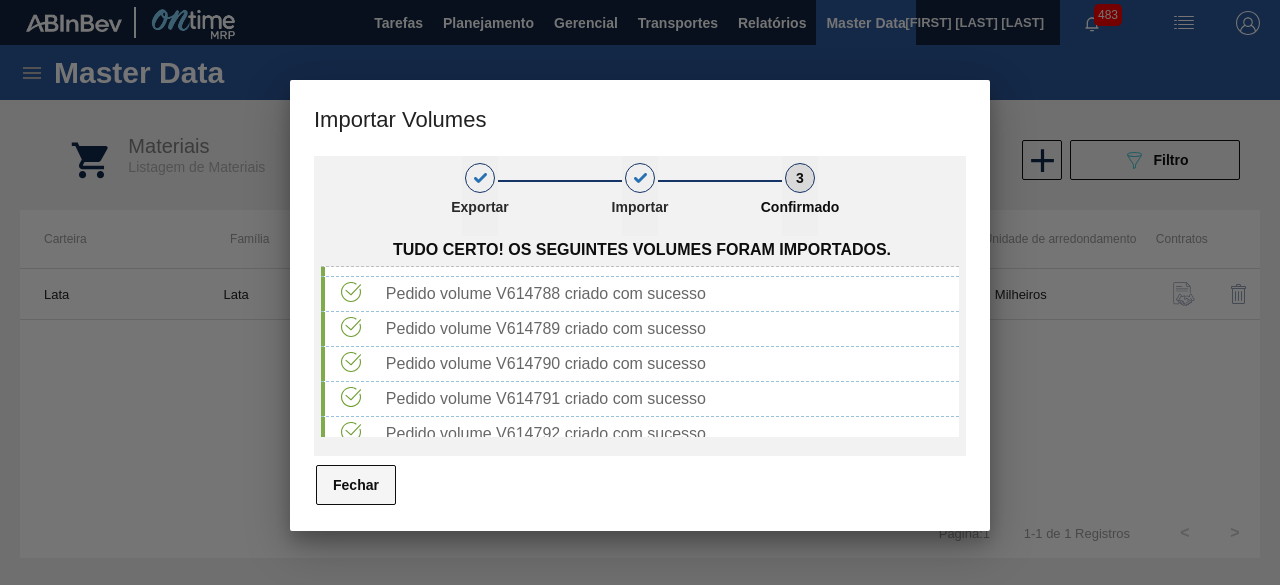 click on "Fechar" at bounding box center [356, 485] 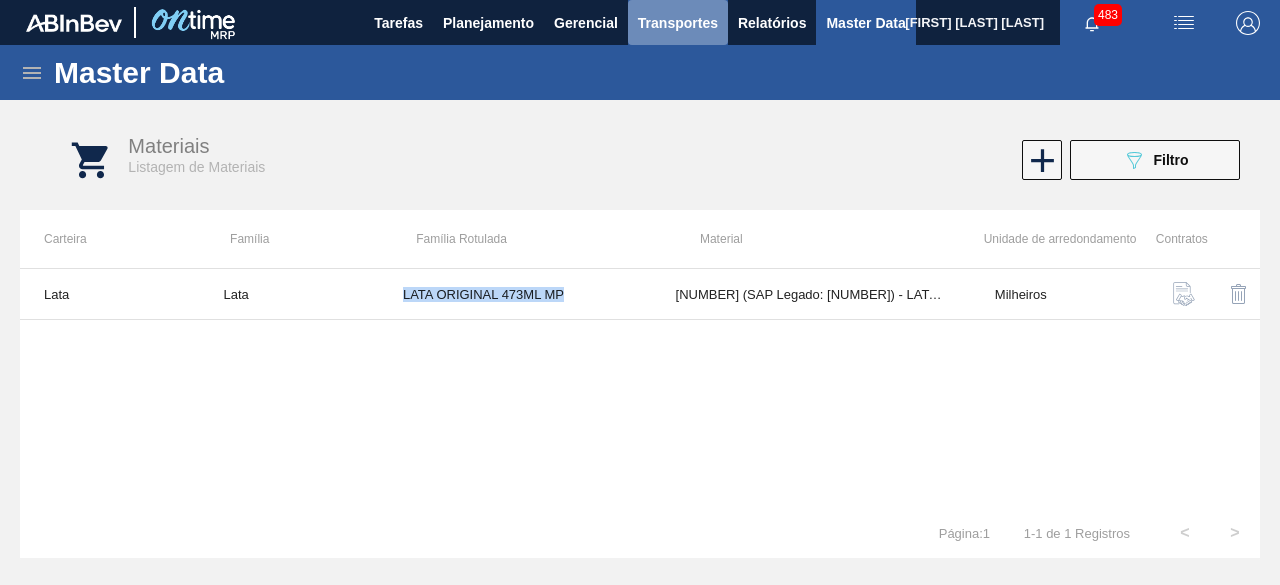 click on "Transportes" at bounding box center [678, 23] 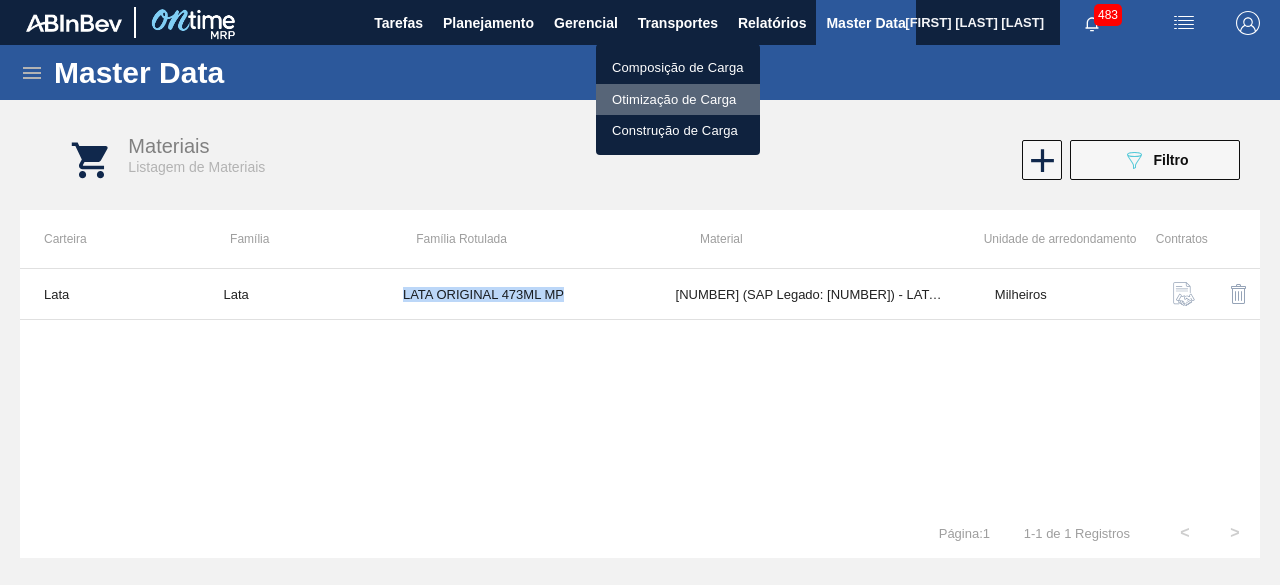 click on "Otimização de Carga" at bounding box center (678, 100) 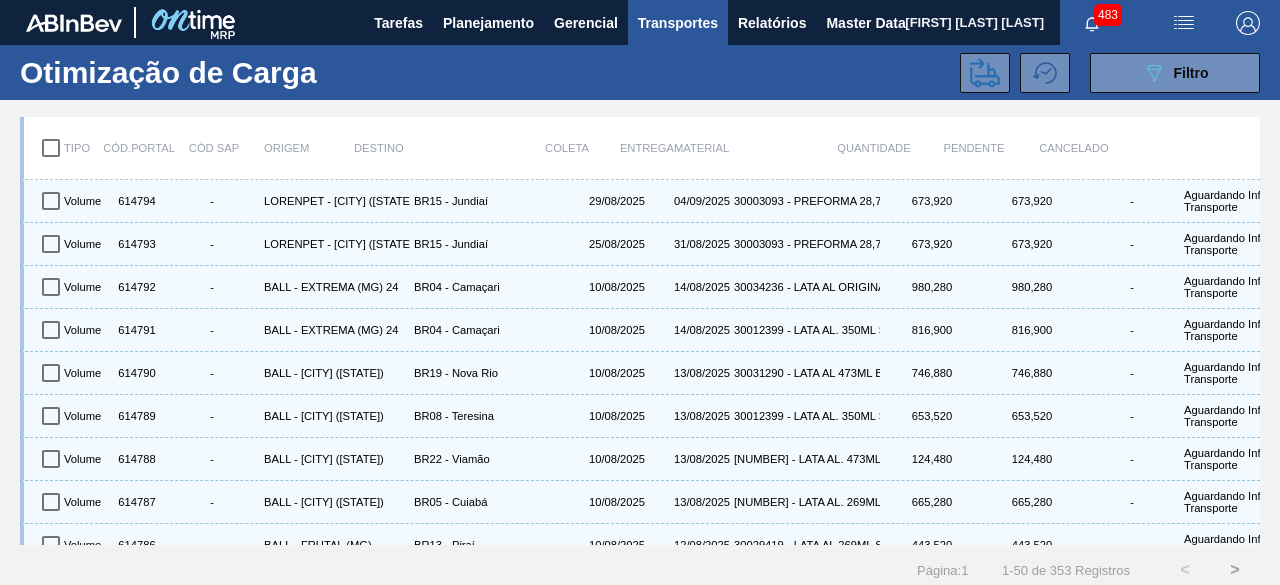 click at bounding box center (1184, 23) 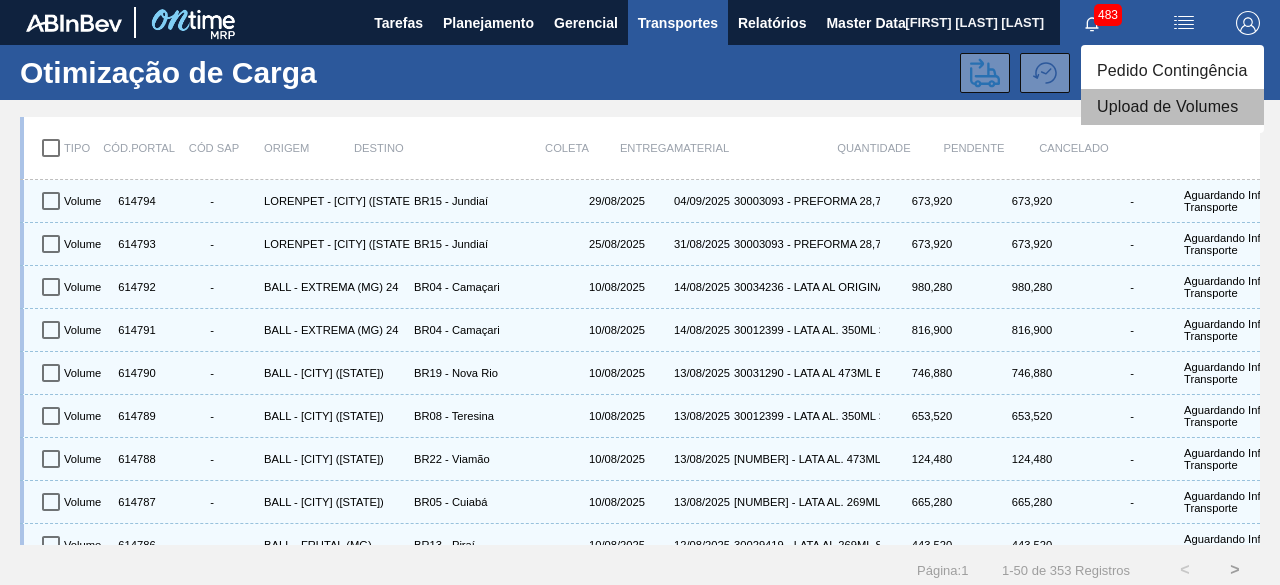 click on "Upload de Volumes" at bounding box center (1172, 107) 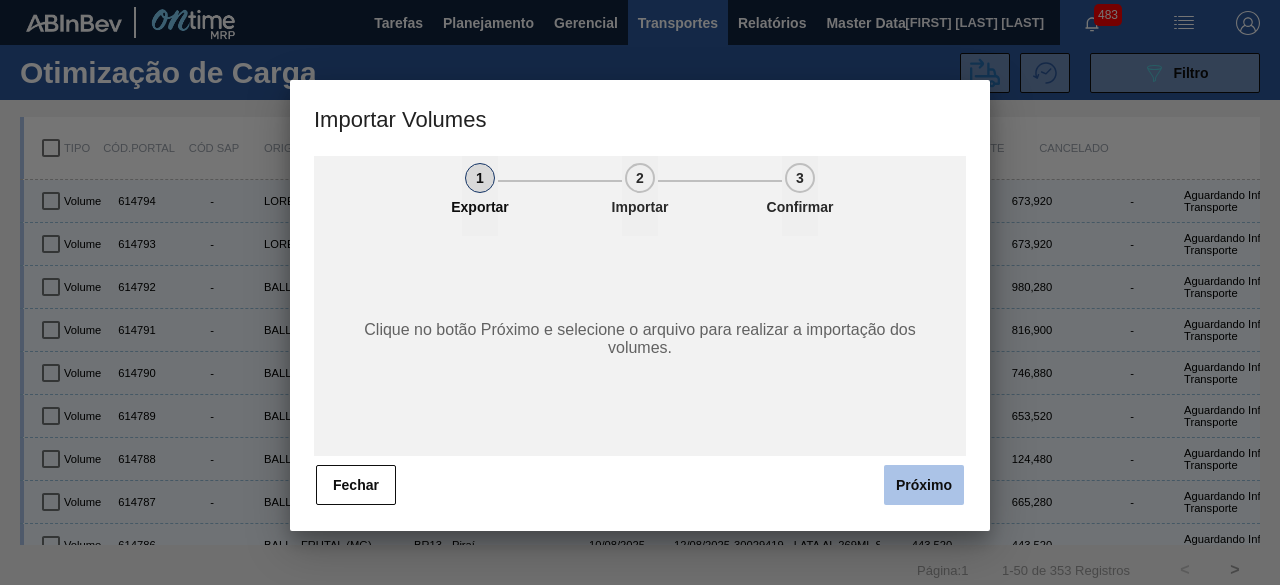 click on "Próximo" at bounding box center [924, 485] 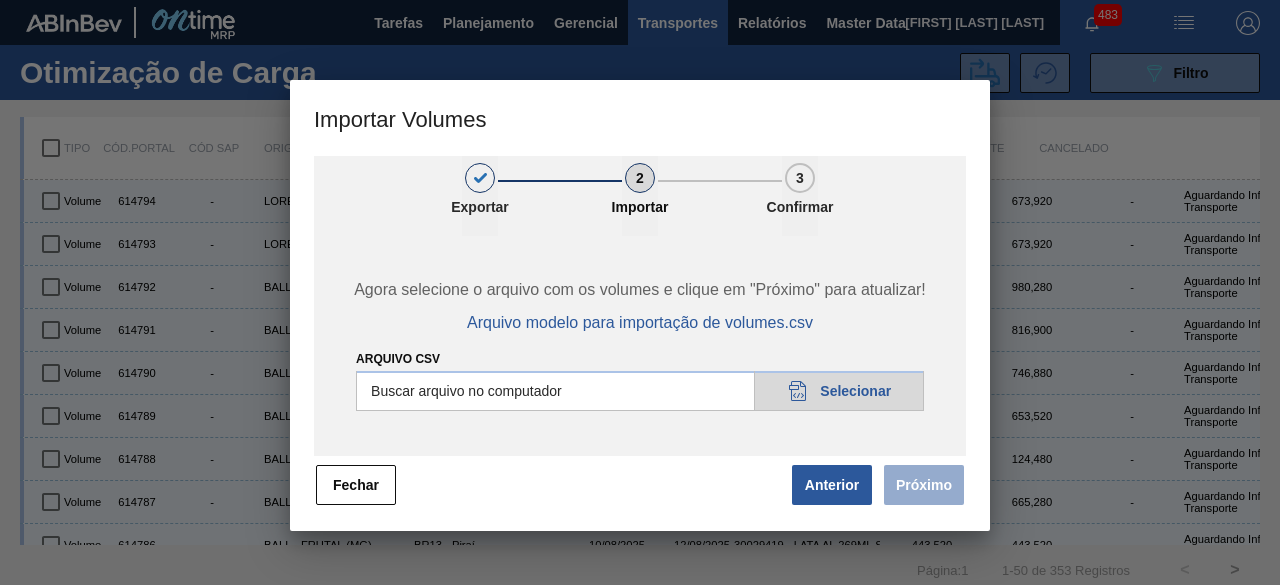 click on "Arquivo csv" at bounding box center [640, 391] 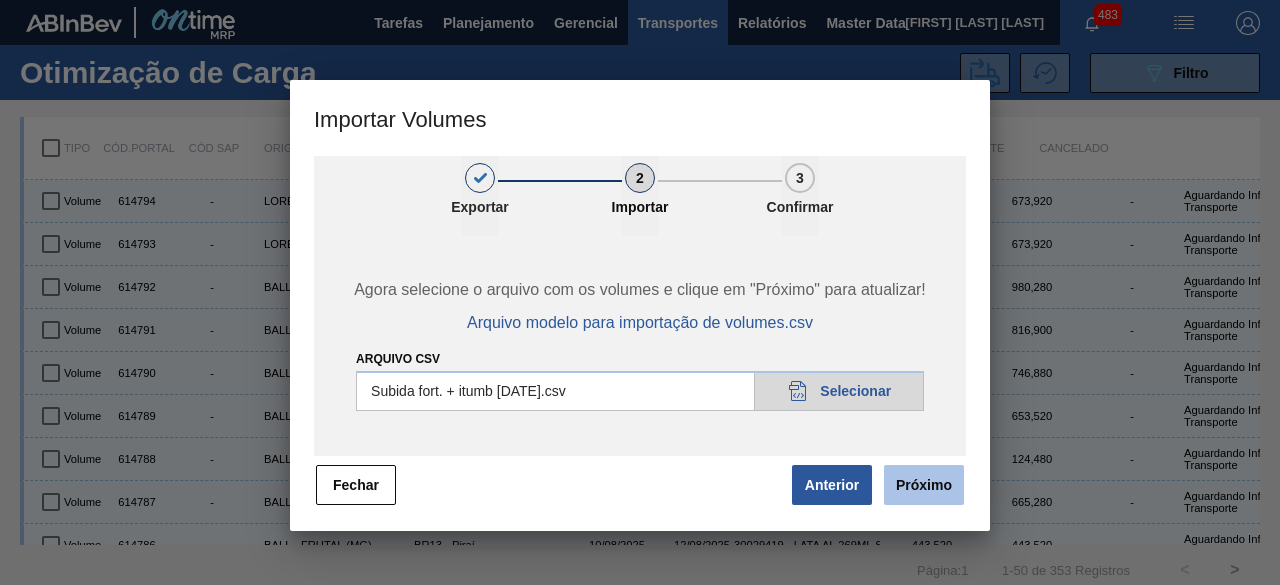 click on "Próximo" at bounding box center [924, 485] 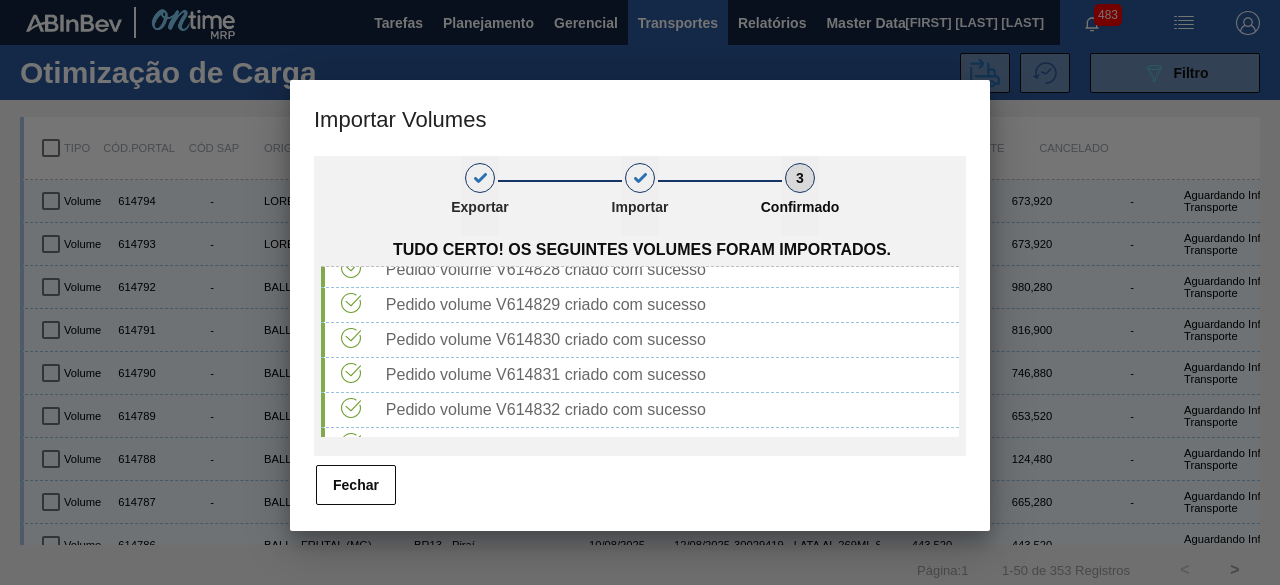 scroll, scrollTop: 1100, scrollLeft: 0, axis: vertical 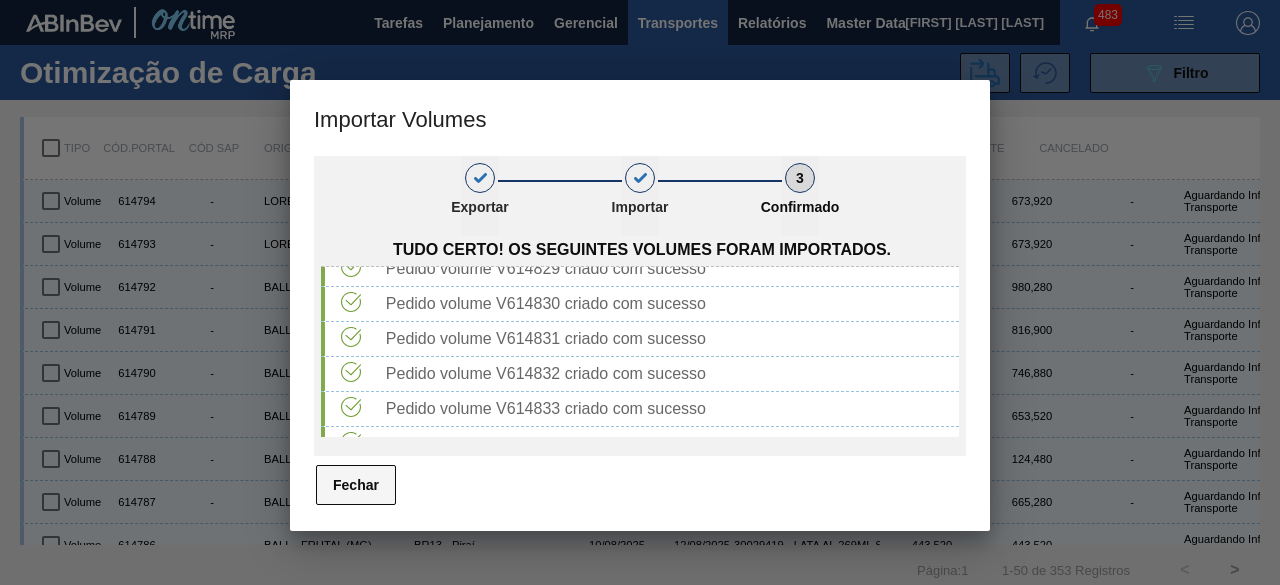 click on "Fechar" at bounding box center [356, 485] 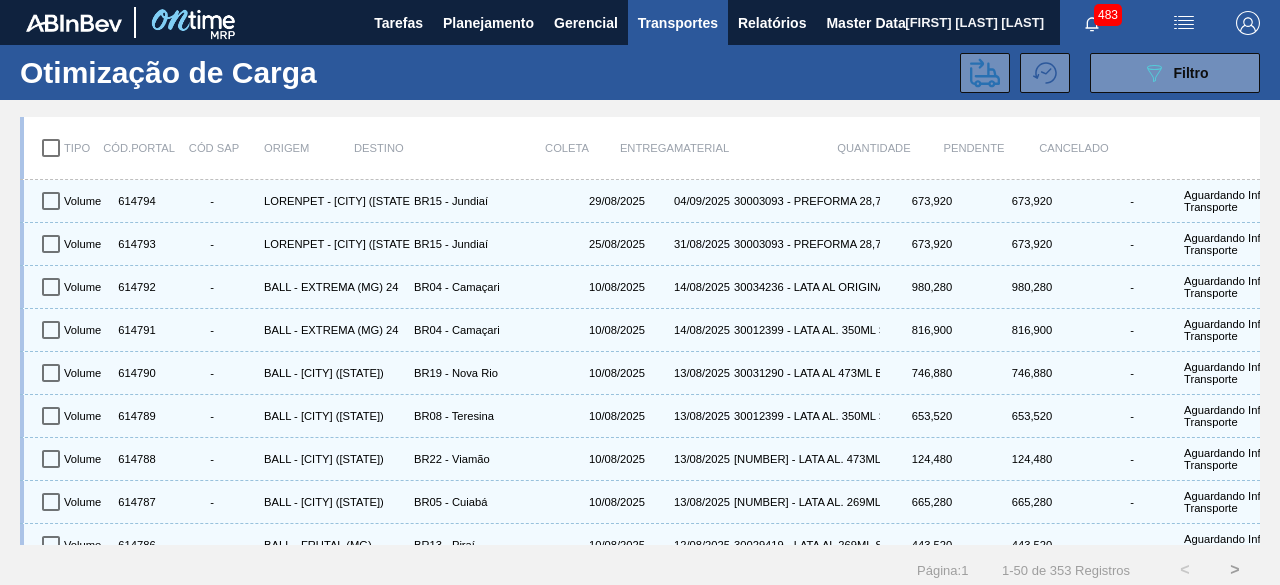 click at bounding box center [1184, 23] 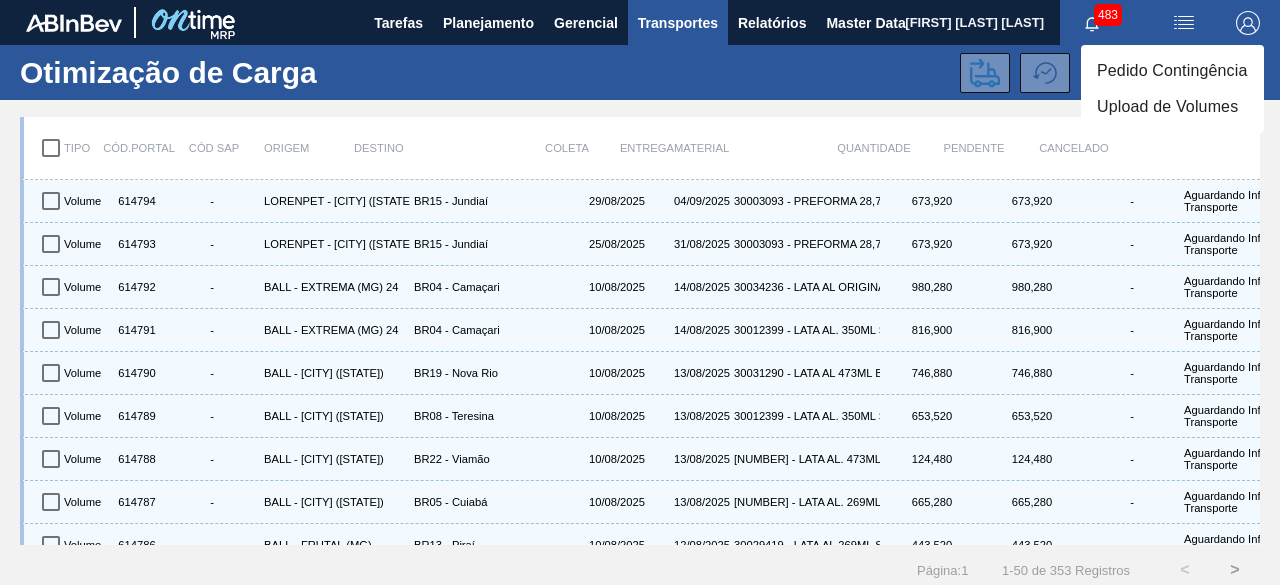 click on "Upload de Volumes" at bounding box center [1172, 107] 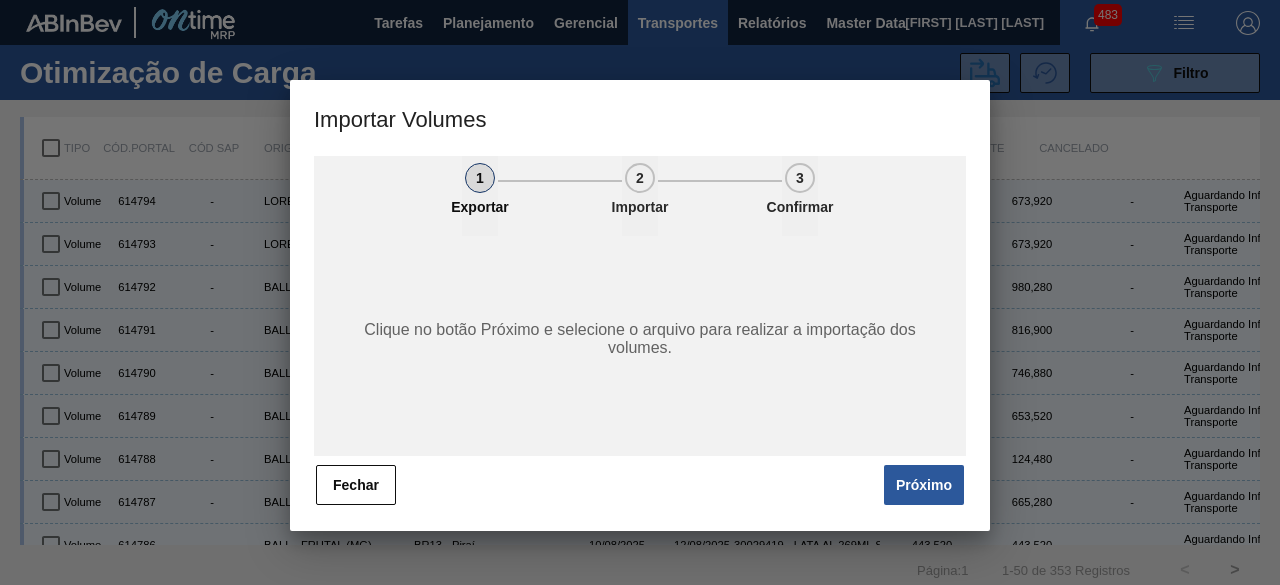 click on "Próximo" at bounding box center (924, 485) 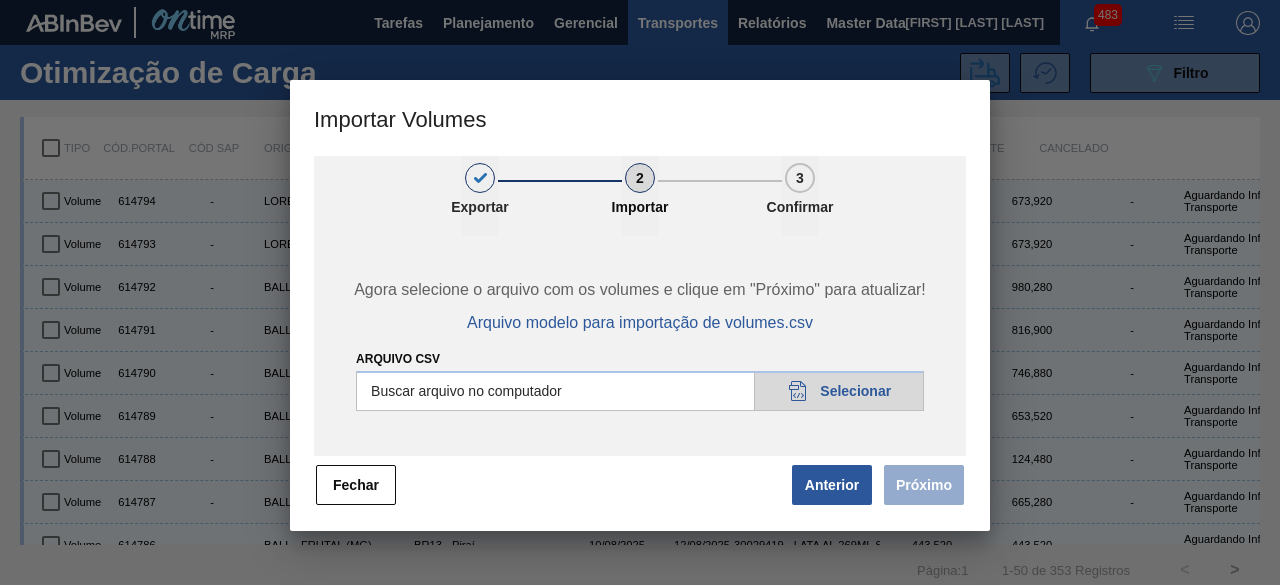 click on "Arquivo csv" at bounding box center [640, 391] 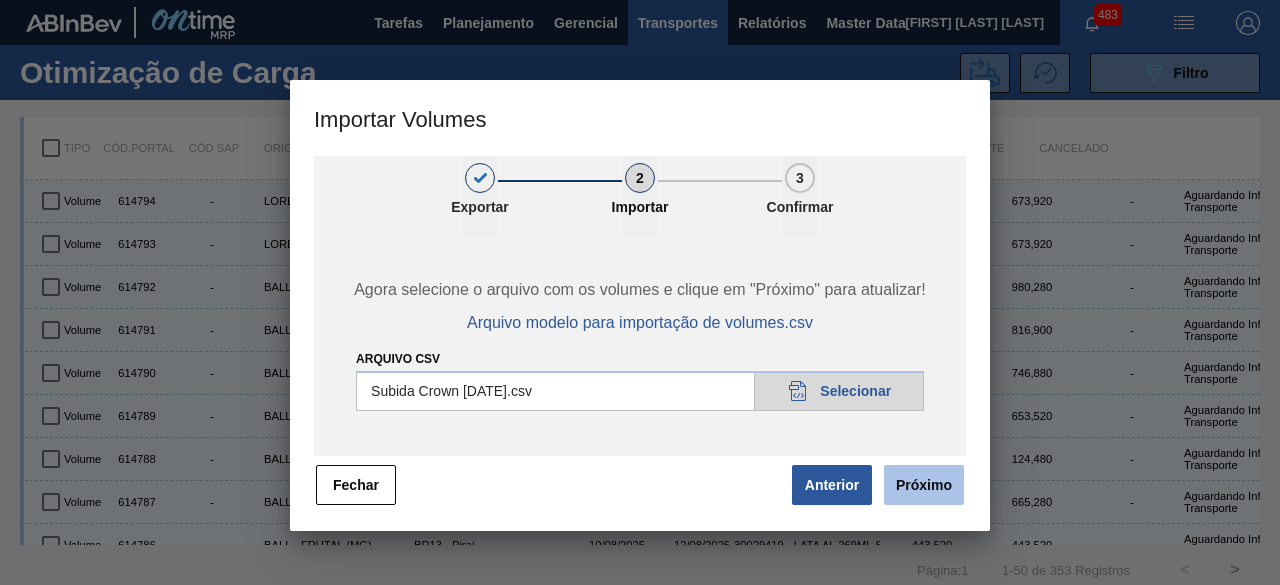 click on "Próximo" at bounding box center [924, 485] 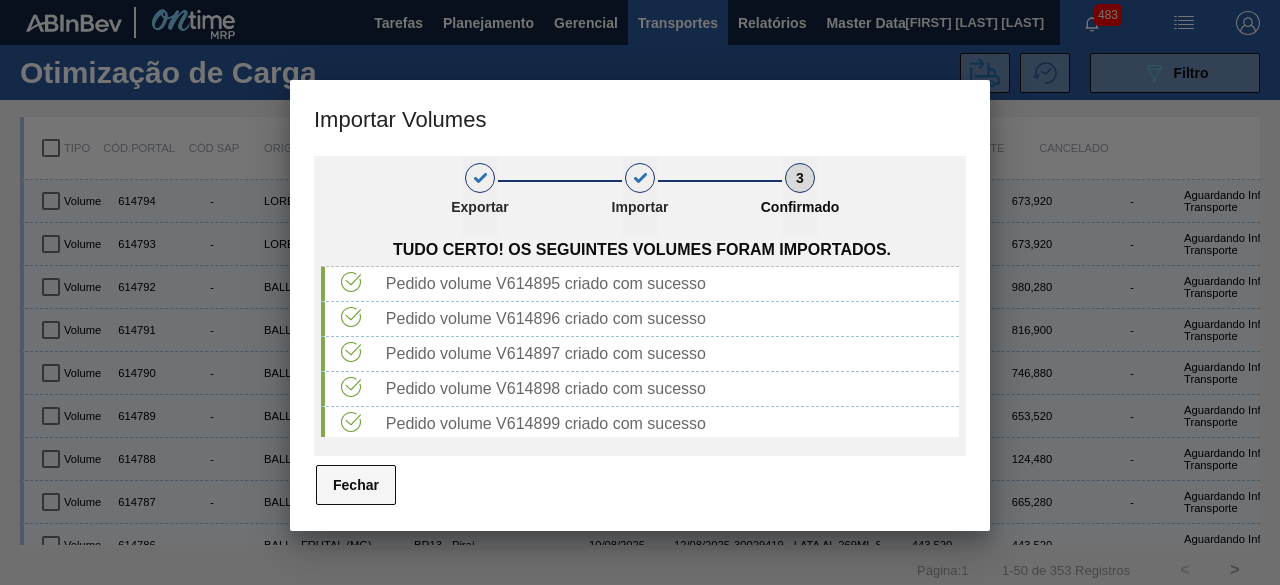 click on "Fechar" at bounding box center (356, 485) 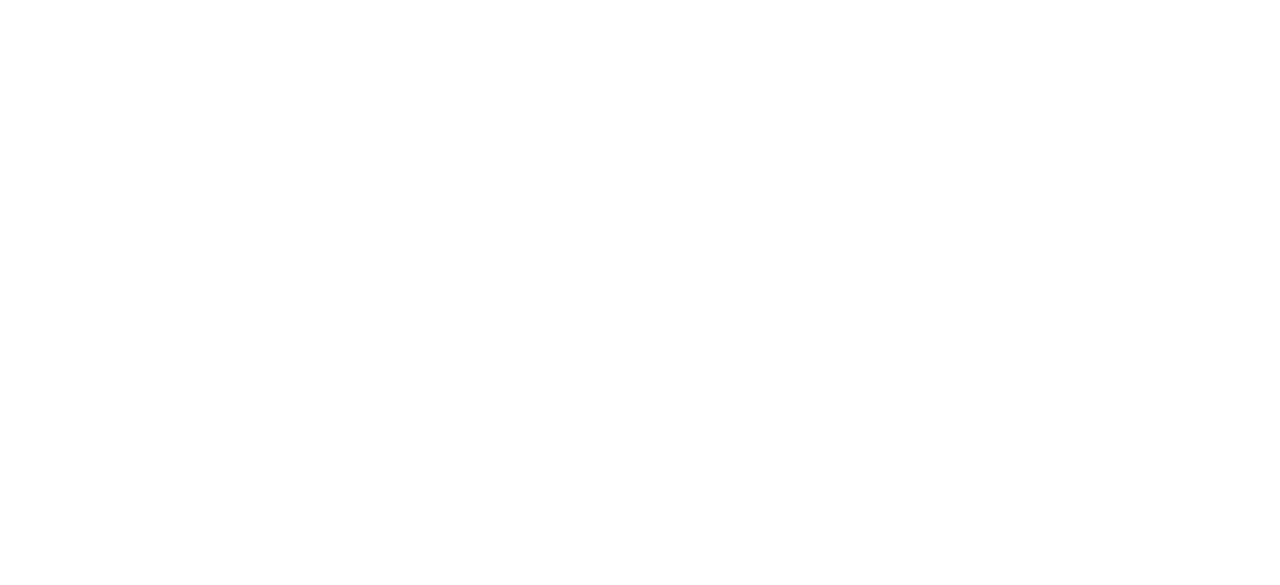 scroll, scrollTop: 0, scrollLeft: 0, axis: both 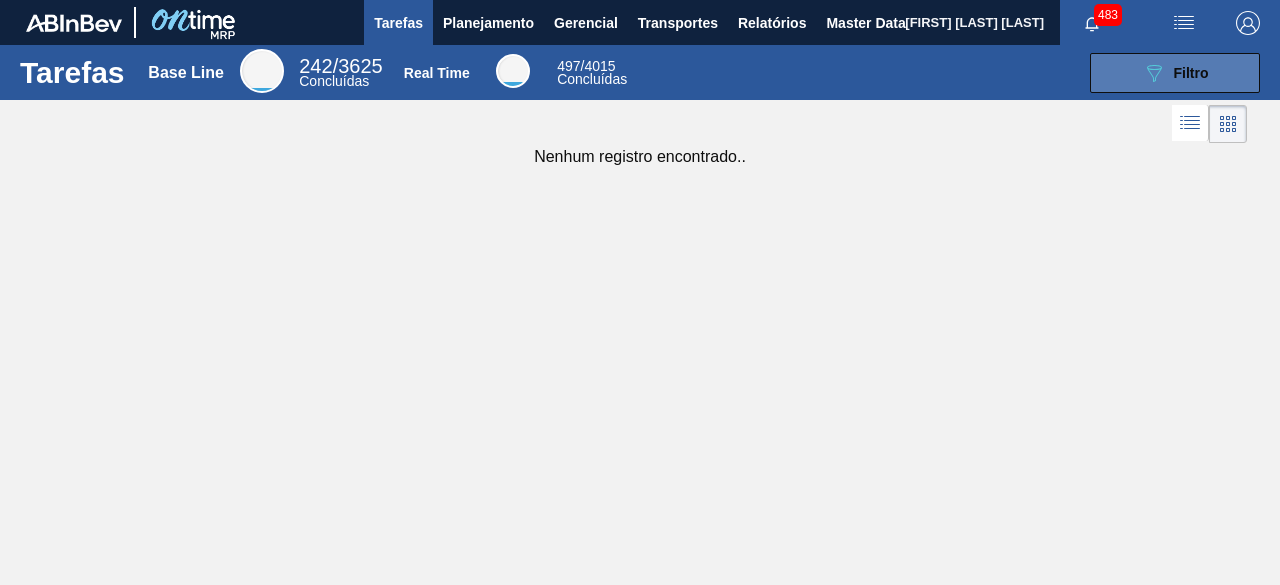 click on "089F7B8B-B2A5-4AFE-B5C0-19BA573D28AC Filtro" at bounding box center [1175, 73] 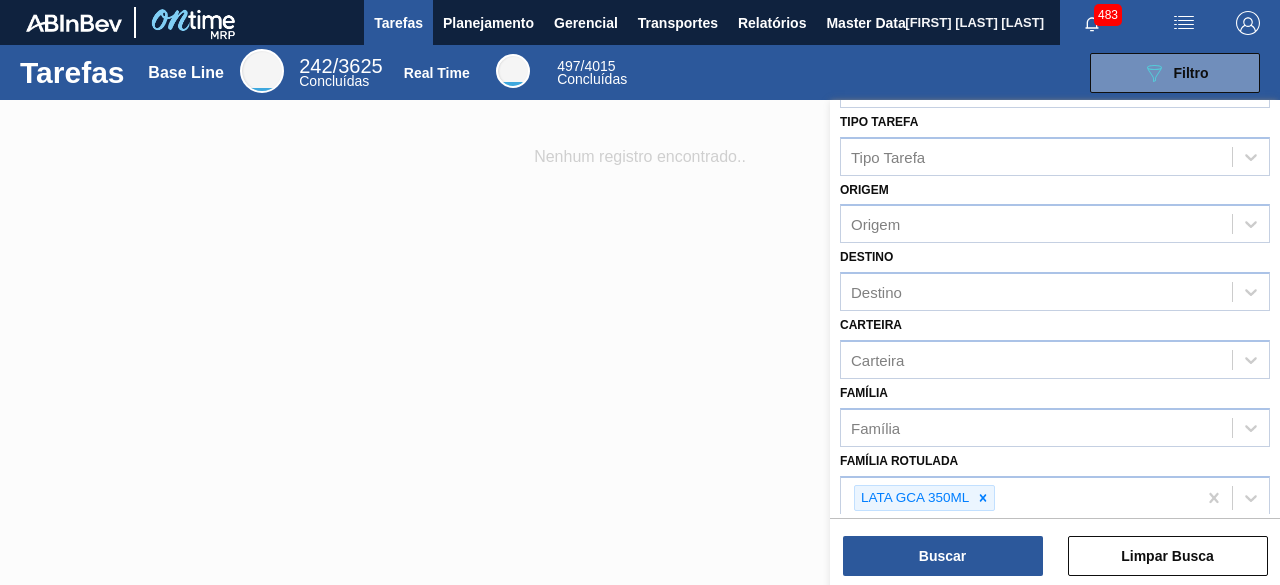 scroll, scrollTop: 106, scrollLeft: 0, axis: vertical 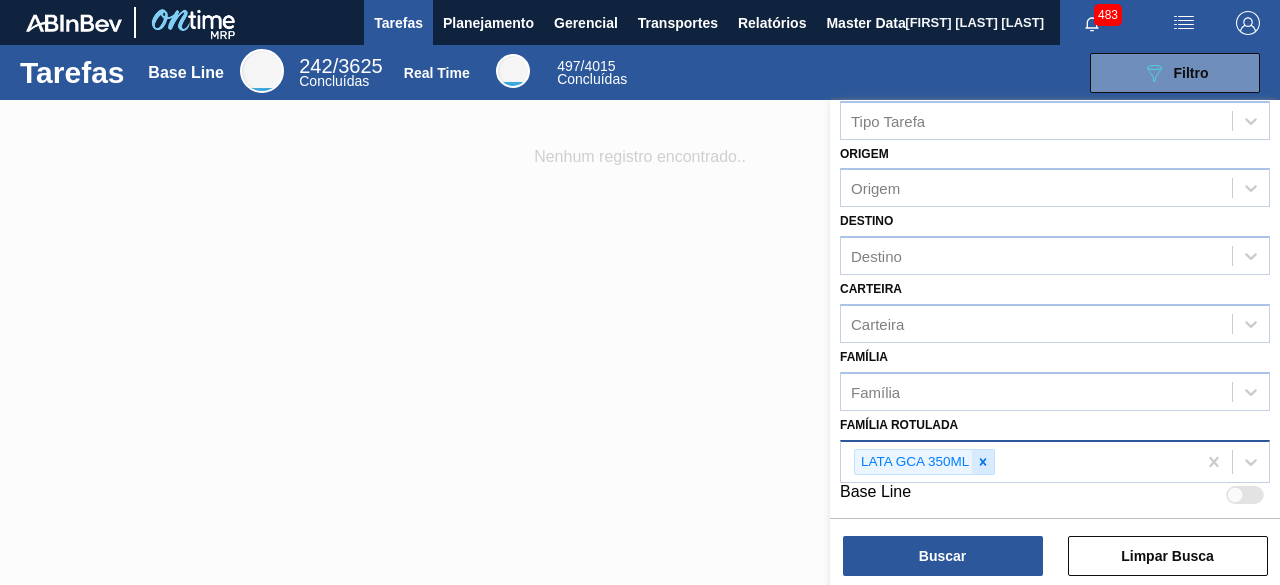 click 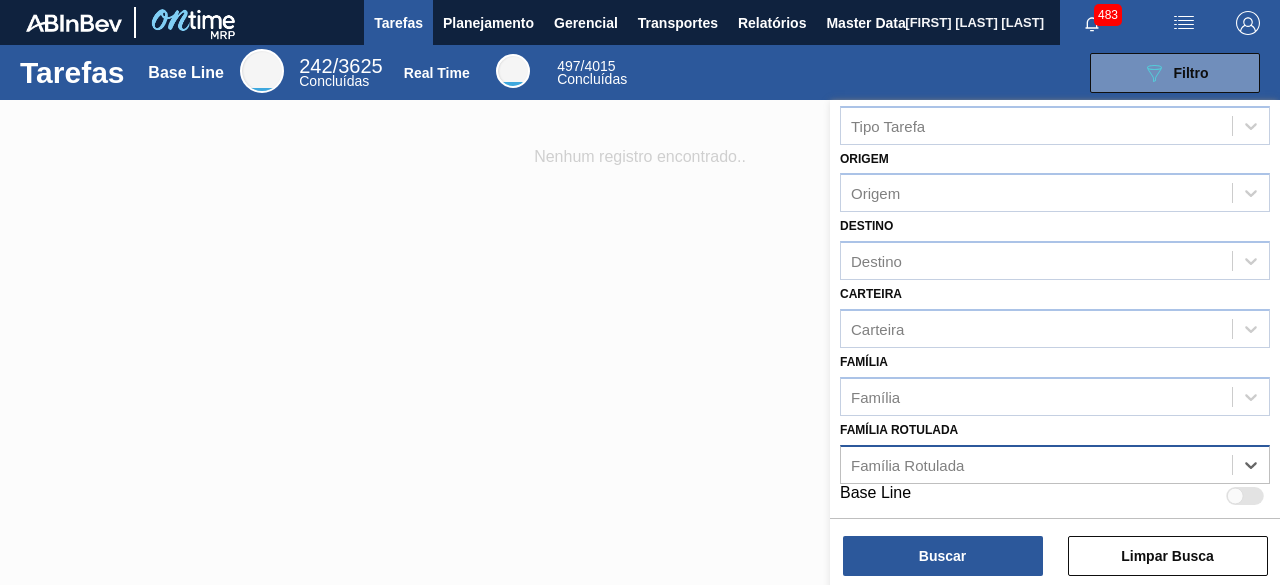 paste on "LATA STELLA PURE GOLD 269ML" 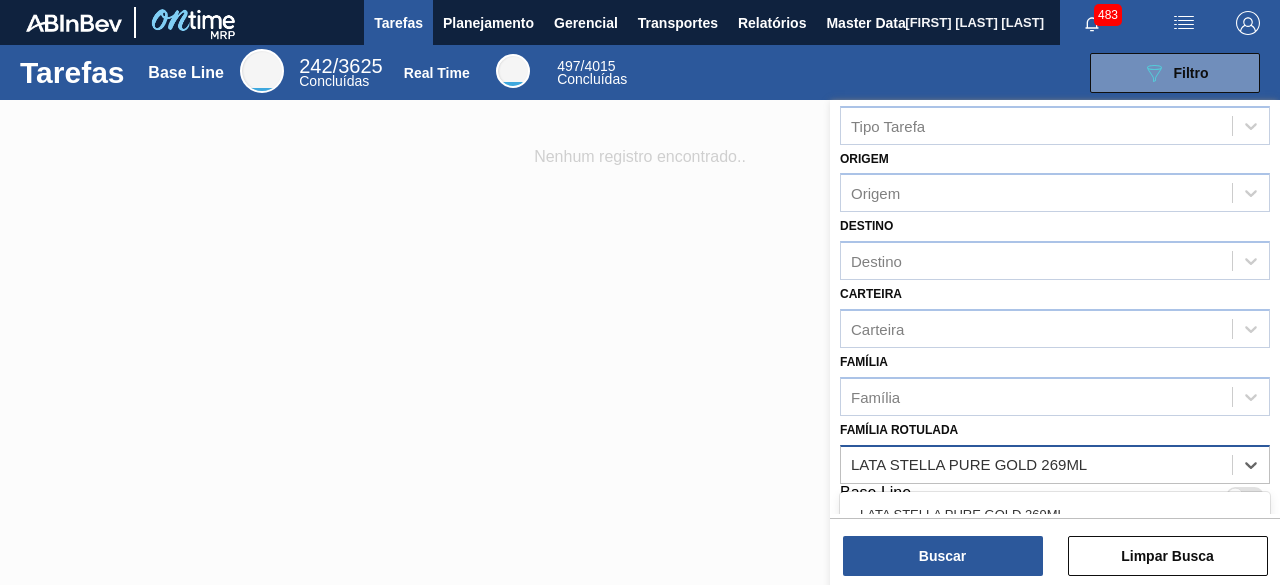 scroll, scrollTop: 106, scrollLeft: 0, axis: vertical 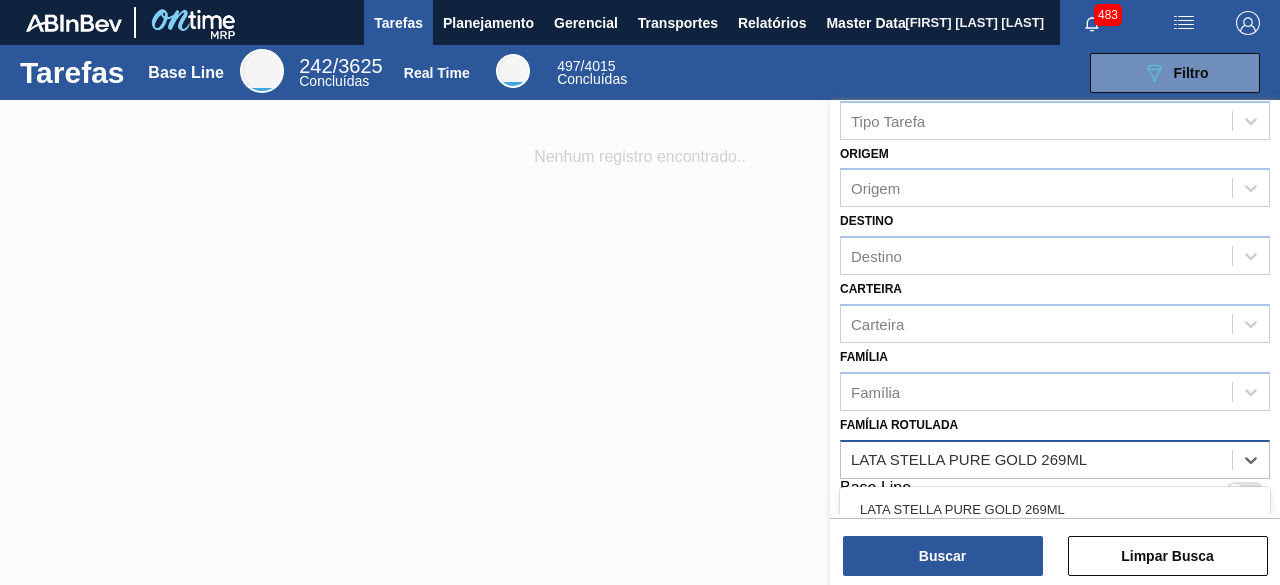 type on "LATA STELLA PURE GOLD 269ML" 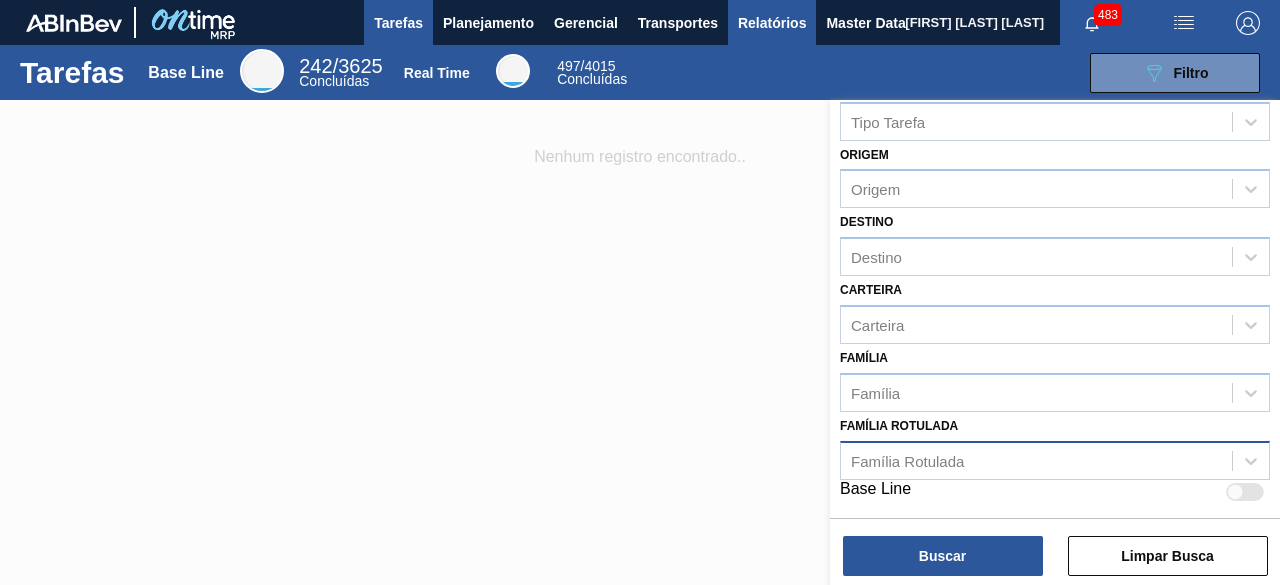 drag, startPoint x: 694, startPoint y: 375, endPoint x: 815, endPoint y: 1, distance: 393.08652 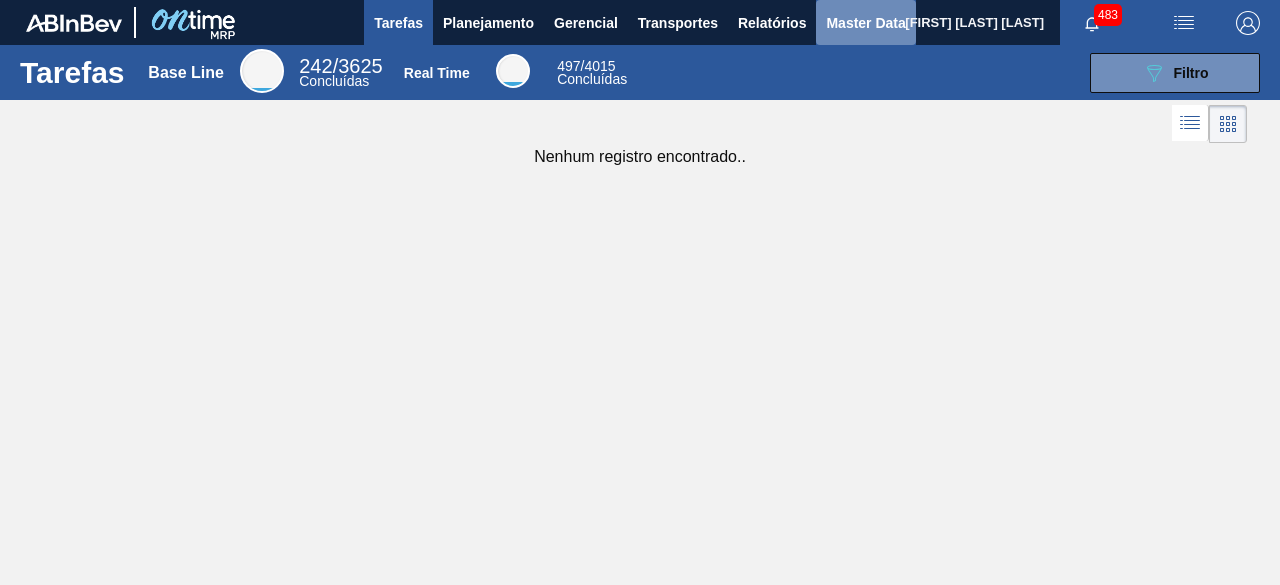 click on "Master Data" at bounding box center [865, 23] 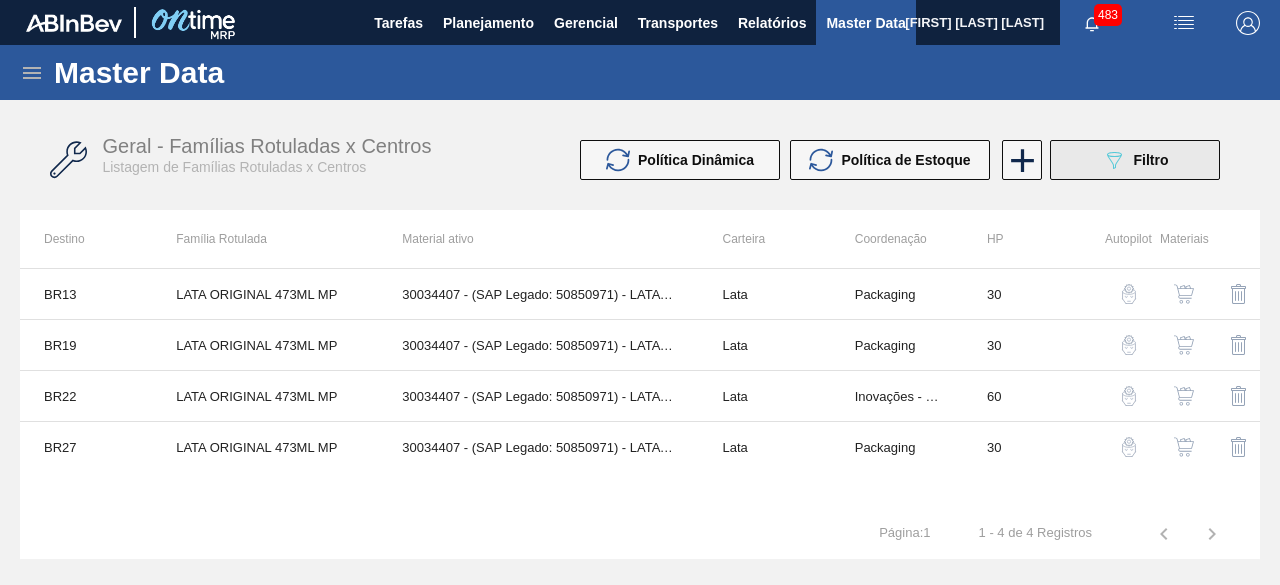 click on "Filtro" at bounding box center [1151, 160] 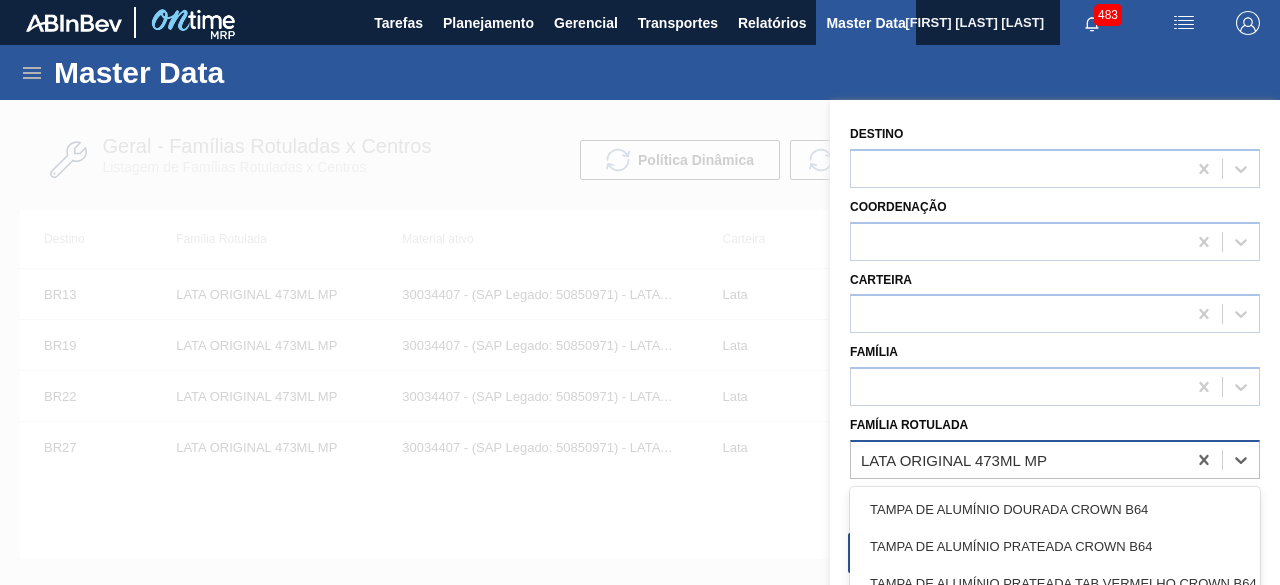 click on "LATA ORIGINAL 473ML MP" at bounding box center [1018, 459] 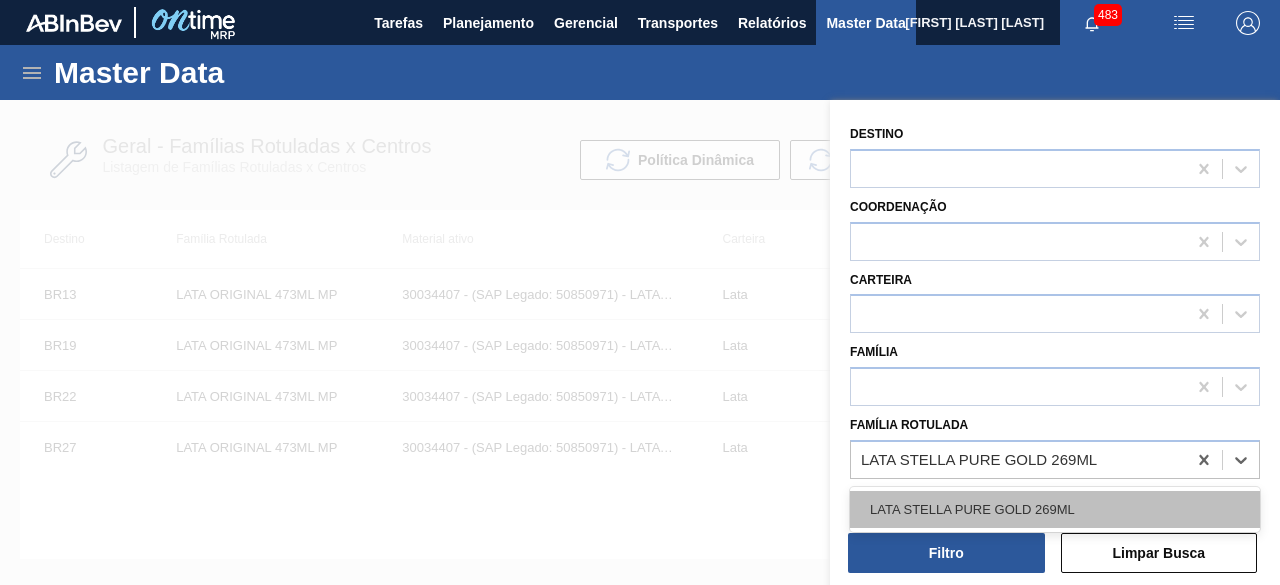 click on "LATA STELLA PURE GOLD 269ML" at bounding box center (1055, 509) 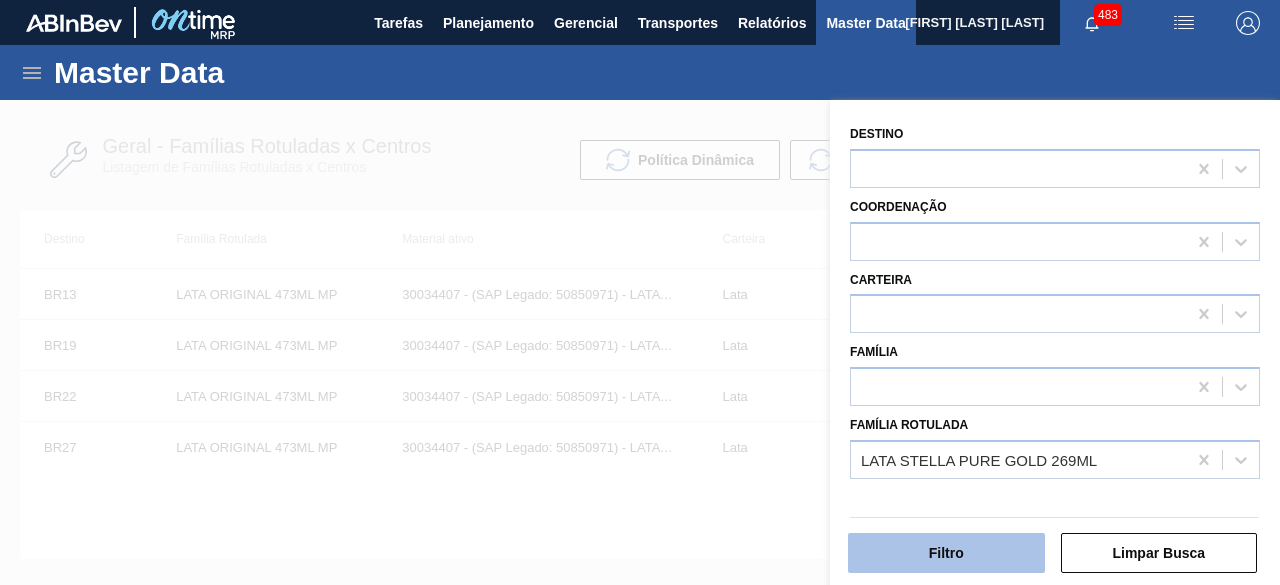 click on "Filtro" at bounding box center [946, 553] 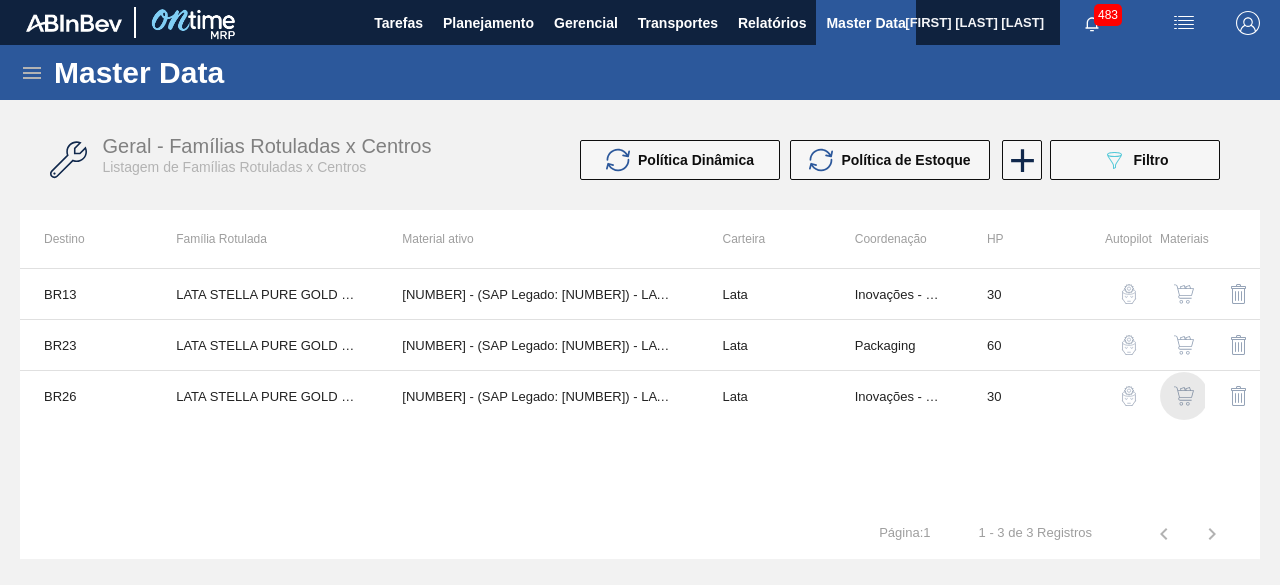 click at bounding box center [1184, 396] 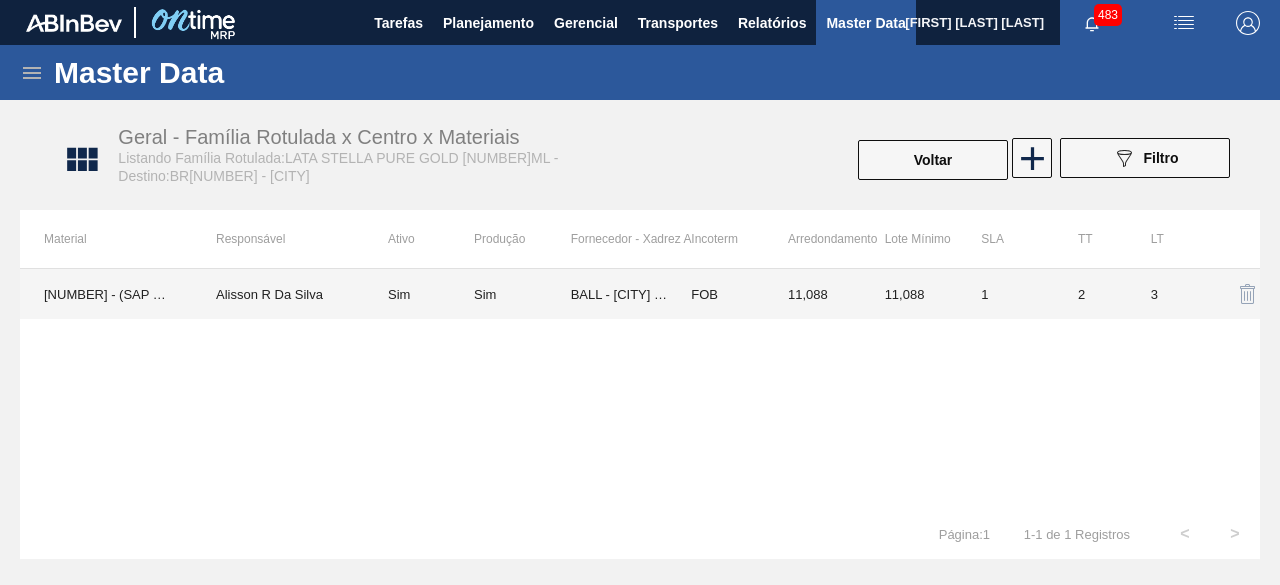 click on "Alisson R Da Silva" at bounding box center [278, 294] 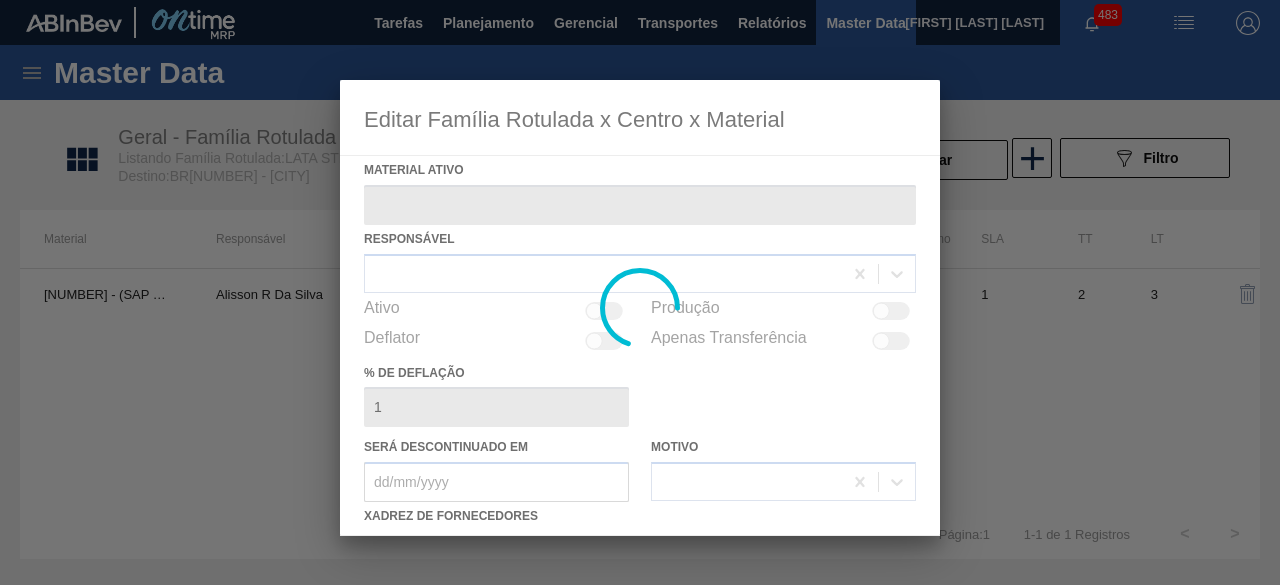 type on "30029419 - (SAP Legado: 50817801) - LATA AL 269ML STELLA PURE GOLD" 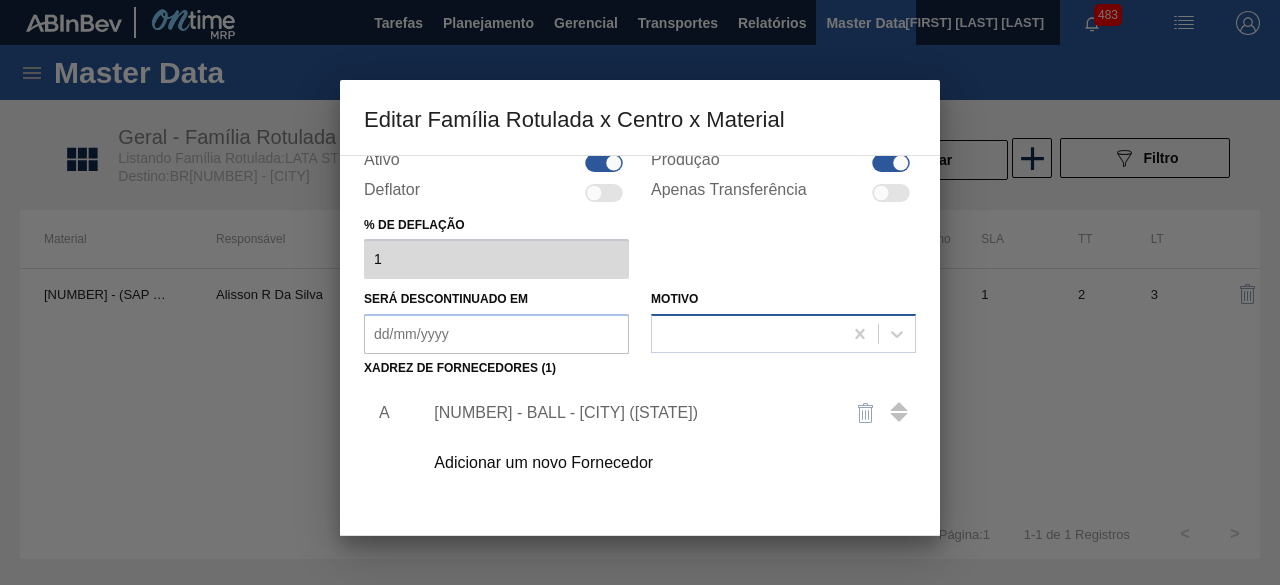 scroll, scrollTop: 200, scrollLeft: 0, axis: vertical 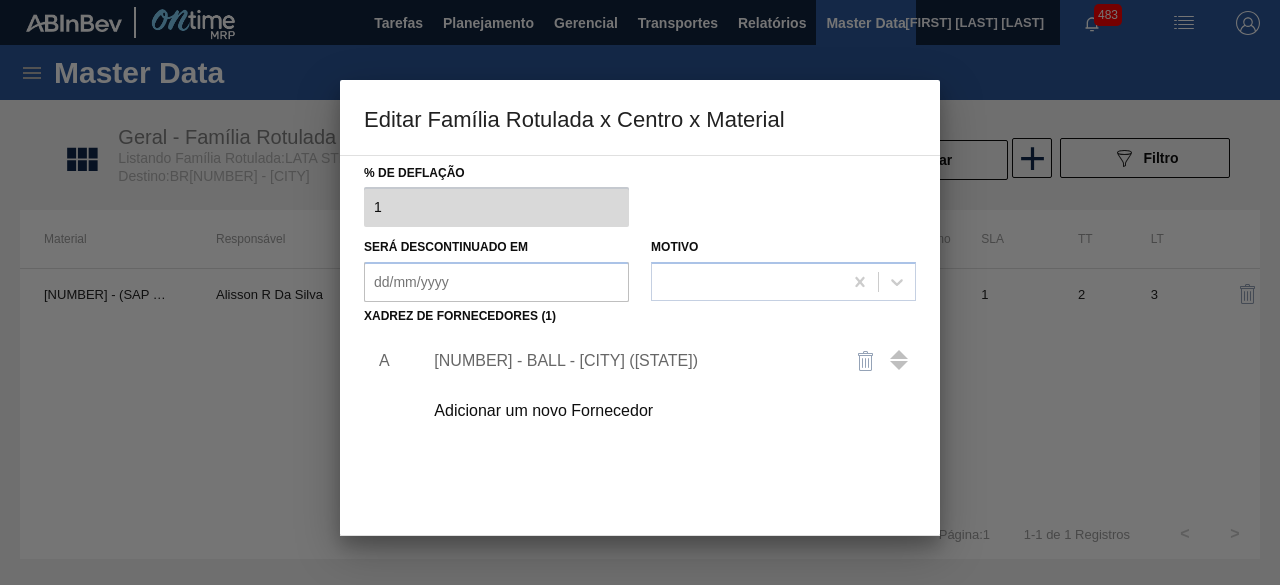 click on "Adicionar um novo Fornecedor" at bounding box center [630, 411] 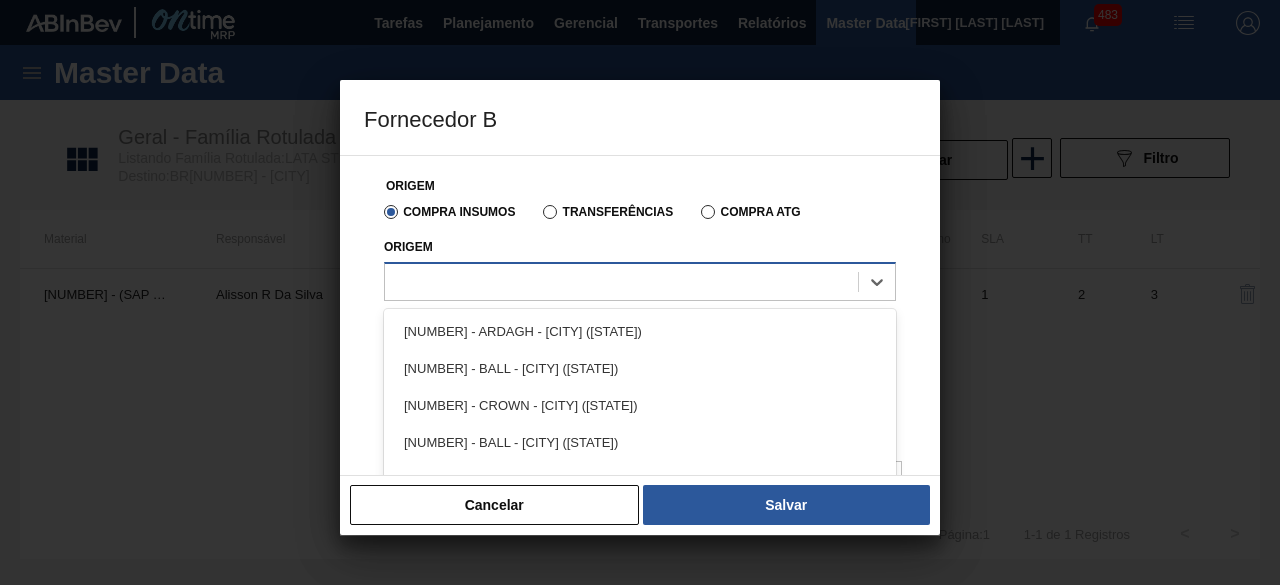 click at bounding box center (621, 281) 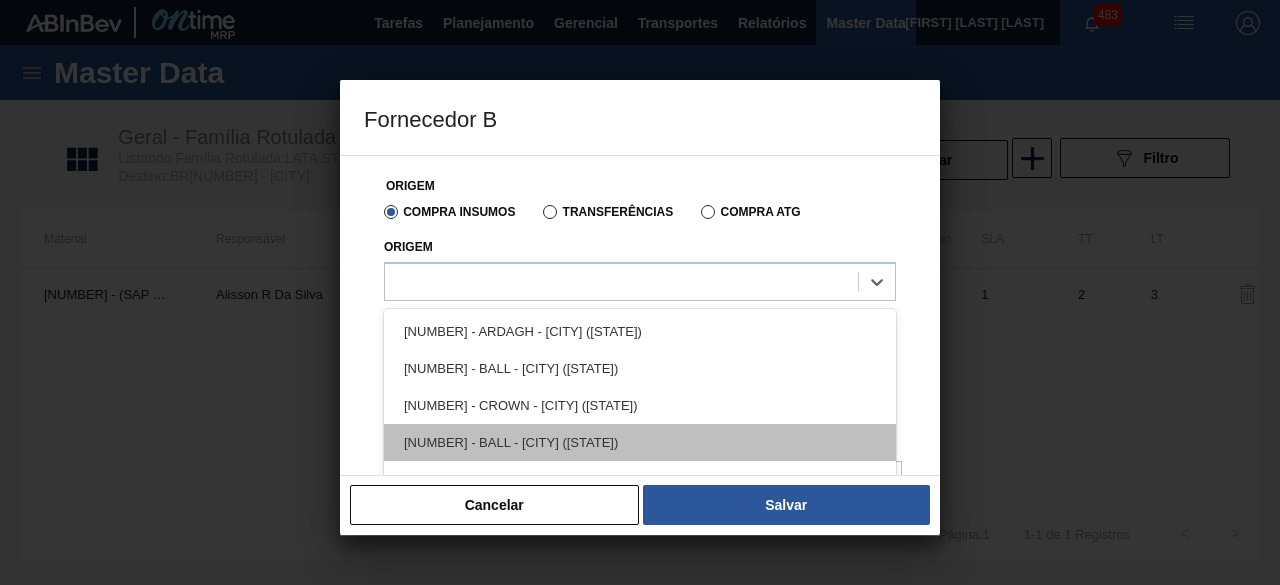click on "307331 - BALL - FRUTAL (MG)" at bounding box center (640, 442) 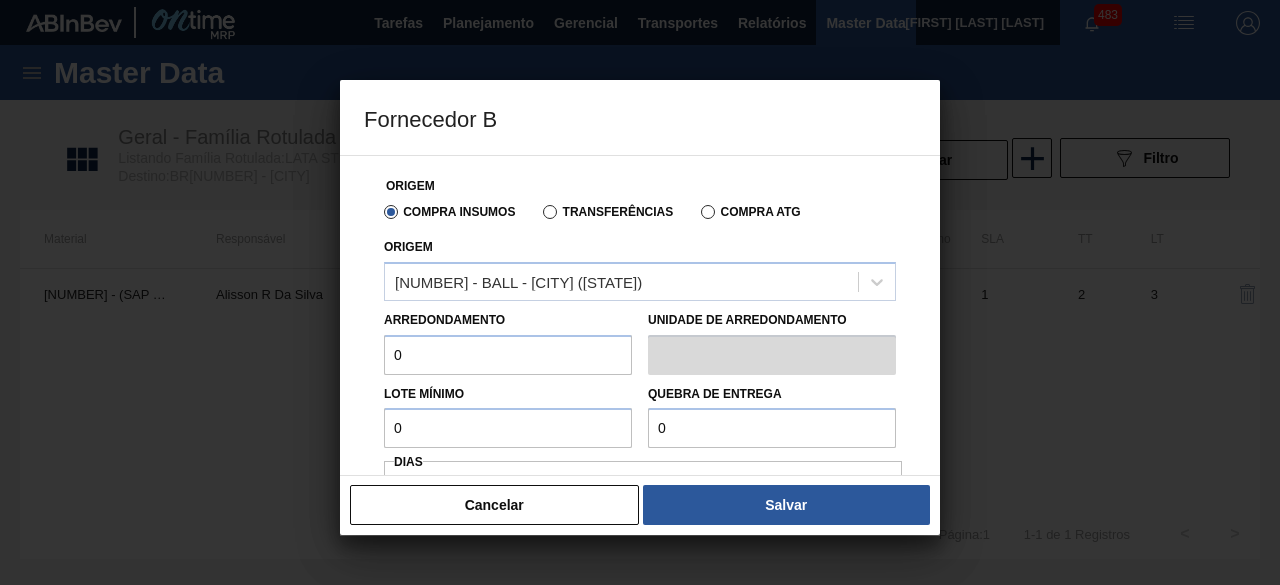 click on "0" at bounding box center (508, 355) 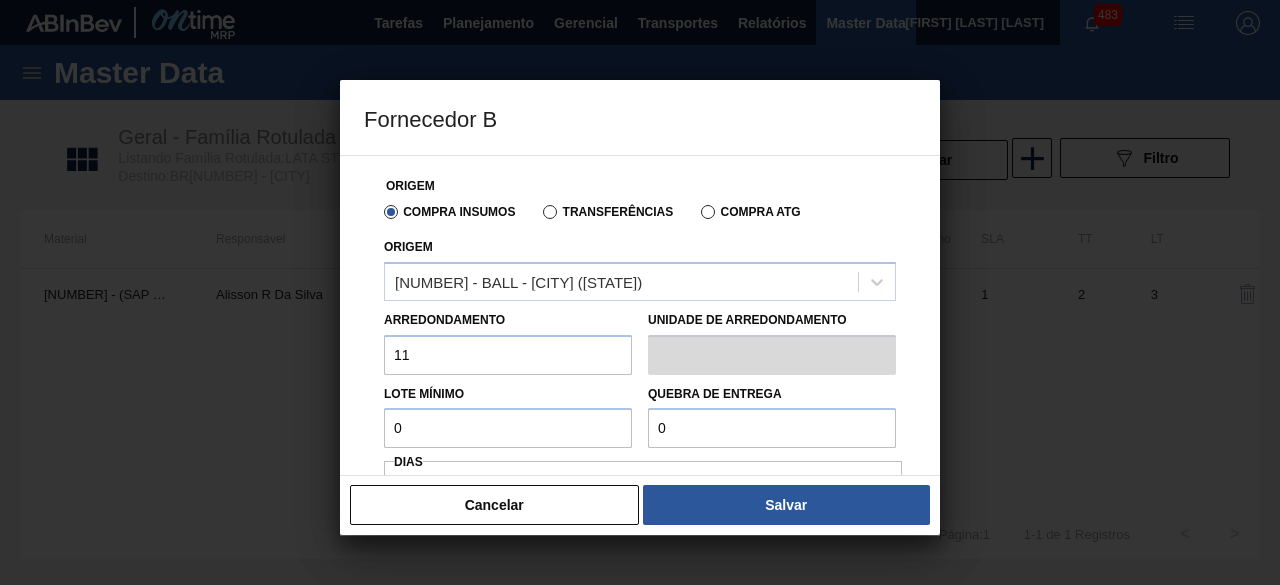 type on "11,088" 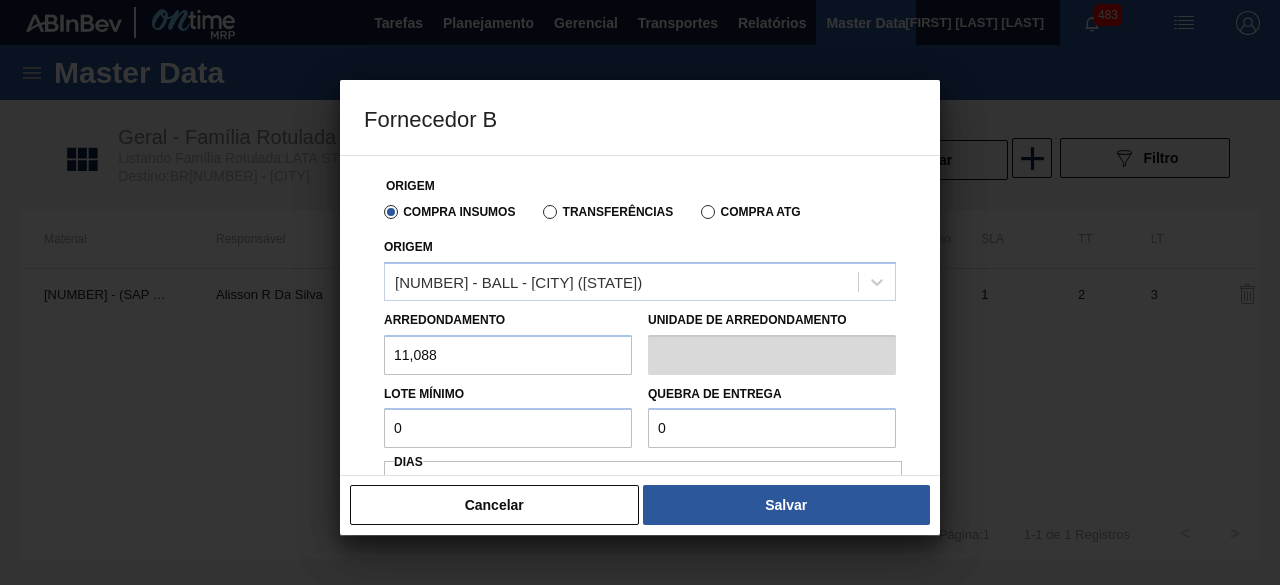 click on "0" at bounding box center [508, 428] 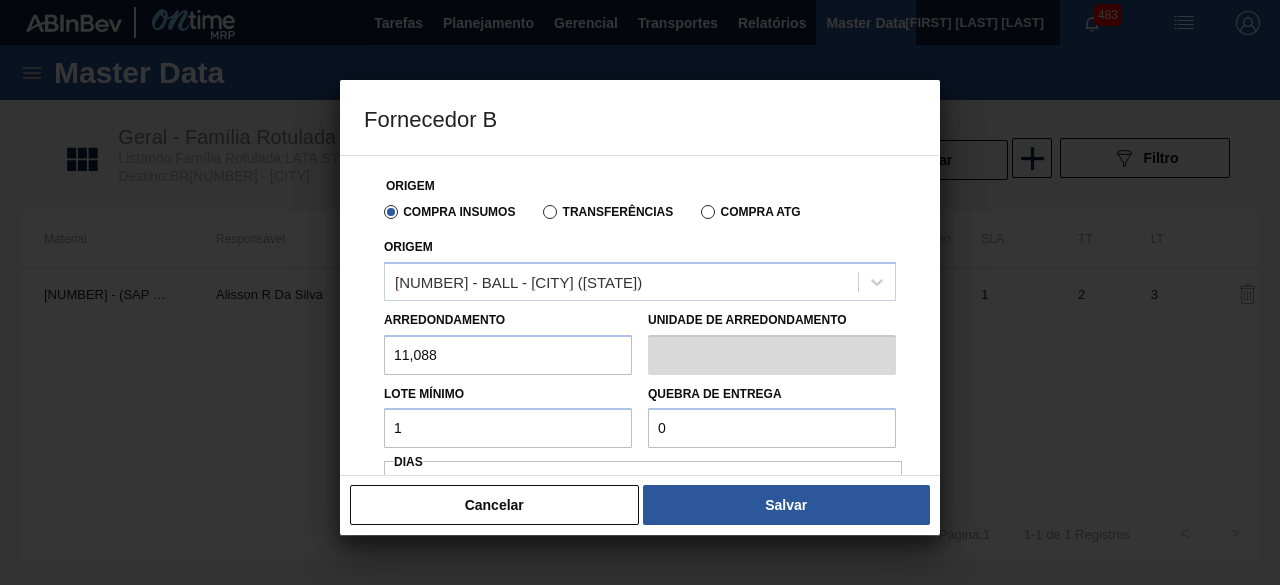 type on "11,088" 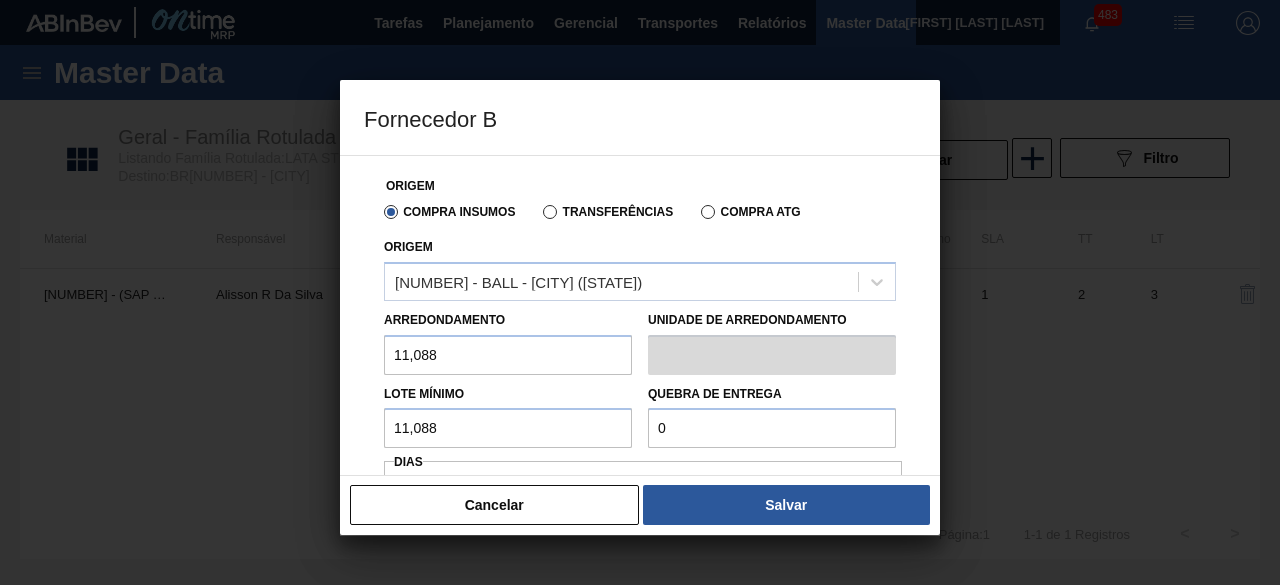 click on "0" at bounding box center [772, 428] 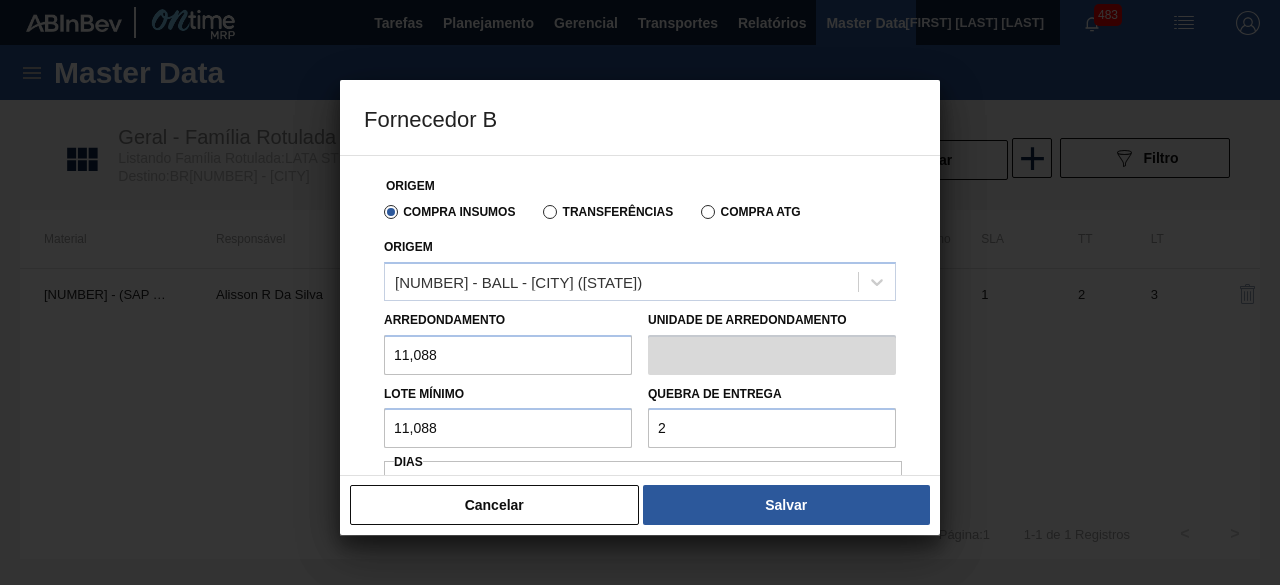 type on "277,2" 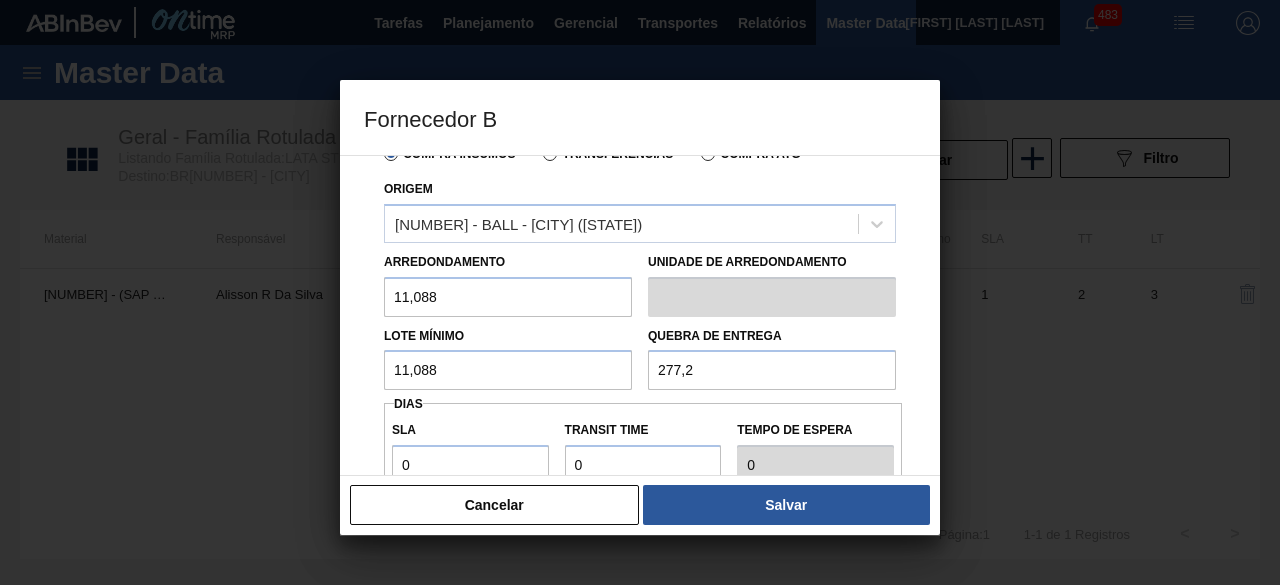 scroll, scrollTop: 200, scrollLeft: 0, axis: vertical 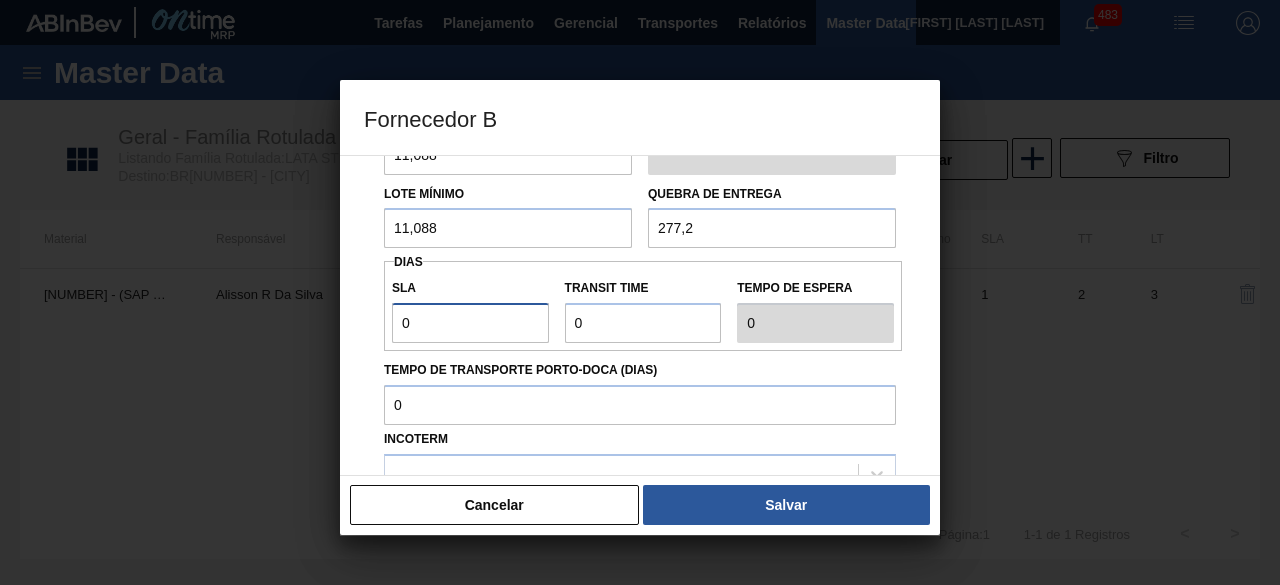 click on "0" at bounding box center (470, 323) 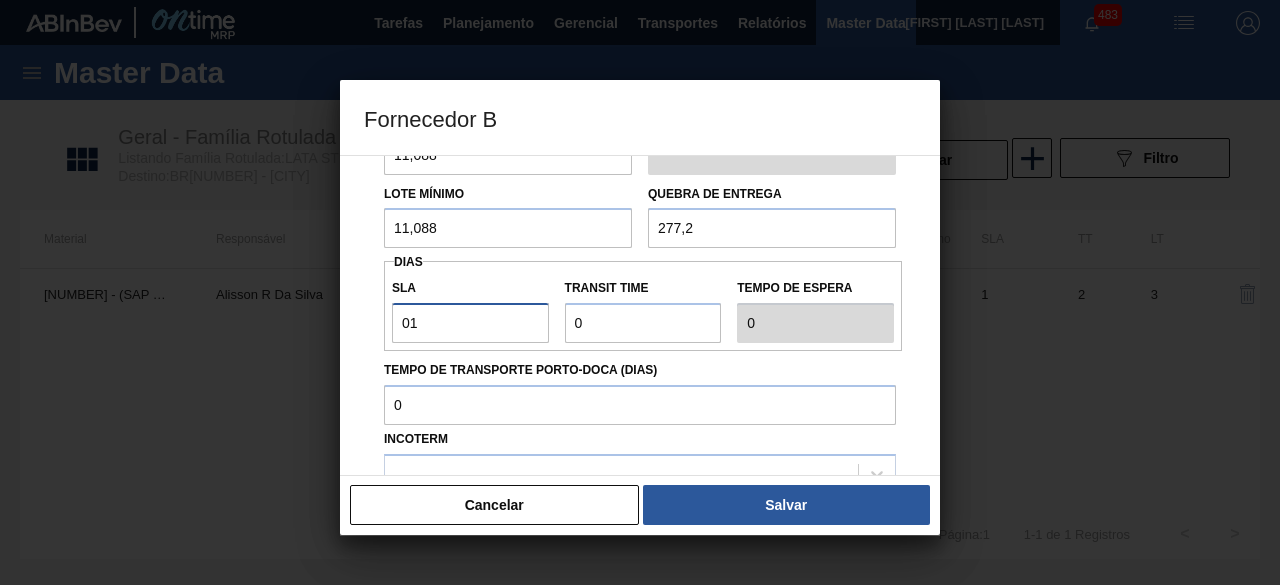 type on "1" 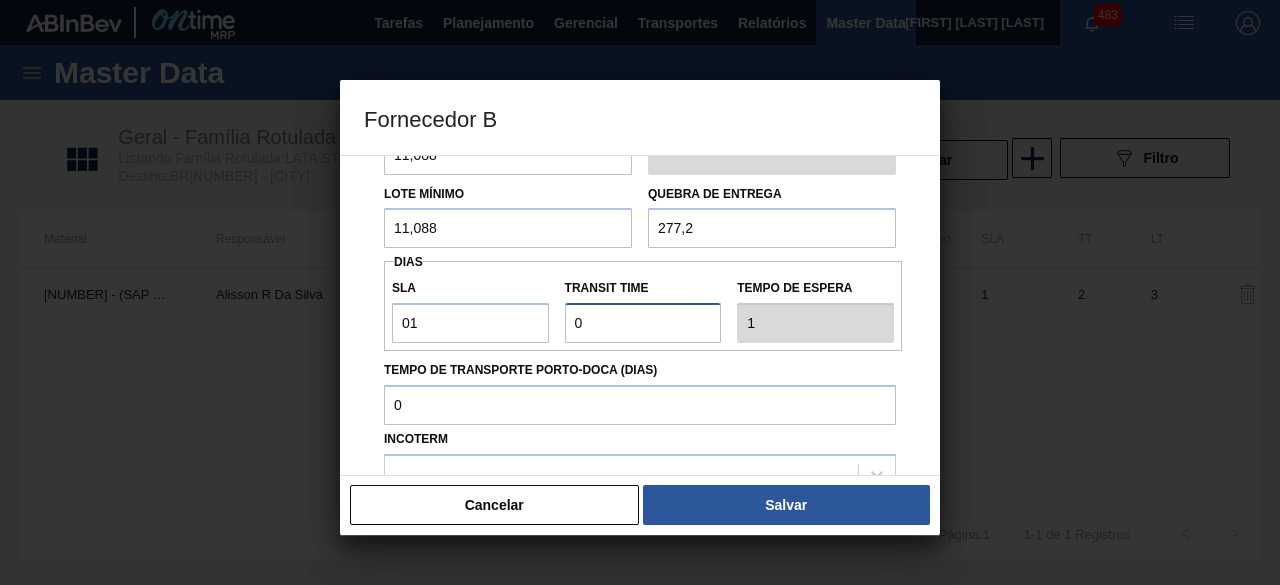 click on "Transit Time" at bounding box center [643, 323] 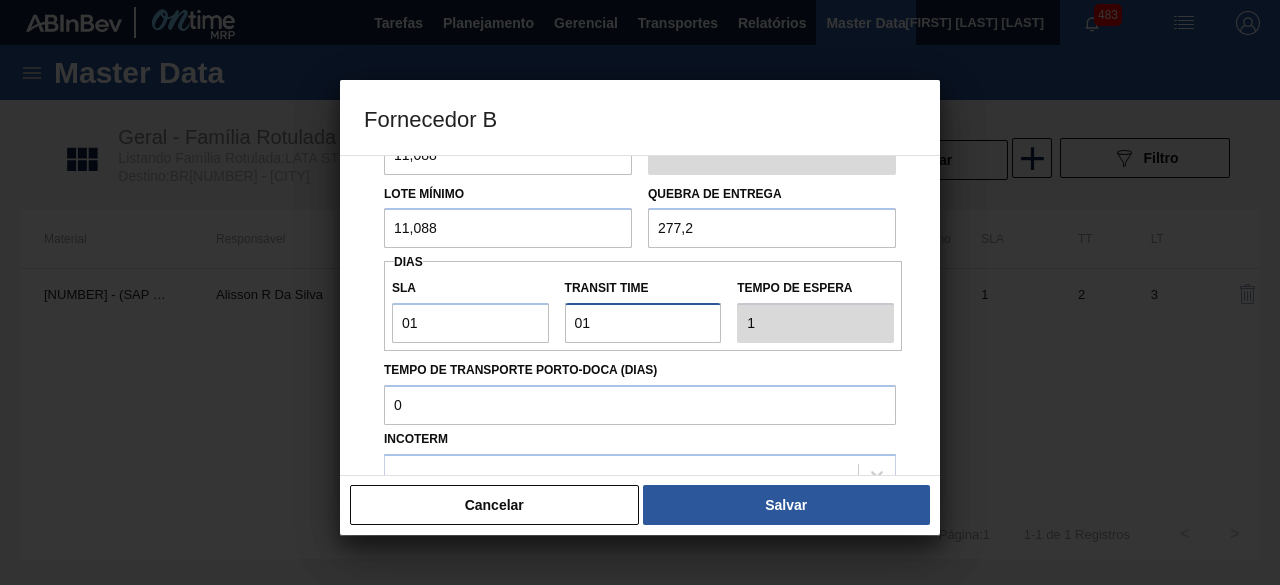 type on "2" 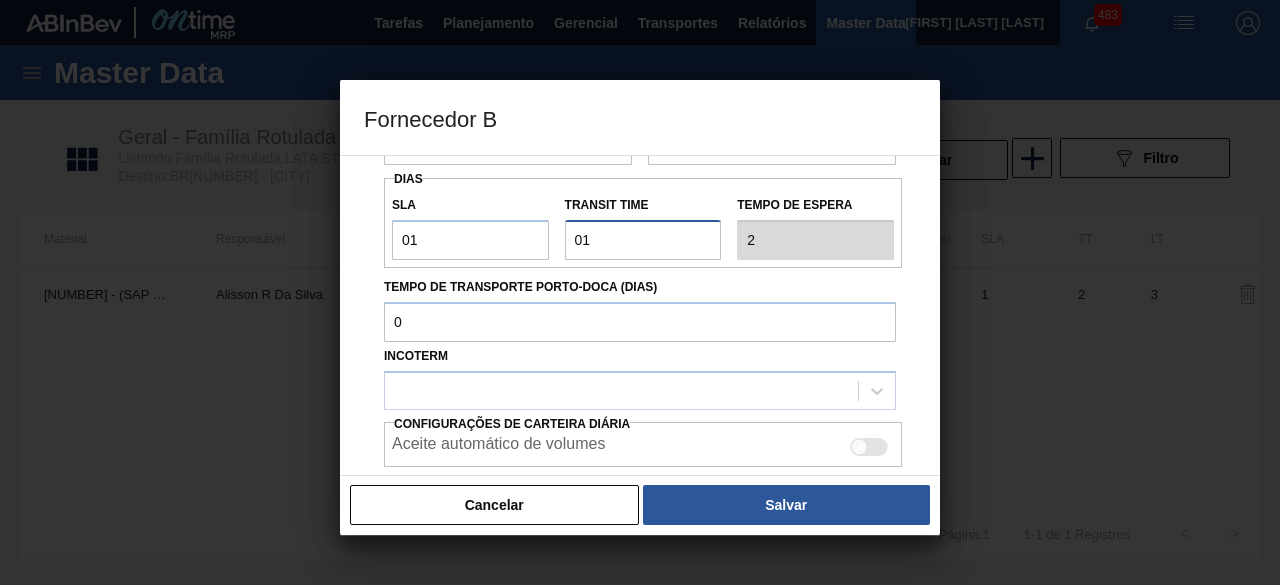 scroll, scrollTop: 398, scrollLeft: 0, axis: vertical 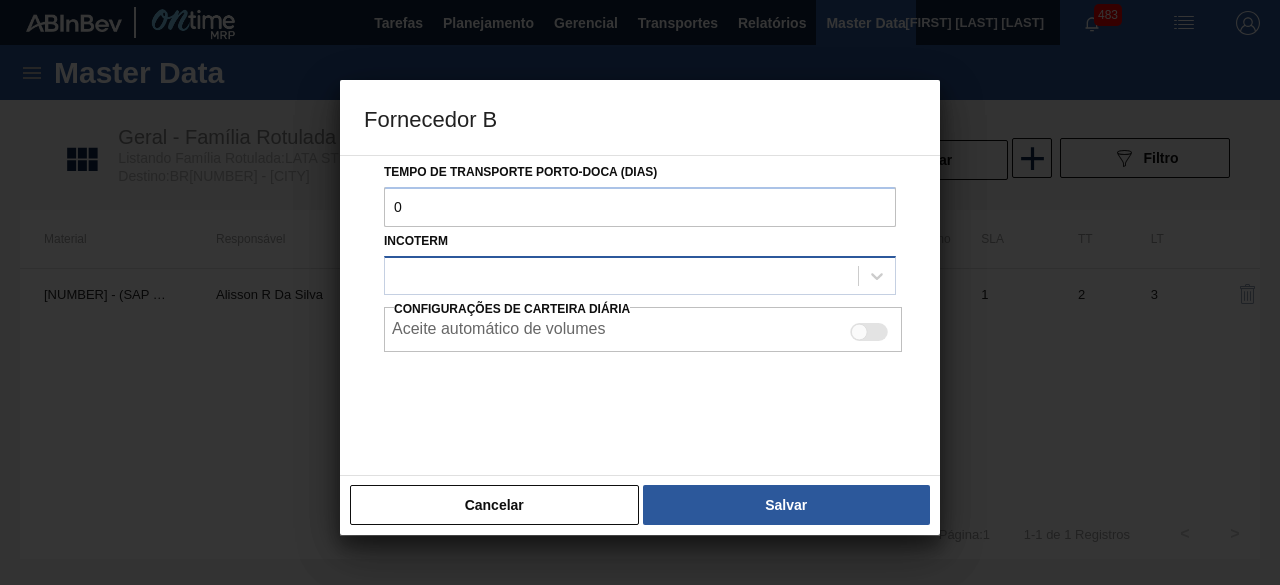 click at bounding box center [621, 275] 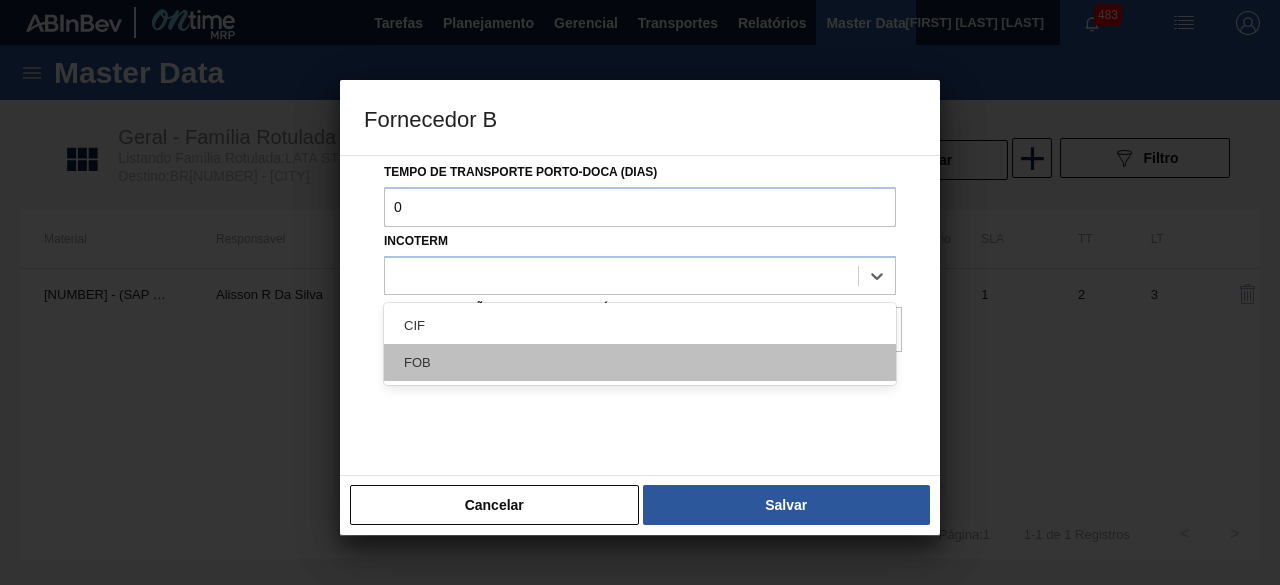 click on "FOB" at bounding box center (640, 362) 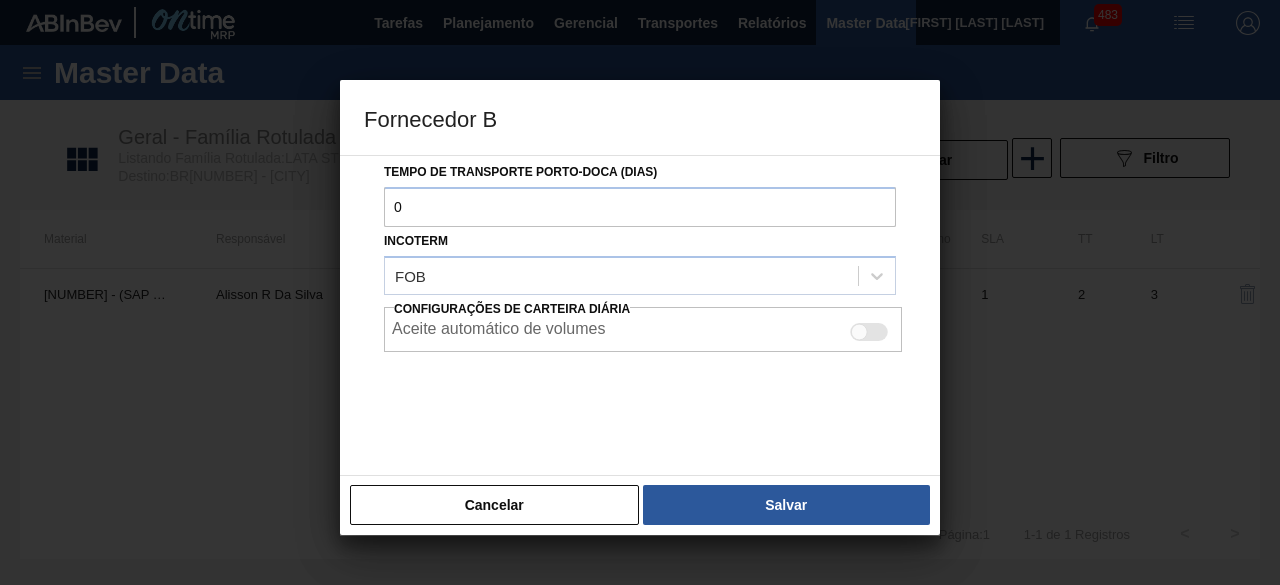 click at bounding box center [869, 332] 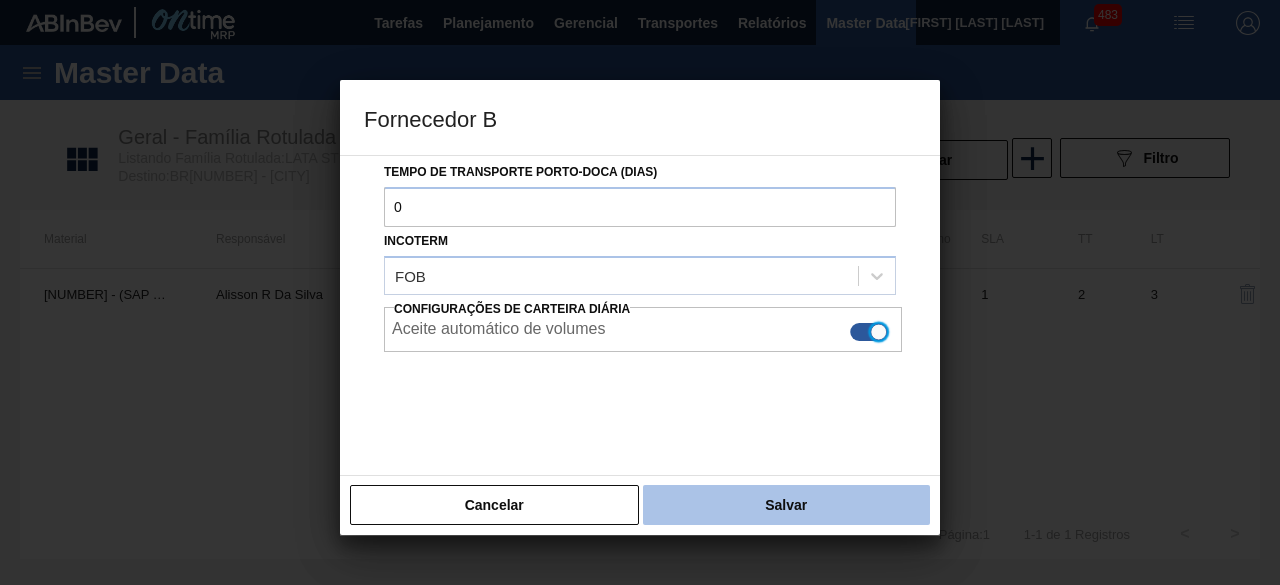 click on "Salvar" at bounding box center (786, 505) 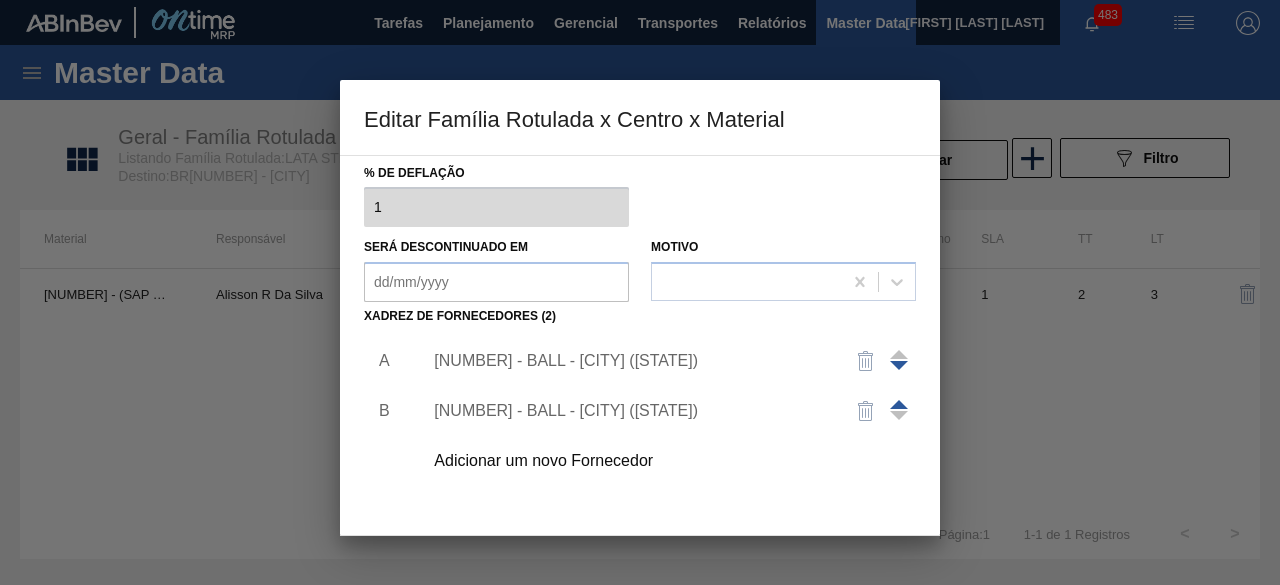 click on "289877 - BALL - TRÊS RIOS (RJ)" at bounding box center (663, 361) 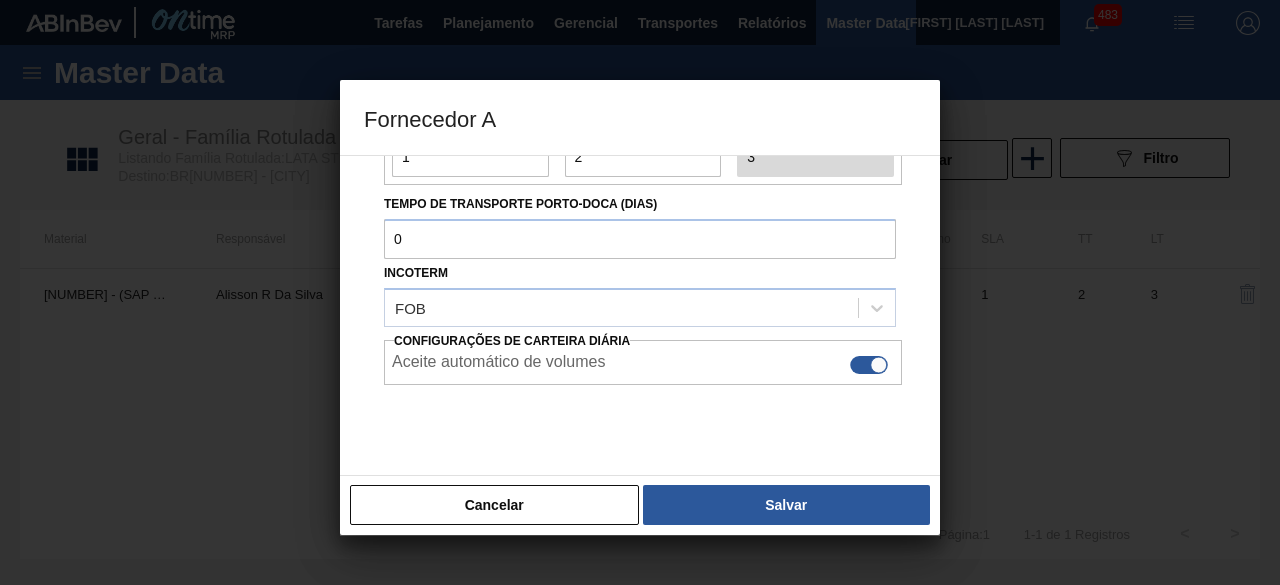 scroll, scrollTop: 335, scrollLeft: 0, axis: vertical 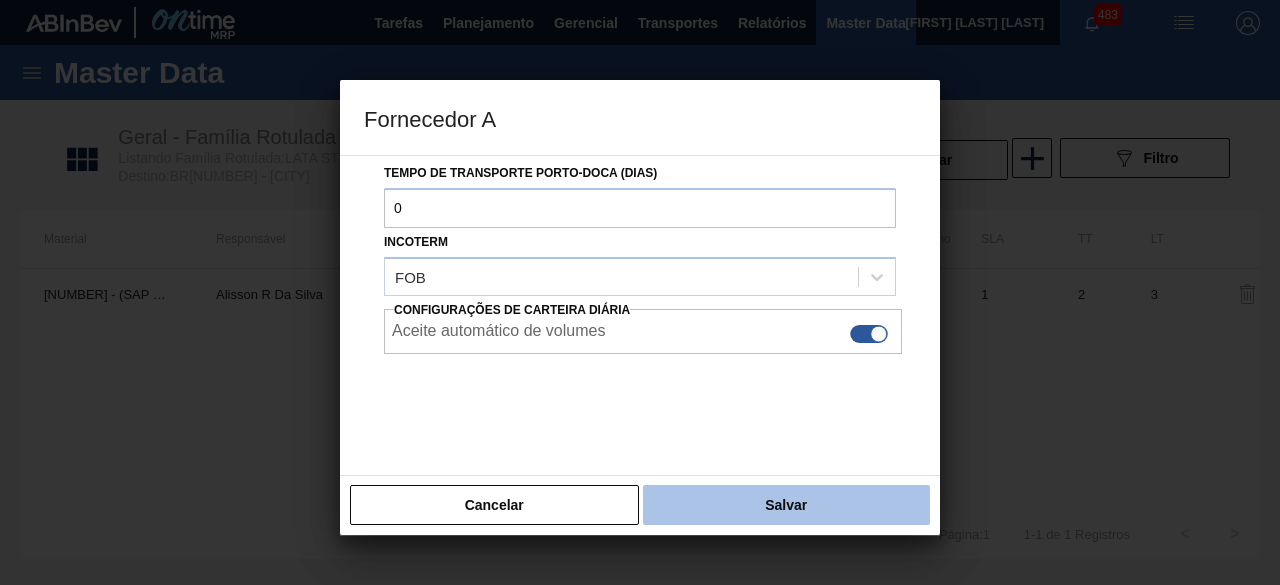 click on "Salvar" at bounding box center (786, 505) 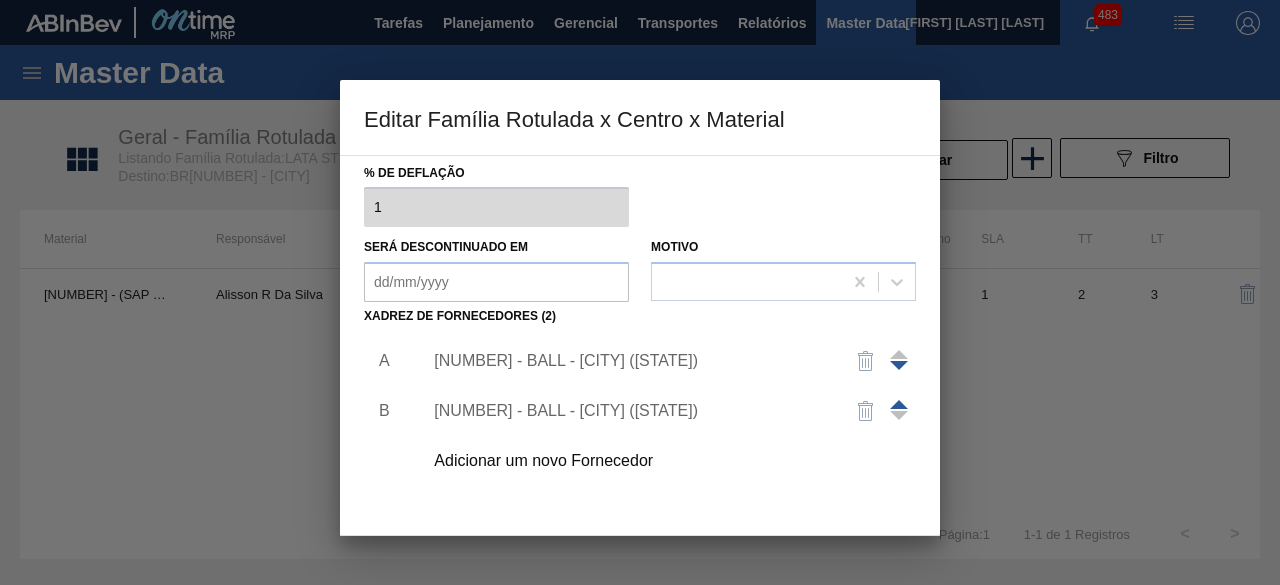 scroll, scrollTop: 314, scrollLeft: 0, axis: vertical 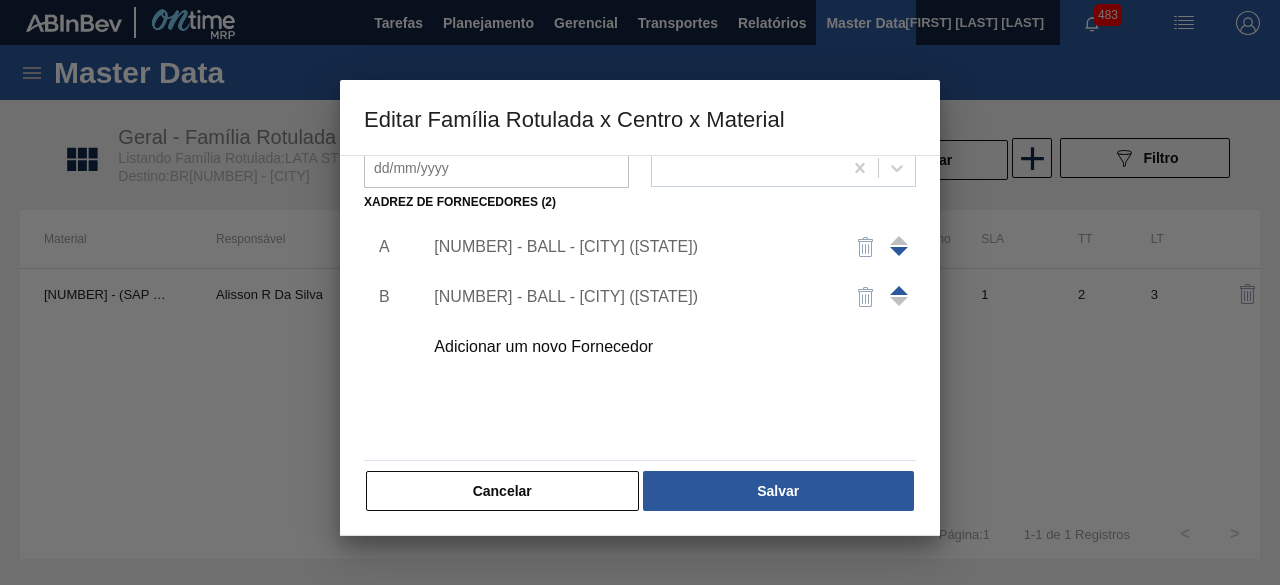 click on "Salvar" at bounding box center [778, 491] 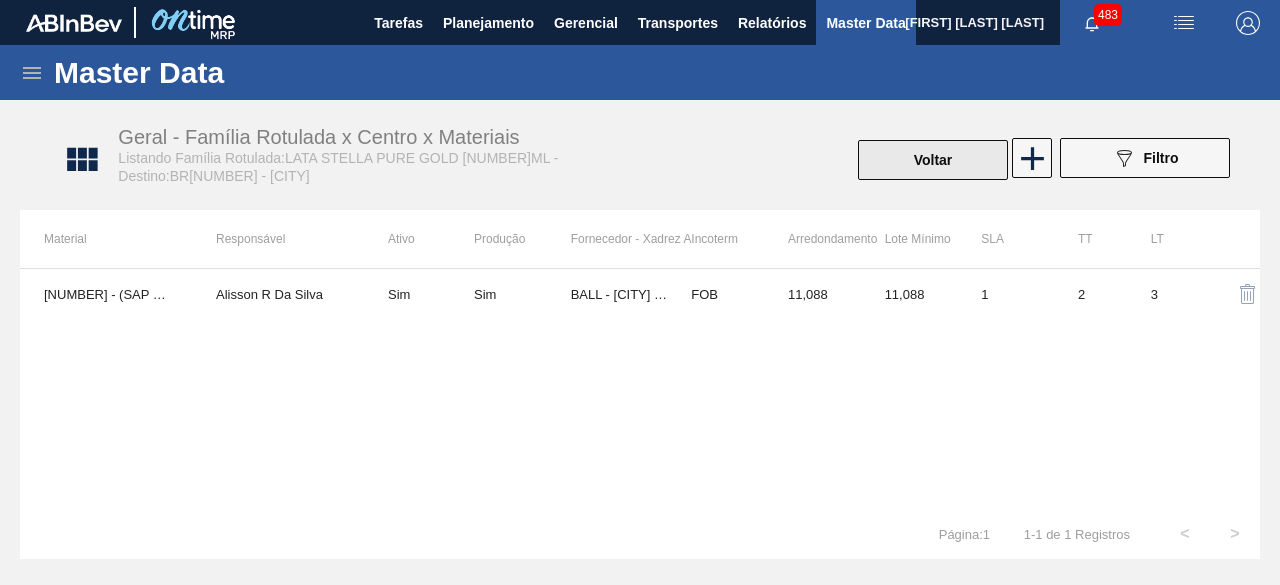 click on "Voltar" at bounding box center (933, 160) 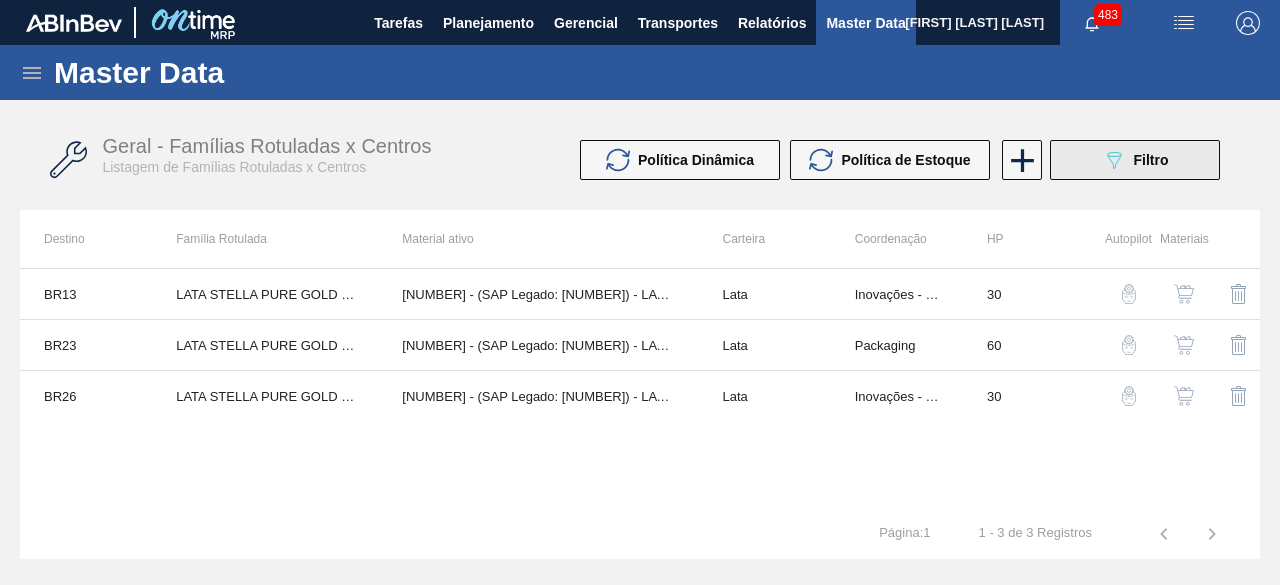 click on "089F7B8B-B2A5-4AFE-B5C0-19BA573D28AC Filtro" at bounding box center [1135, 160] 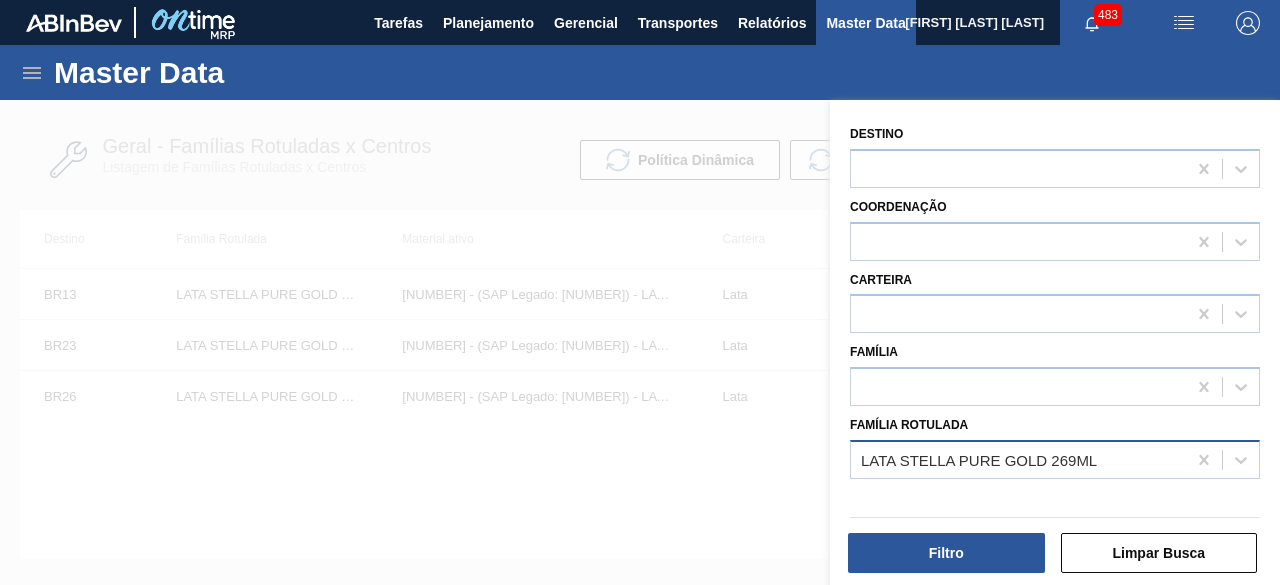 click on "LATA STELLA PURE GOLD 269ML" at bounding box center (979, 459) 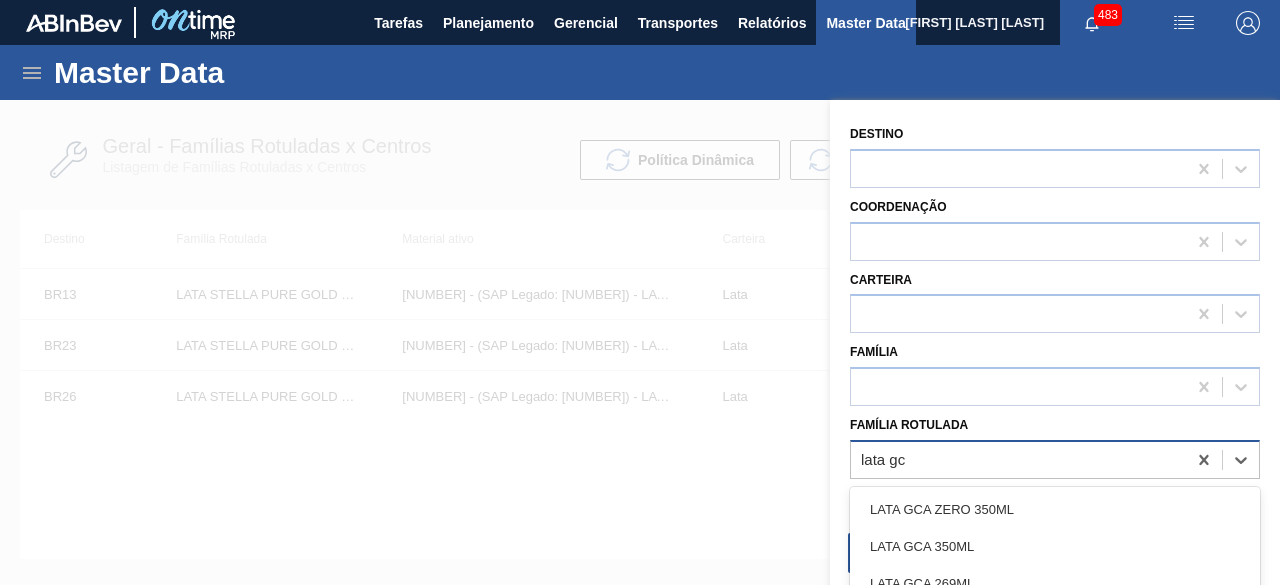 type on "lata gca" 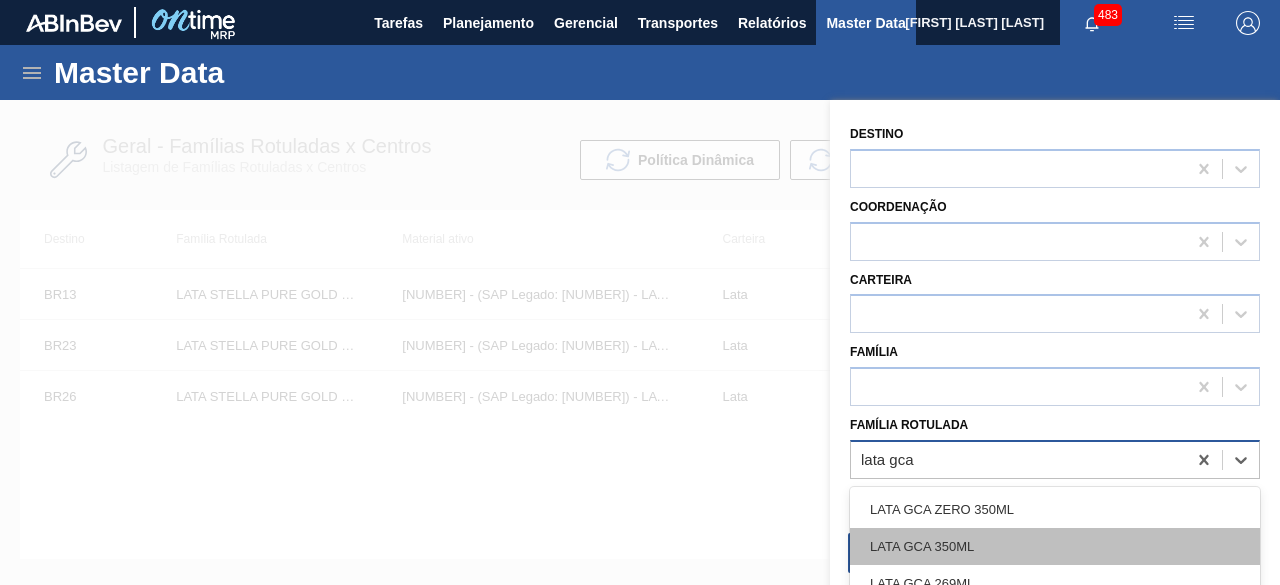 click on "LATA GCA 350ML" at bounding box center [1055, 546] 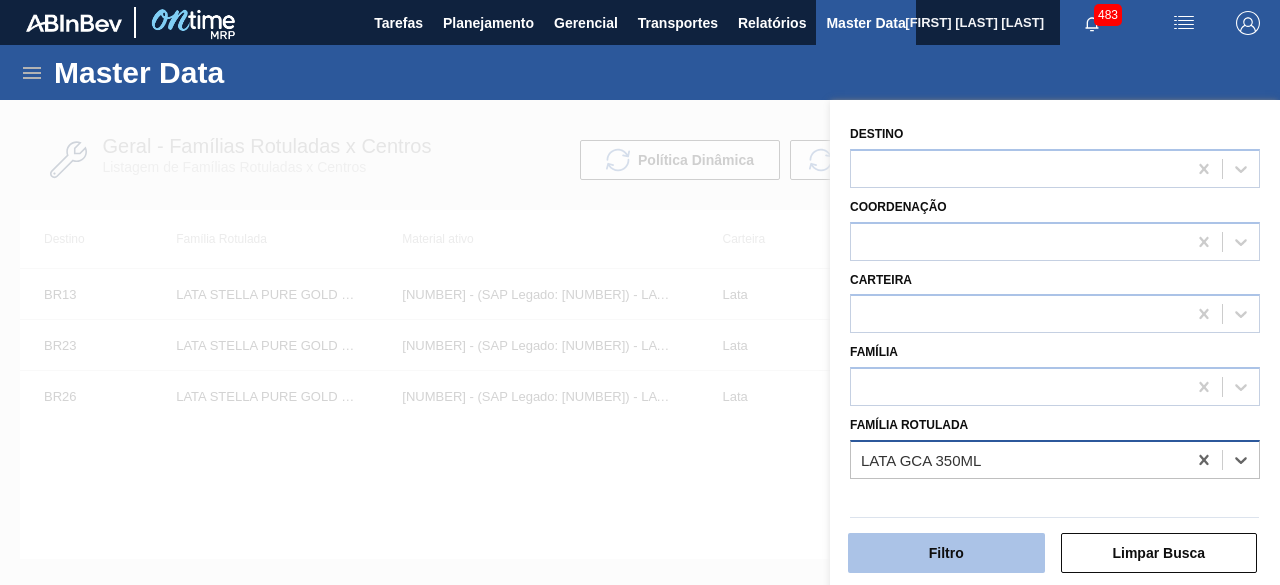 click on "Filtro" at bounding box center (946, 553) 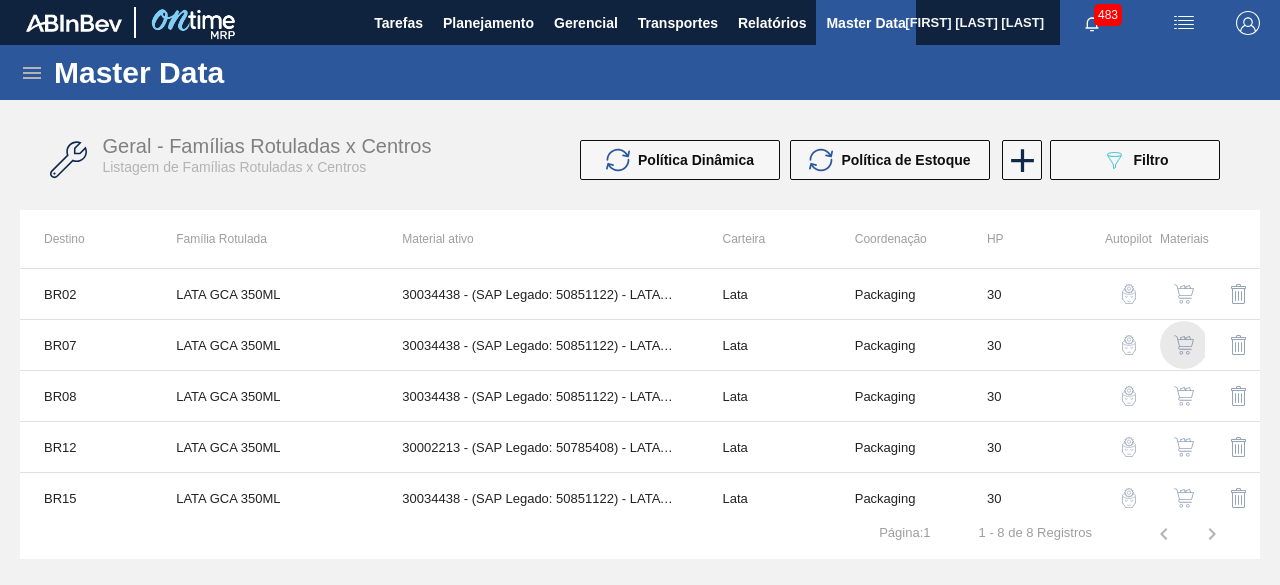 click at bounding box center (1184, 345) 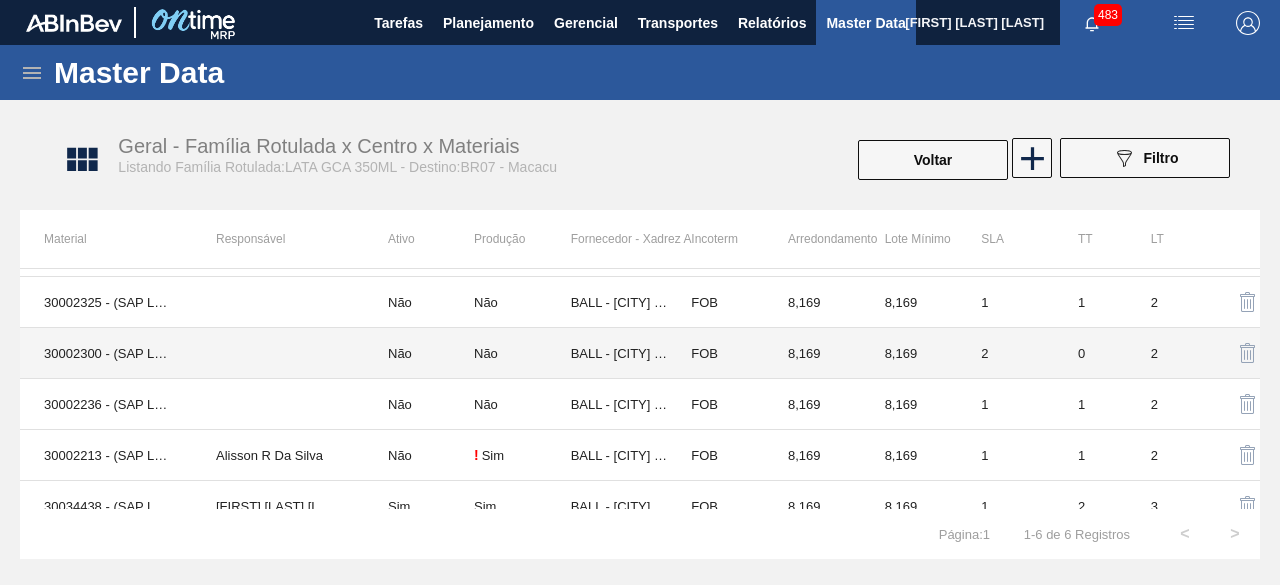 scroll, scrollTop: 62, scrollLeft: 0, axis: vertical 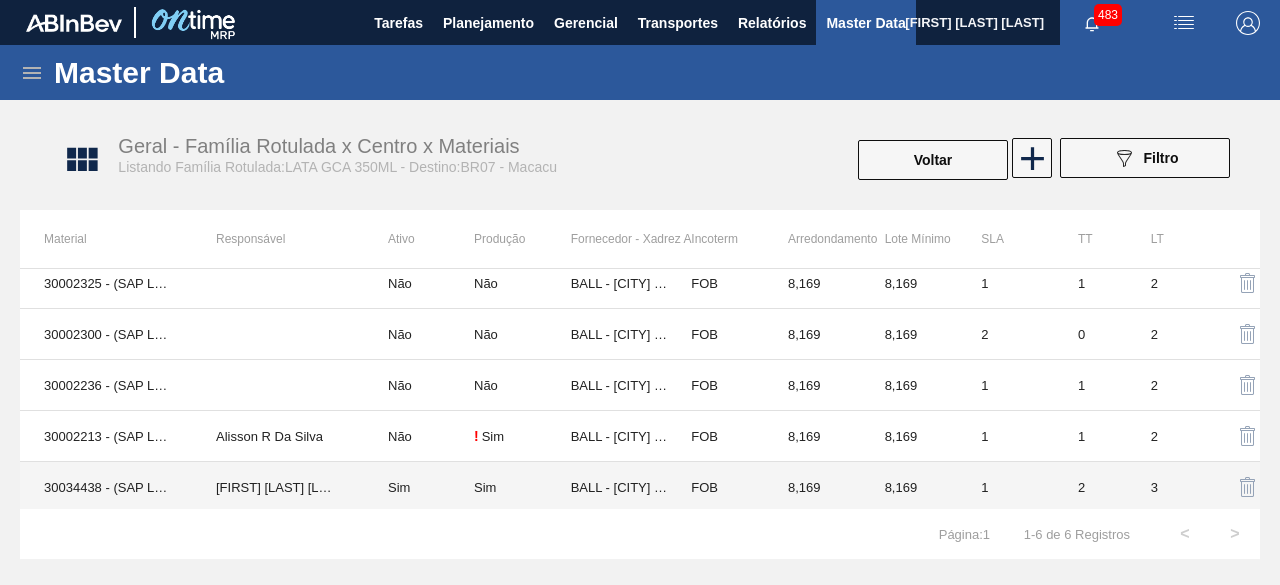 click on "30034438 - (SAP Legado: 50851122) - LATA AL 350ML GCA WANDINHA" at bounding box center [106, 487] 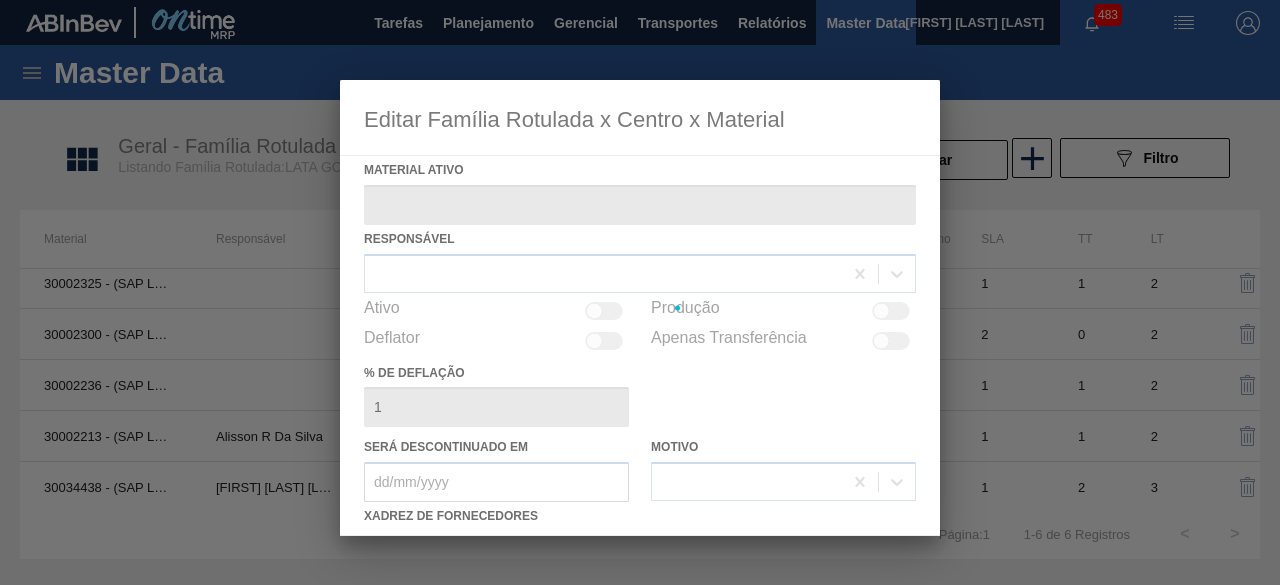 type on "30034438 - (SAP Legado: 50851122) - LATA AL 350ML GCA WANDINHA" 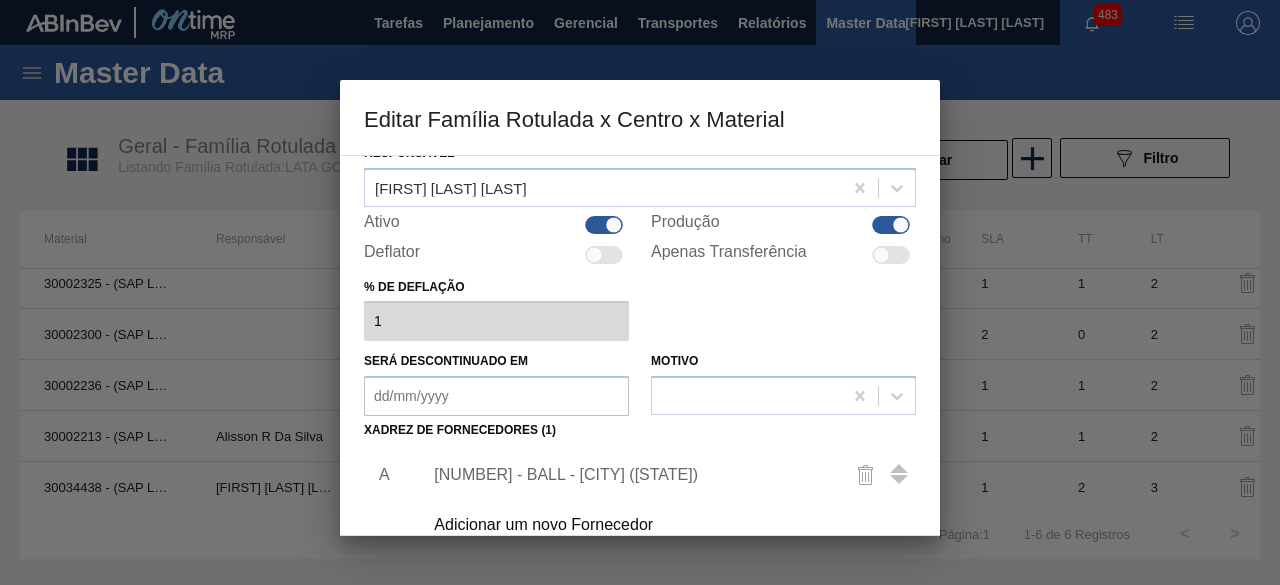 scroll, scrollTop: 200, scrollLeft: 0, axis: vertical 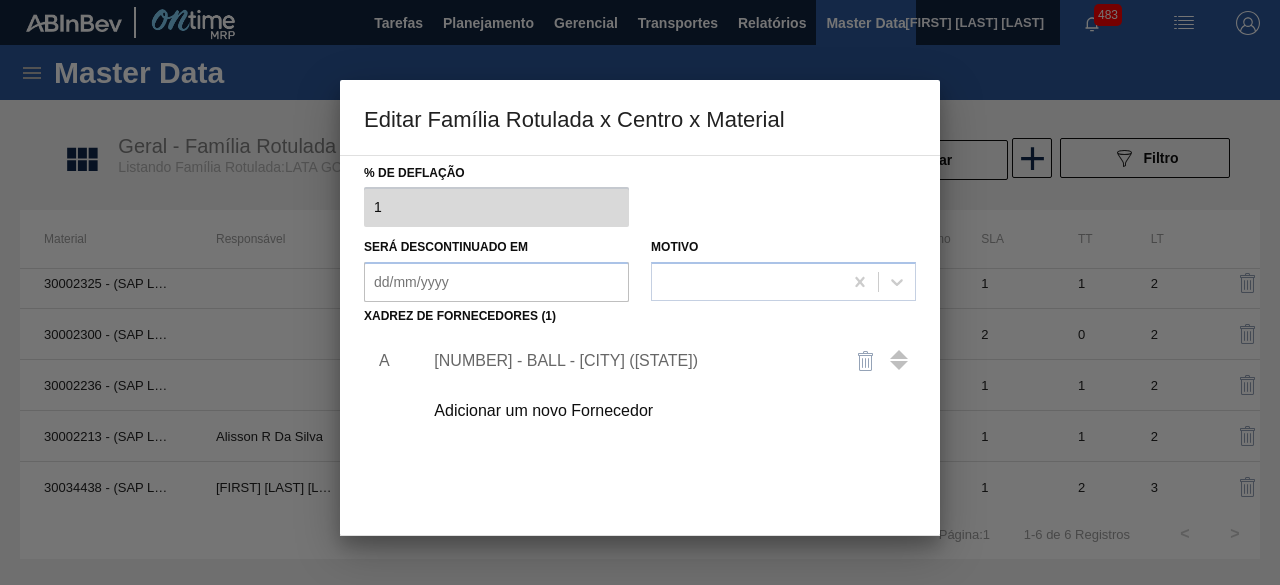 click on "Adicionar um novo Fornecedor" at bounding box center [630, 411] 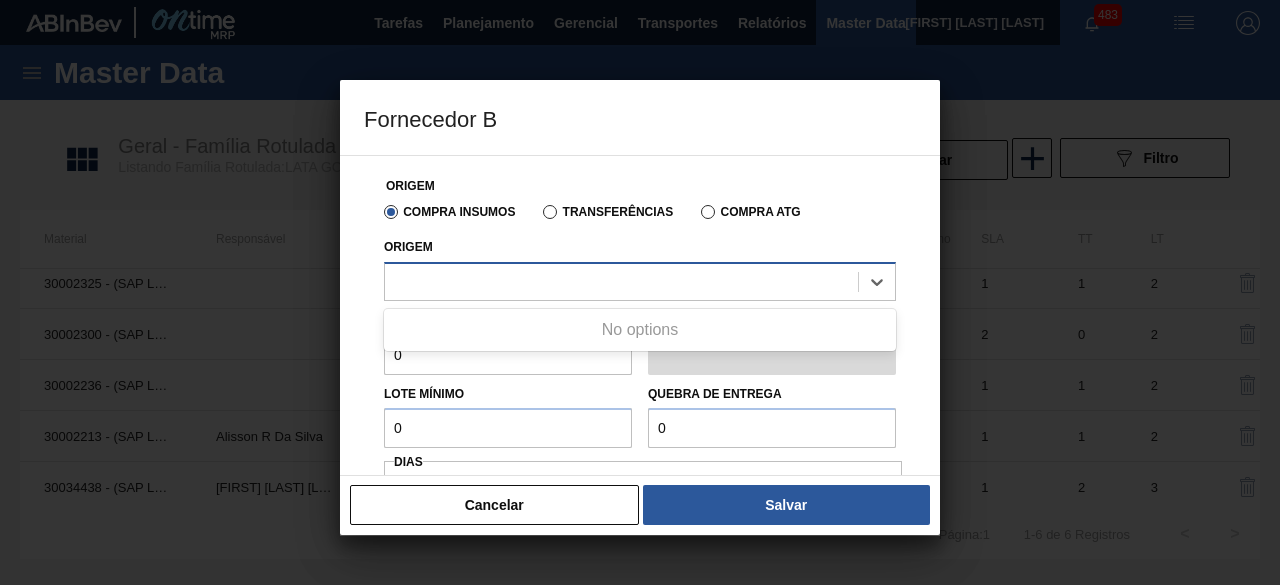 click at bounding box center (621, 281) 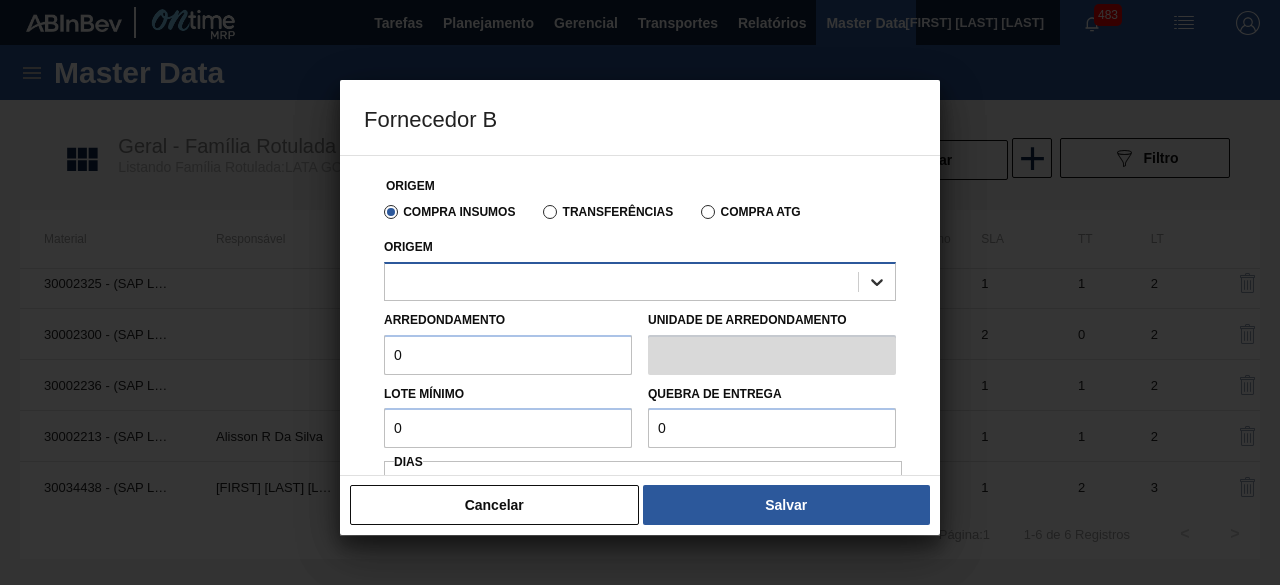 click 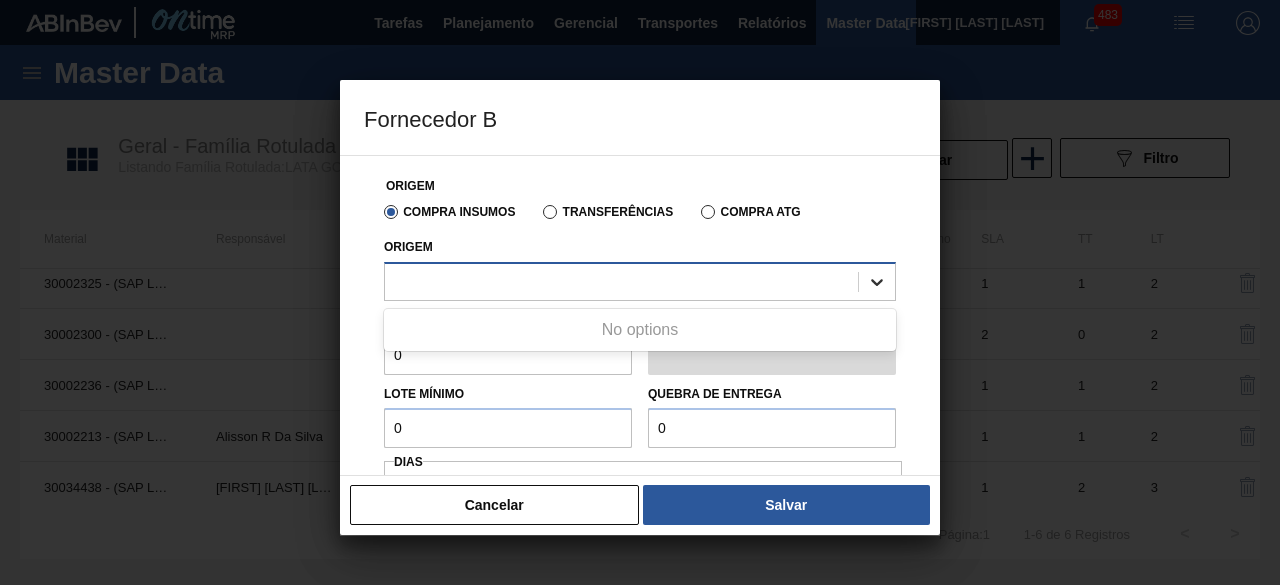 click 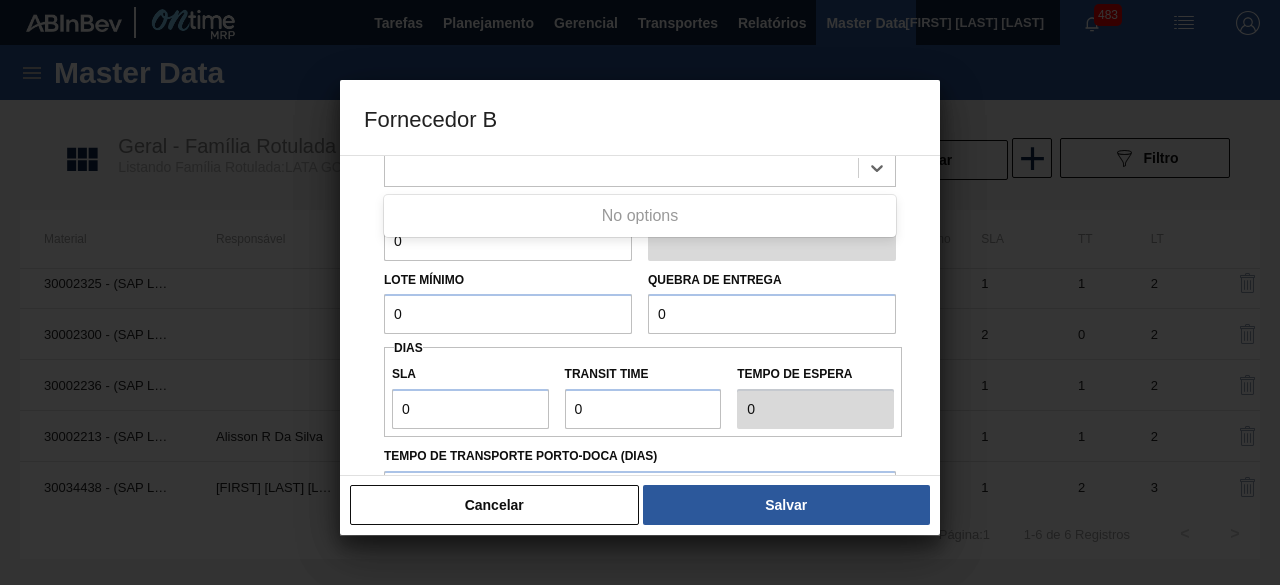 scroll, scrollTop: 0, scrollLeft: 0, axis: both 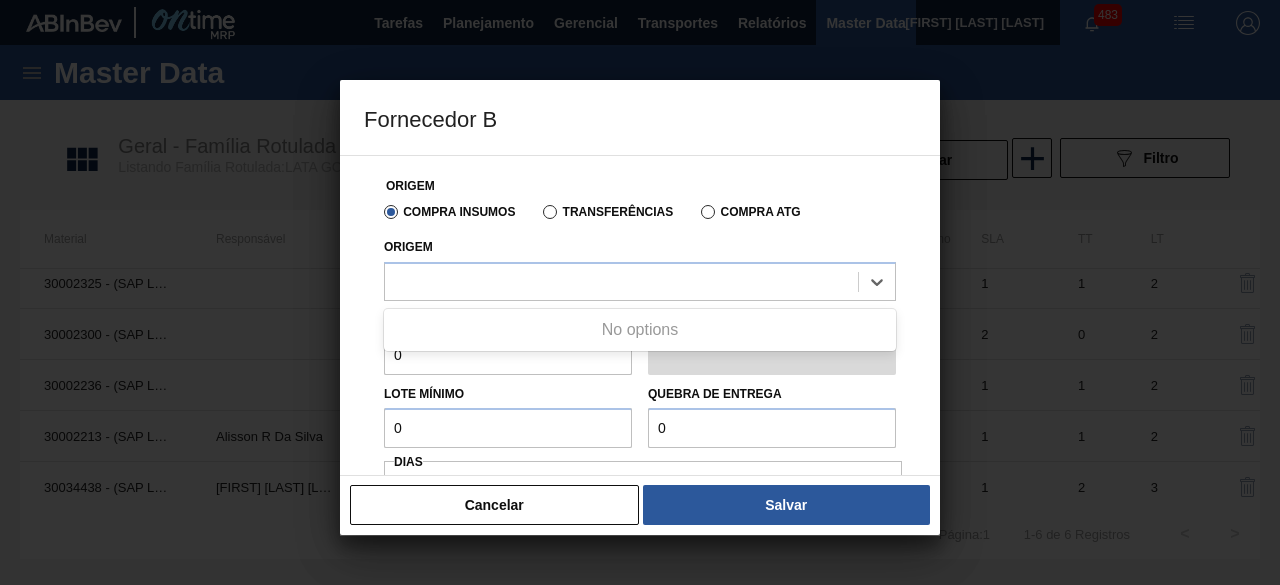 click on "Origem  Compra Insumos Transferências Compra ATG Origem   Use Up and Down to choose options, press Enter to select the currently focused option, press Escape to exit the menu, press Tab to select the option and exit the menu. No options Arredondamento 0 Unidade de arredondamento Lote Mínimo 0 Quebra de entrega 0   Dias     SLA 0 Transit Time Tempo de espera 0 Tempo de Transporte Porto-Doca (dias) Incoterm CIF Configurações de Carteira Diária Aceite automático de volumes" at bounding box center [640, 315] 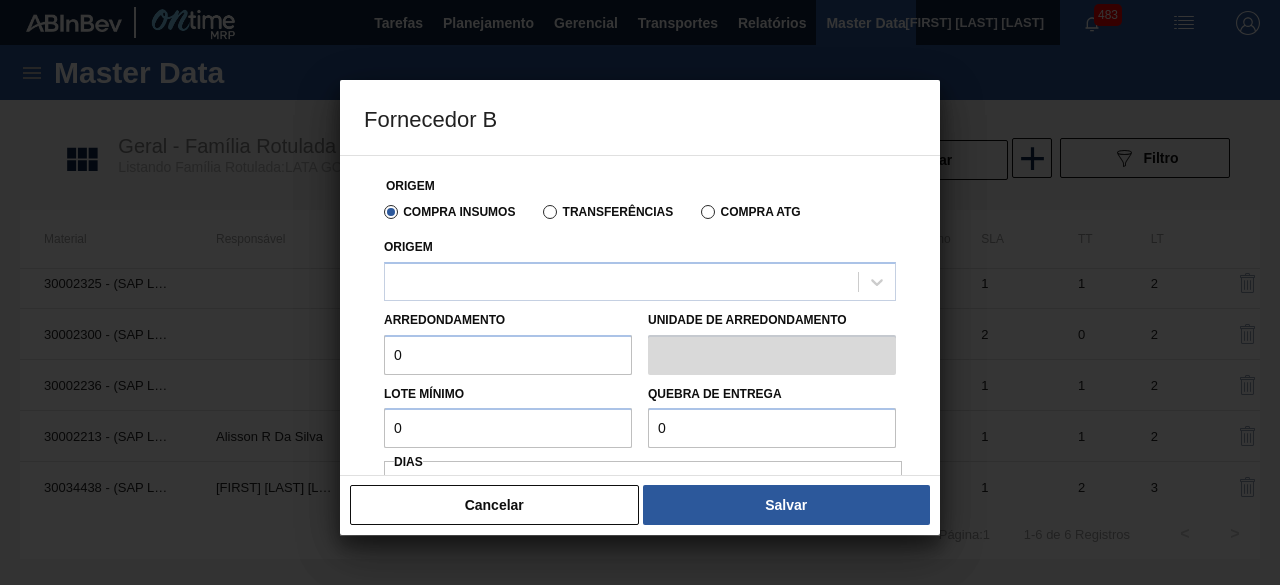 click on "Cancelar" at bounding box center (494, 505) 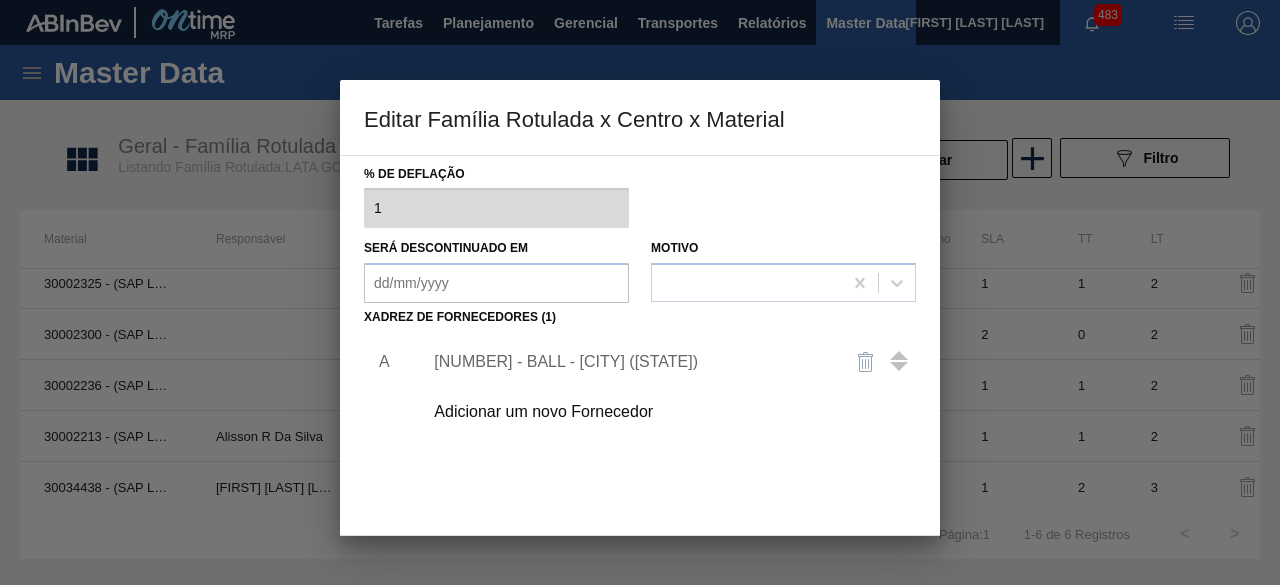 scroll, scrollTop: 200, scrollLeft: 0, axis: vertical 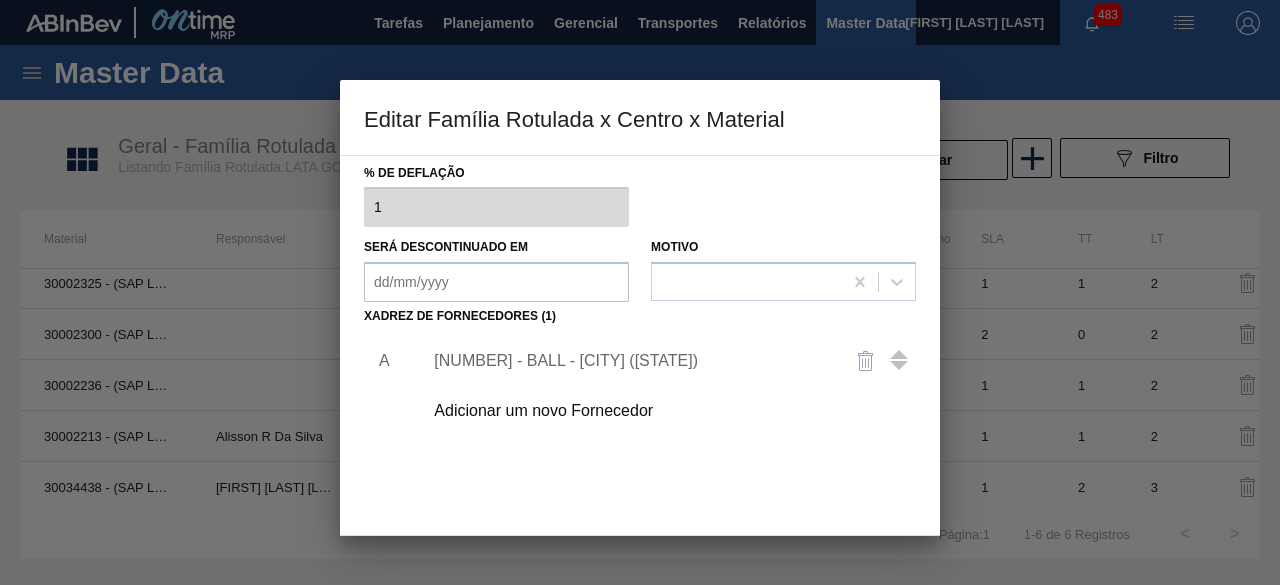 click on "Adicionar um novo Fornecedor" at bounding box center [630, 411] 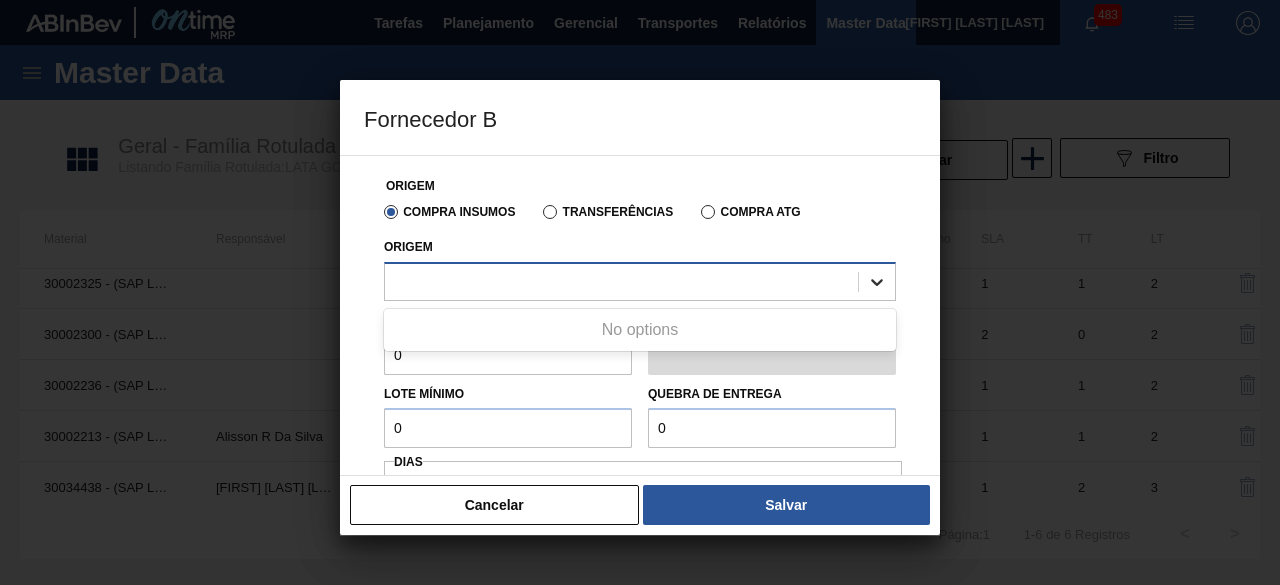 click 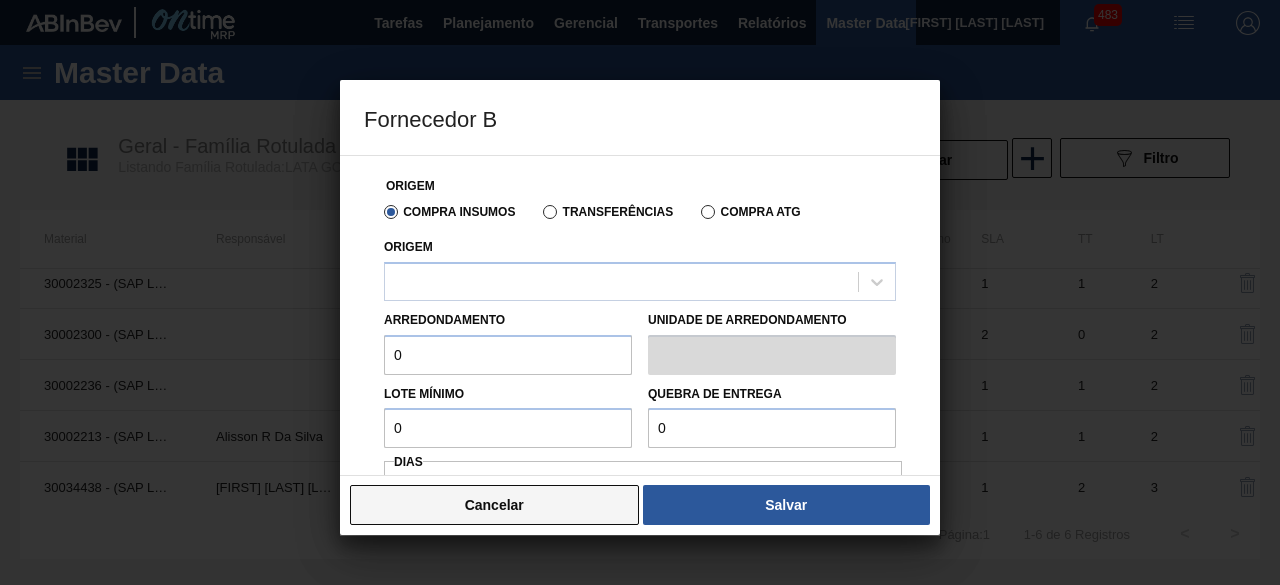 click on "Cancelar" at bounding box center [494, 505] 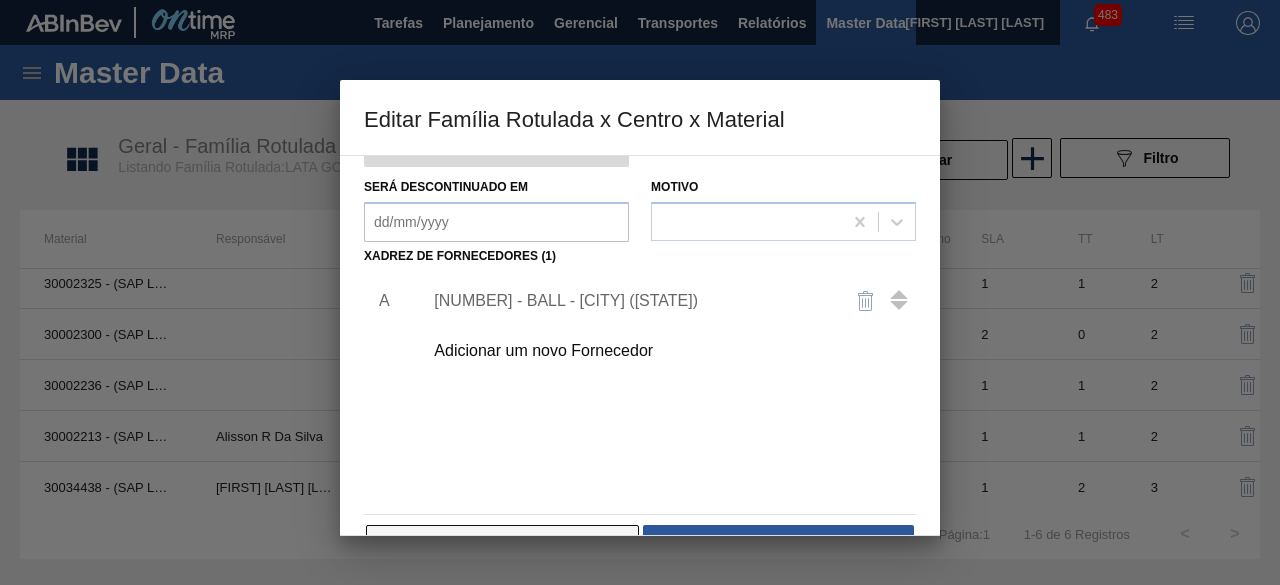 scroll, scrollTop: 314, scrollLeft: 0, axis: vertical 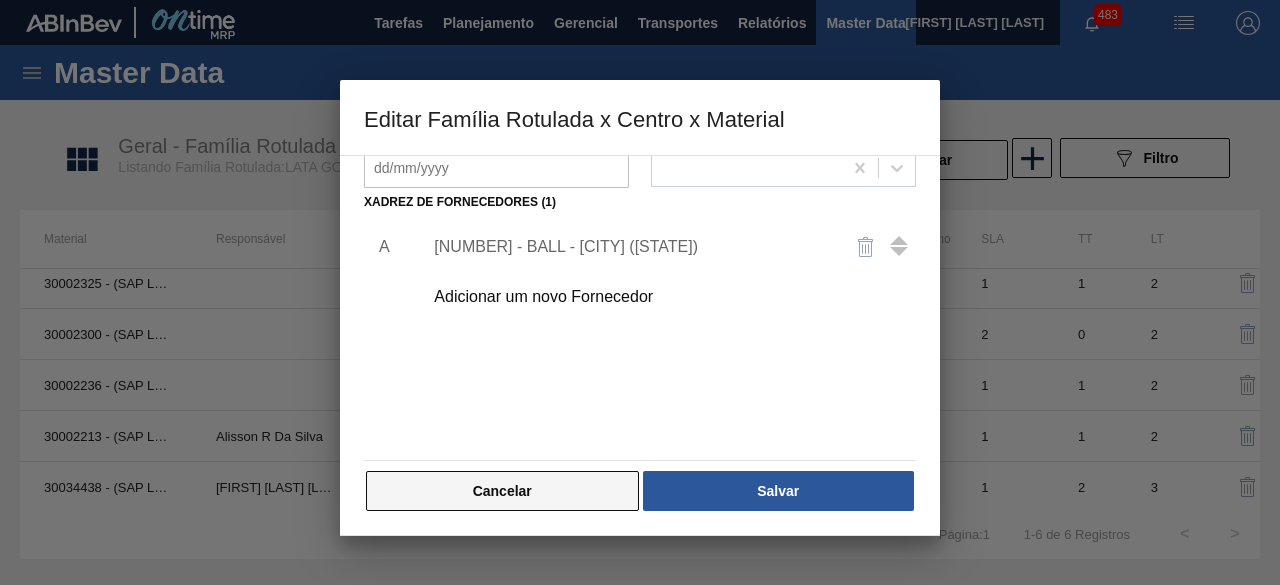 click on "Cancelar" at bounding box center [502, 491] 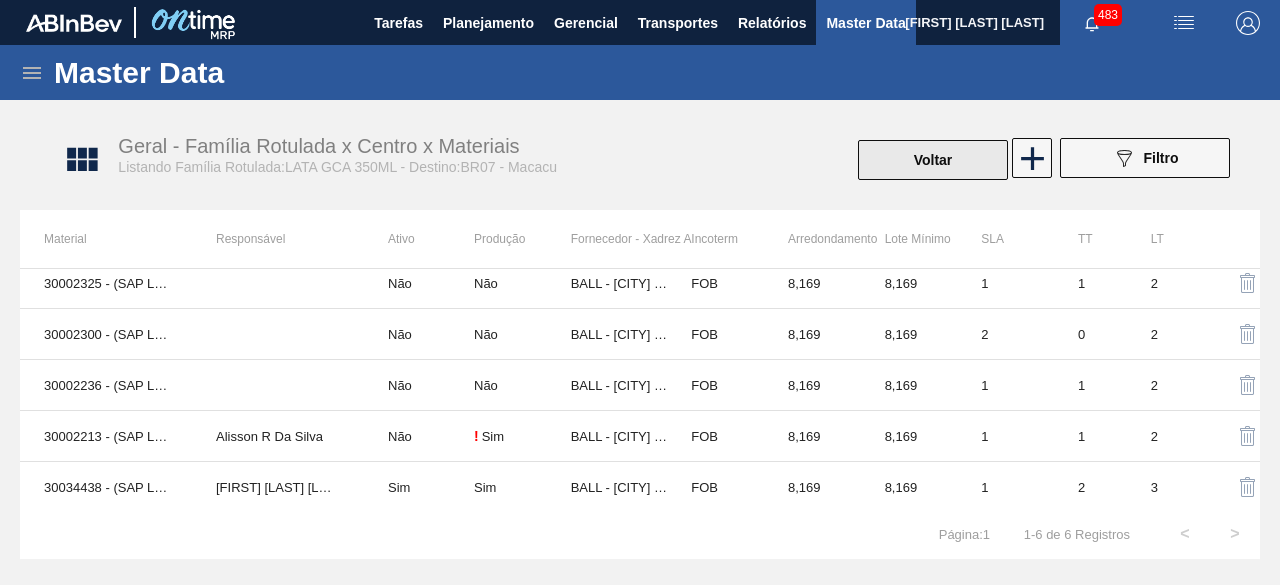 click on "Voltar" at bounding box center [933, 160] 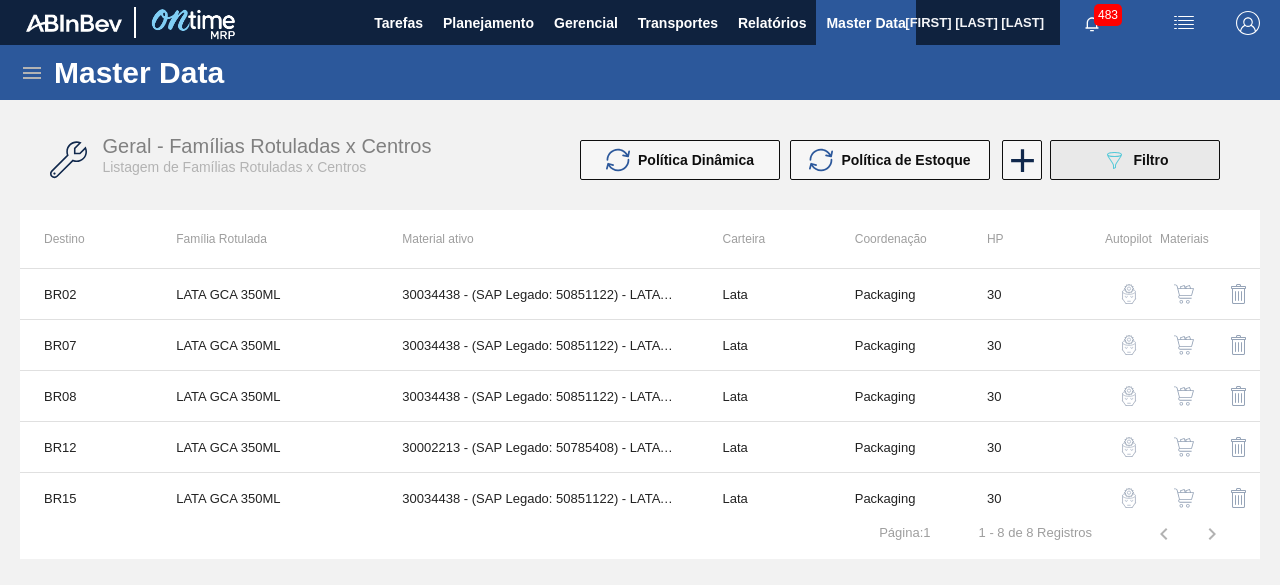 click on "Filtro" at bounding box center [1151, 160] 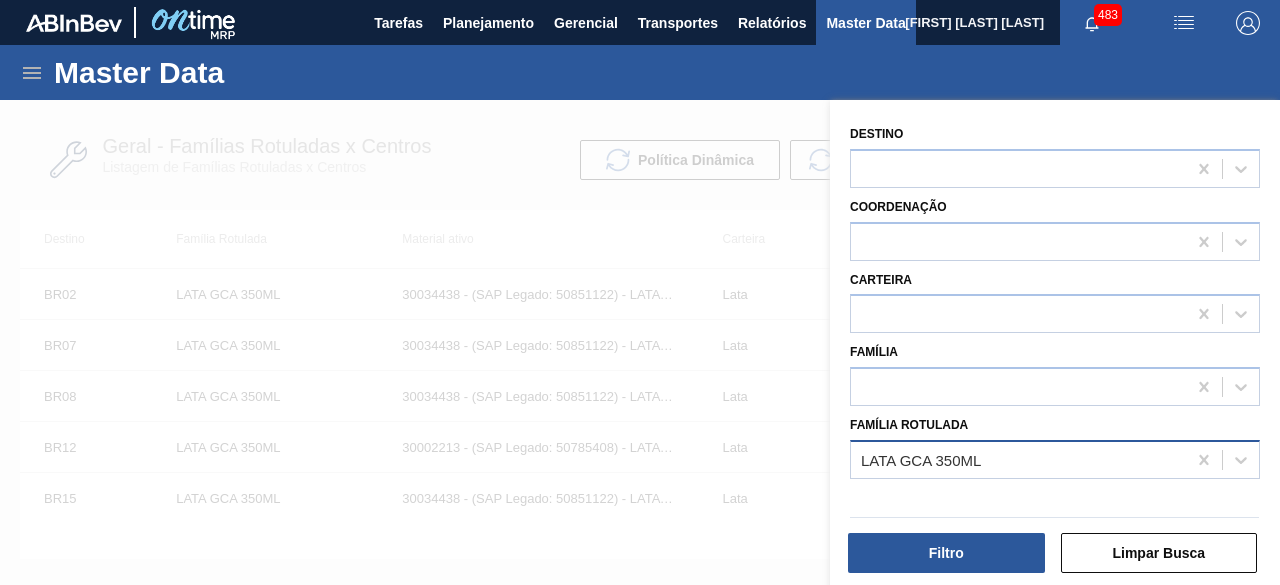 click on "LATA GCA 350ML" at bounding box center (1018, 459) 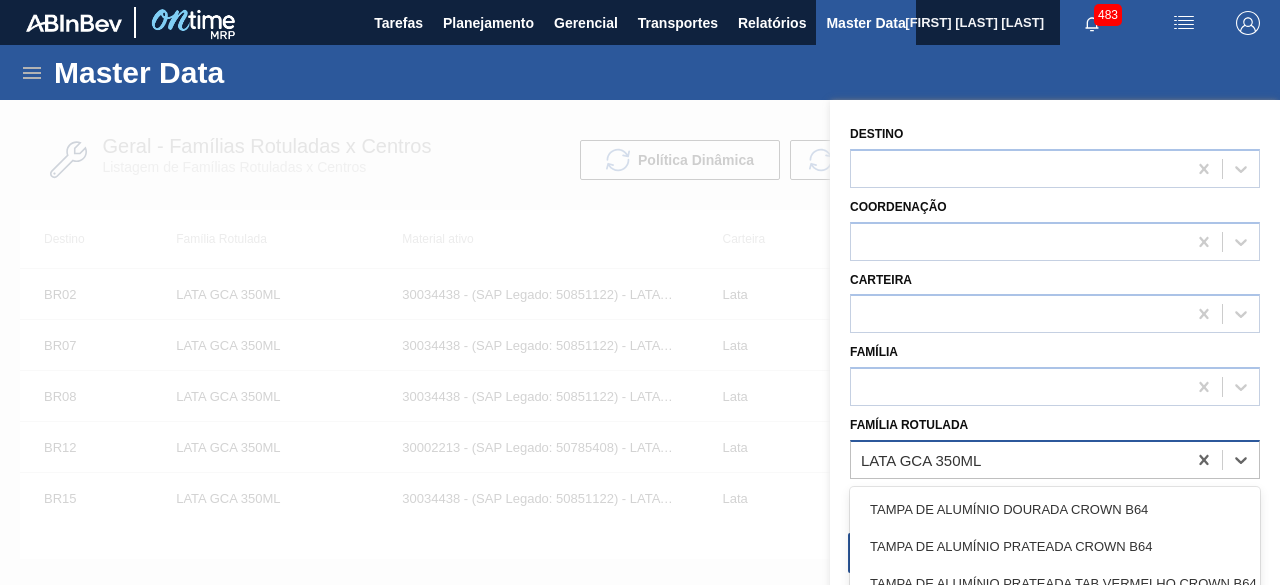 paste on "LATA ORIGINAL 473ML MP" 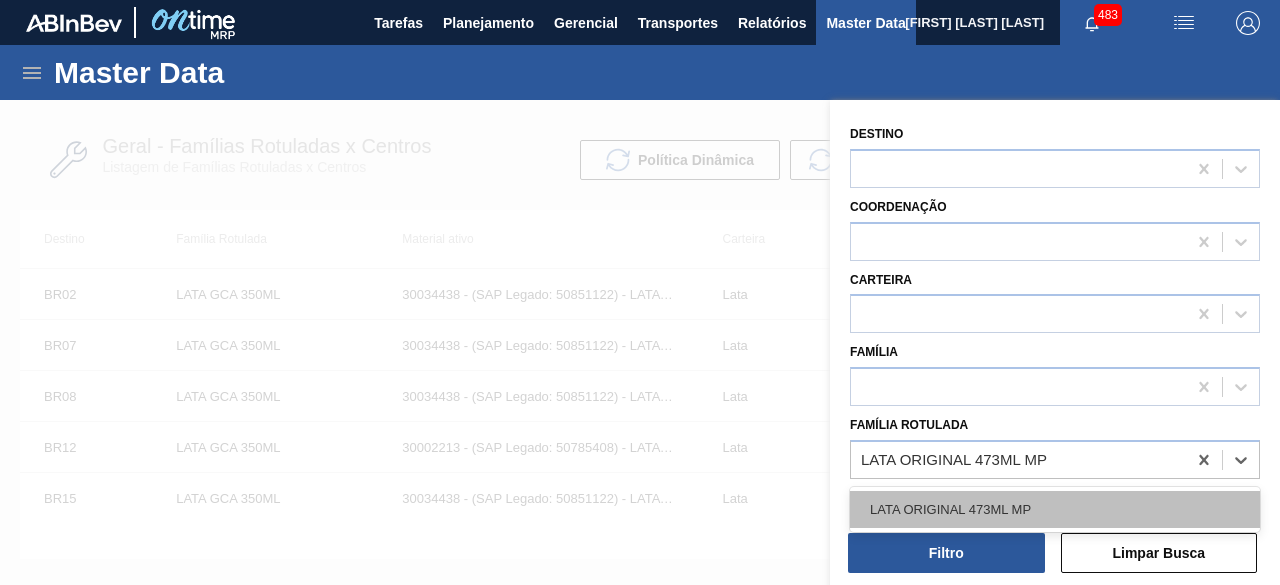 click on "LATA ORIGINAL 473ML MP" at bounding box center [1055, 509] 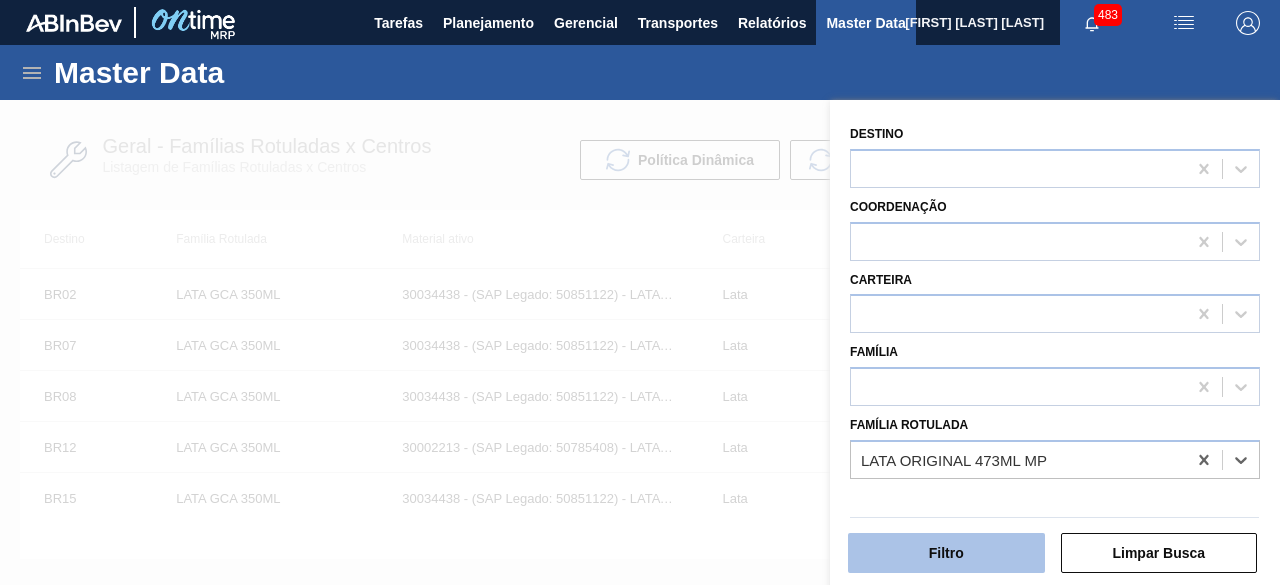 click on "Filtro" at bounding box center [946, 553] 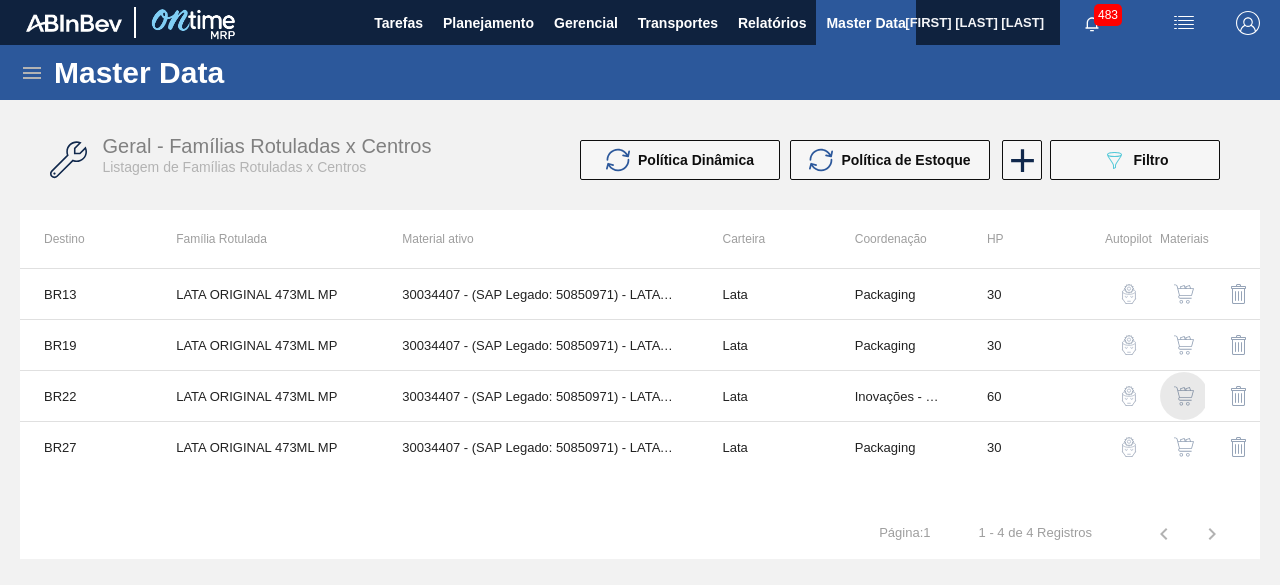 click at bounding box center (1184, 396) 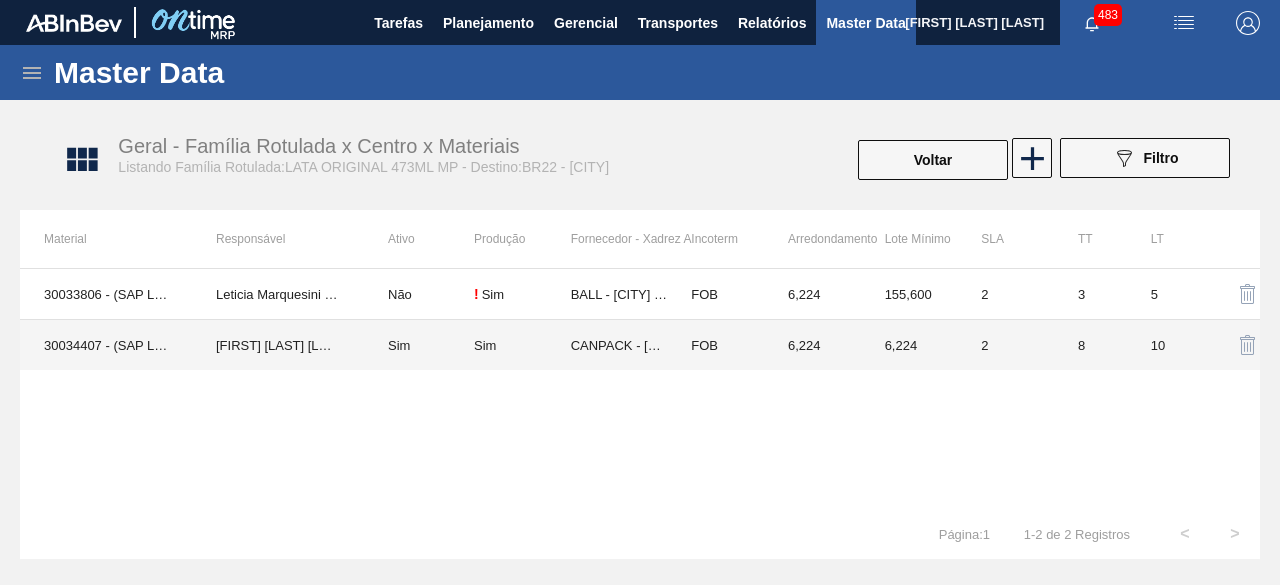click on "30034407 - (SAP Legado: 50850971) - LATA AL ORIG 473ML BRILHO MULTIPACK" at bounding box center [106, 345] 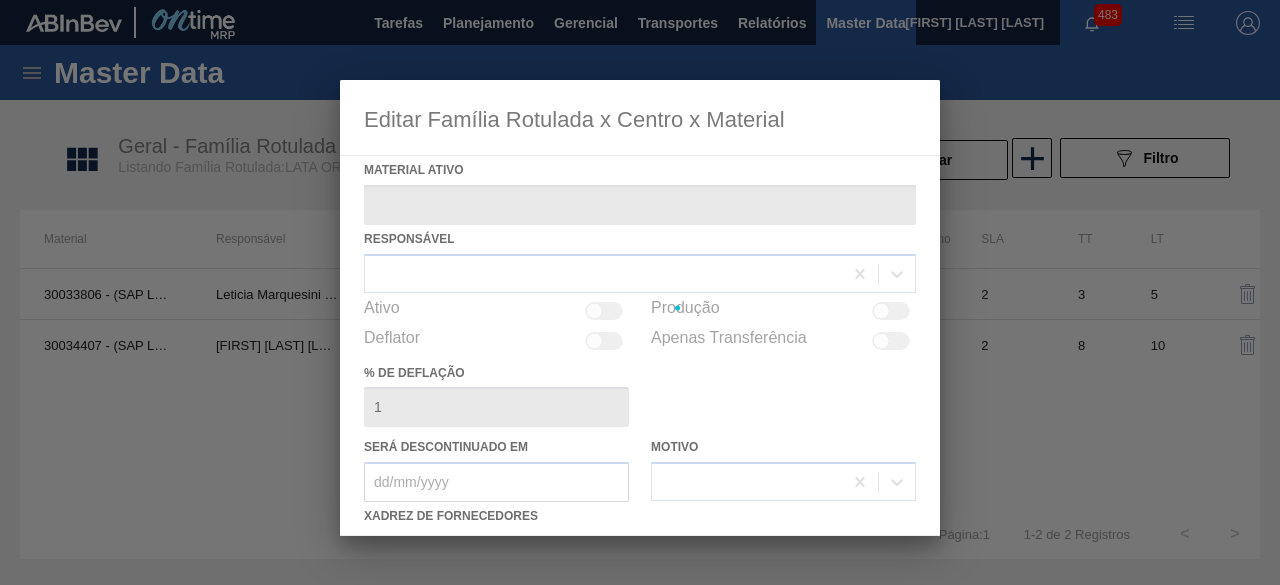 type on "30034407 - (SAP Legado: 50850971) - LATA AL ORIG 473ML BRILHO MULTIPACK" 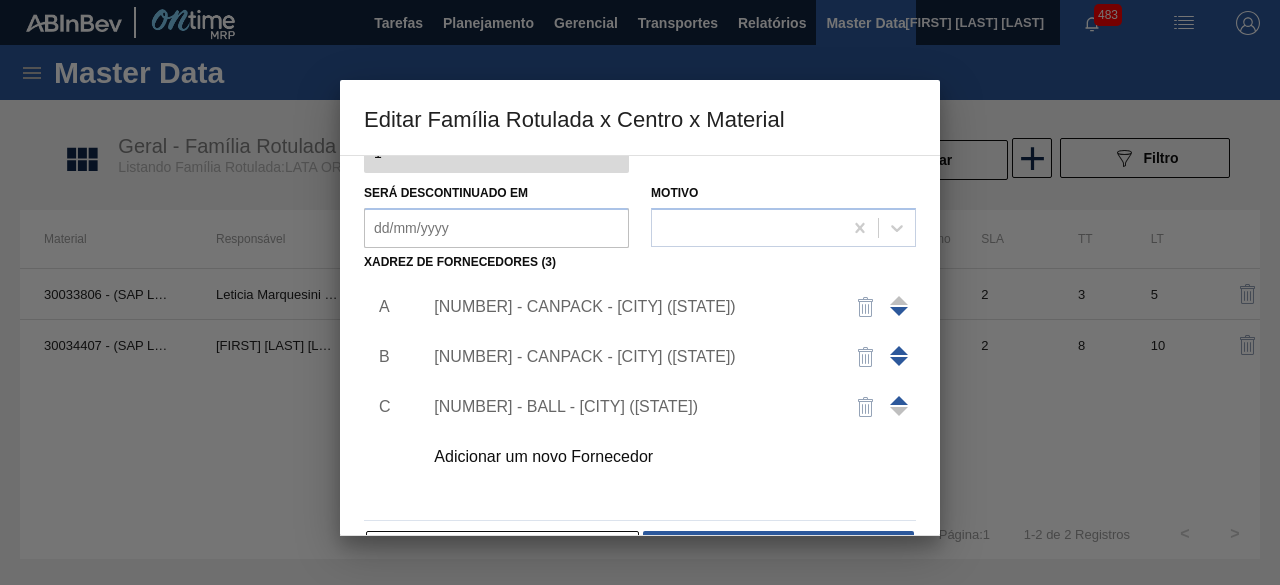 scroll, scrollTop: 300, scrollLeft: 0, axis: vertical 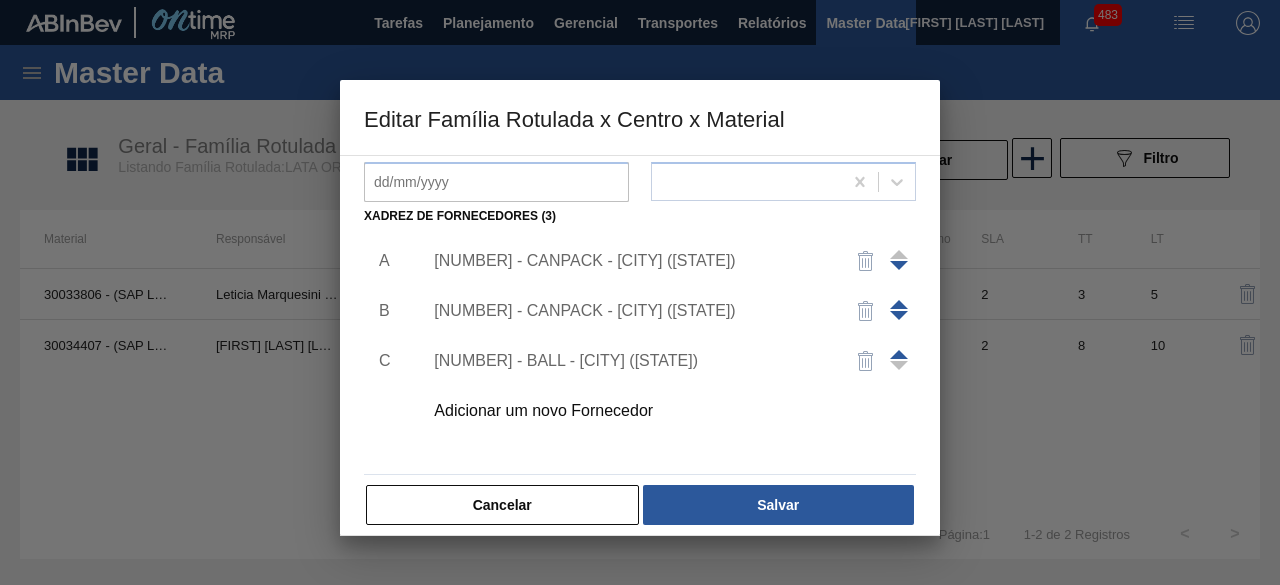click on "Adicionar um novo Fornecedor" at bounding box center (630, 411) 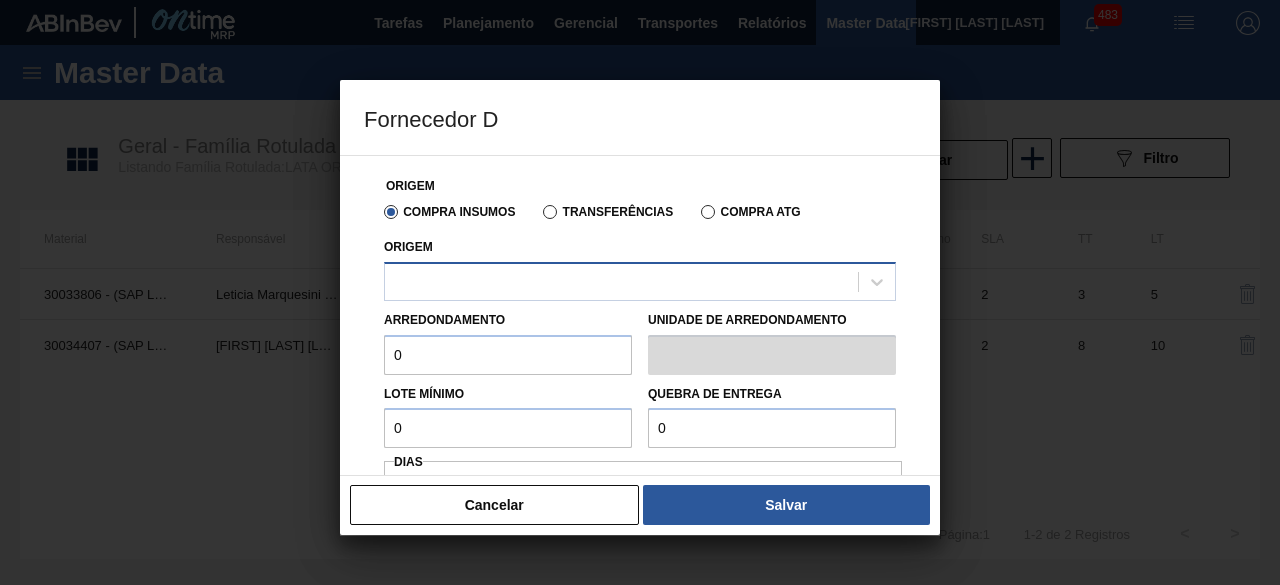 click at bounding box center (621, 281) 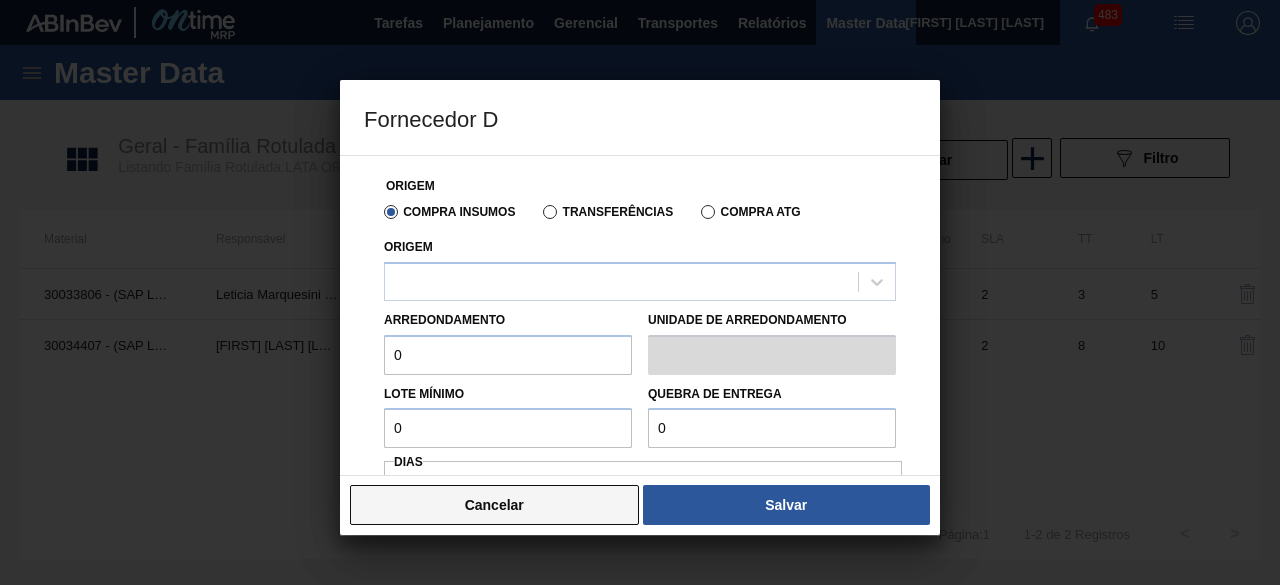 click on "Cancelar" at bounding box center (494, 505) 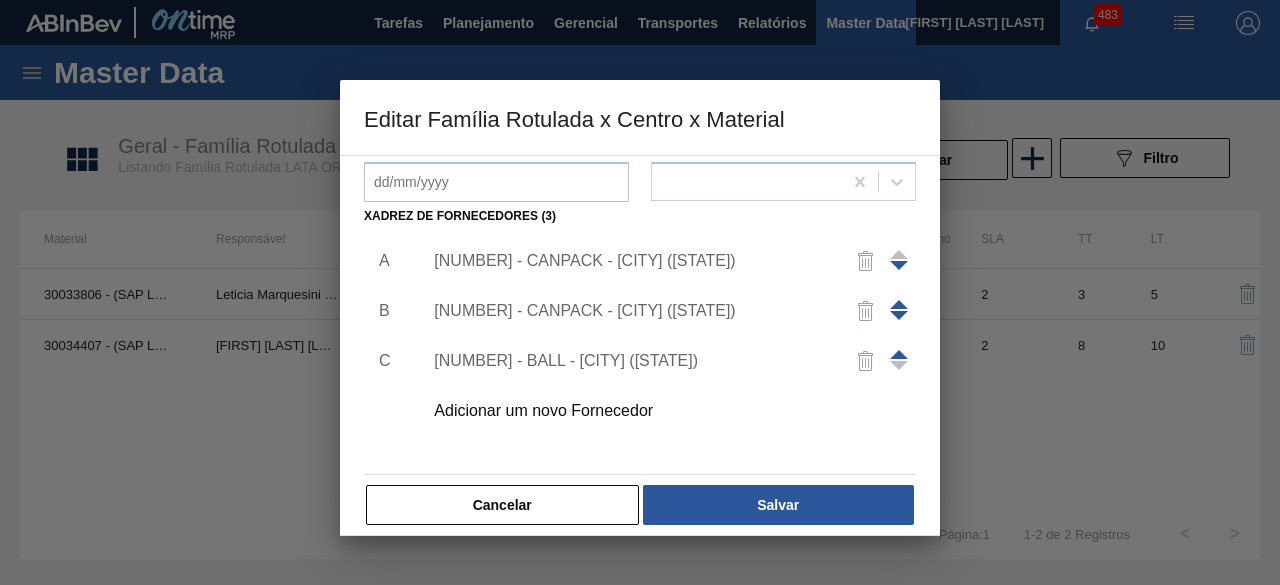 click on "Cancelar" at bounding box center (502, 505) 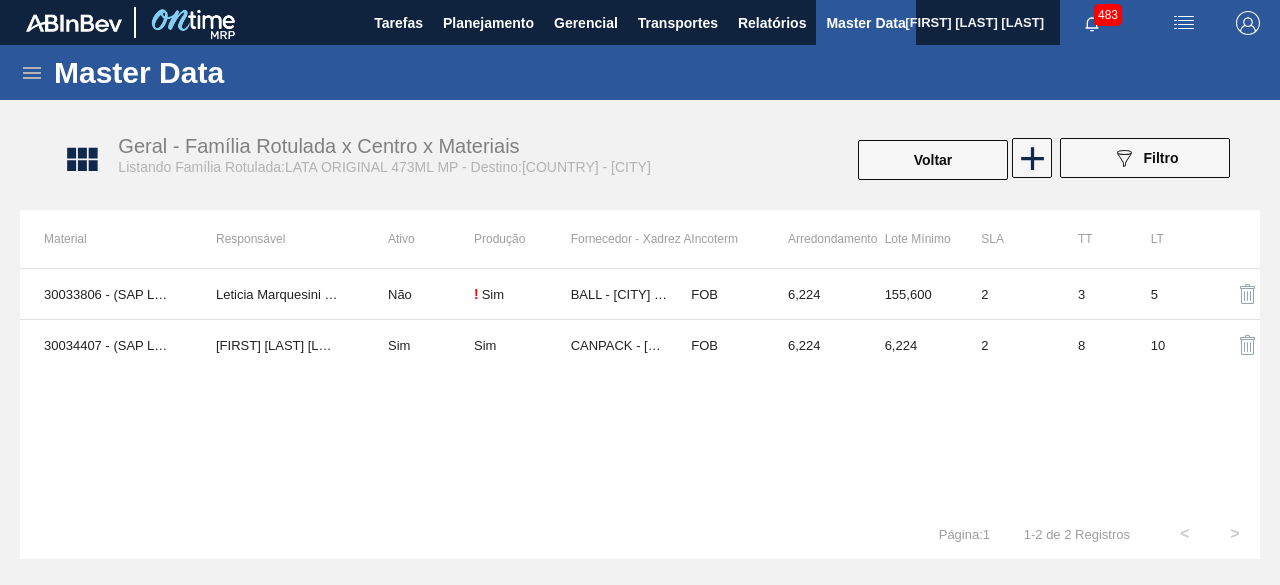 scroll, scrollTop: 0, scrollLeft: 0, axis: both 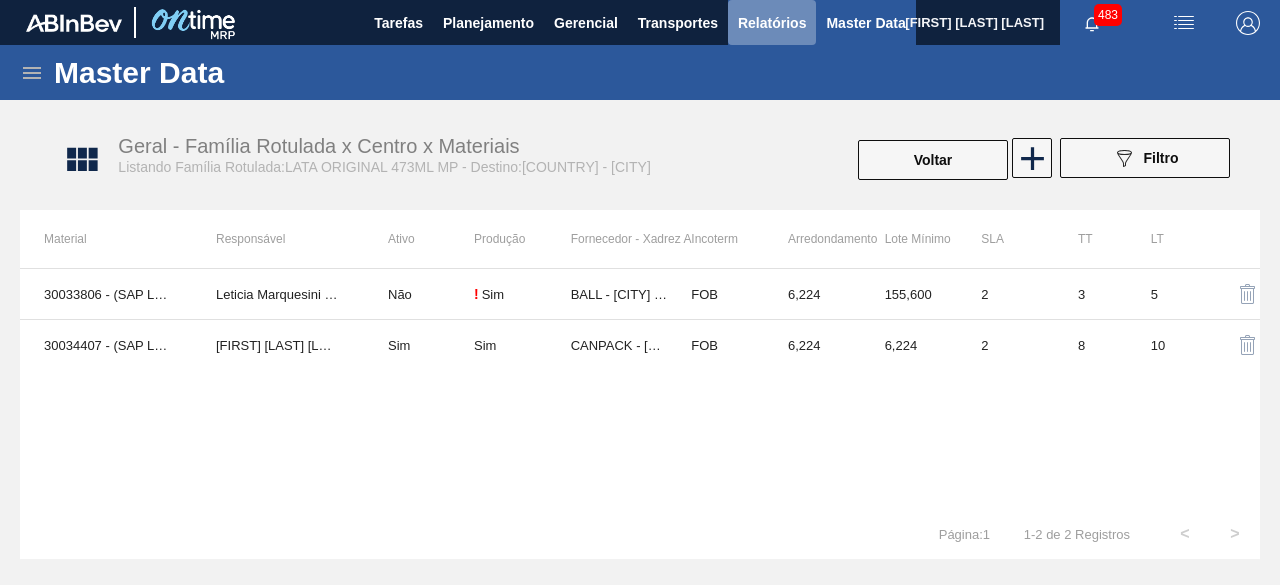 click on "Relatórios" at bounding box center [772, 23] 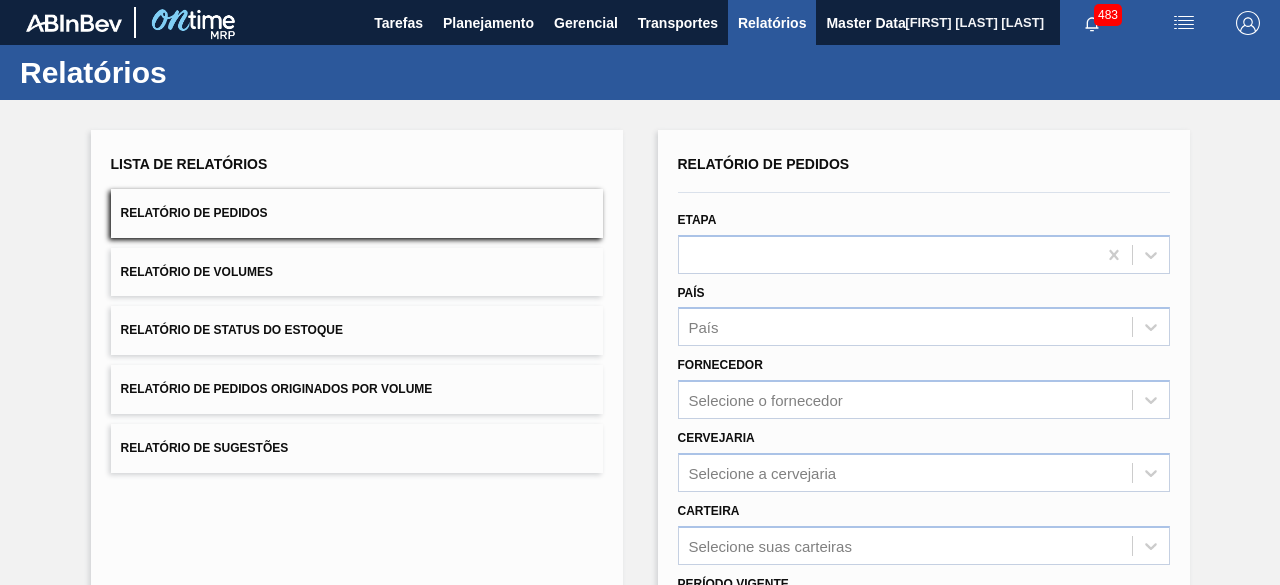 click on "Relatório de Volumes" at bounding box center (357, 272) 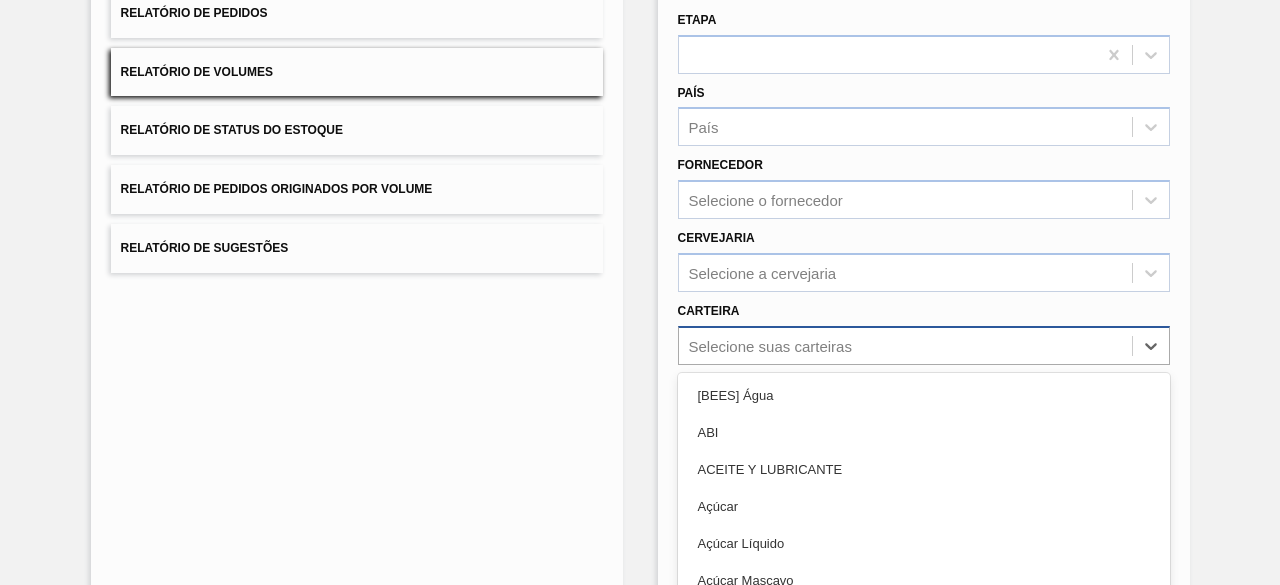 scroll, scrollTop: 294, scrollLeft: 0, axis: vertical 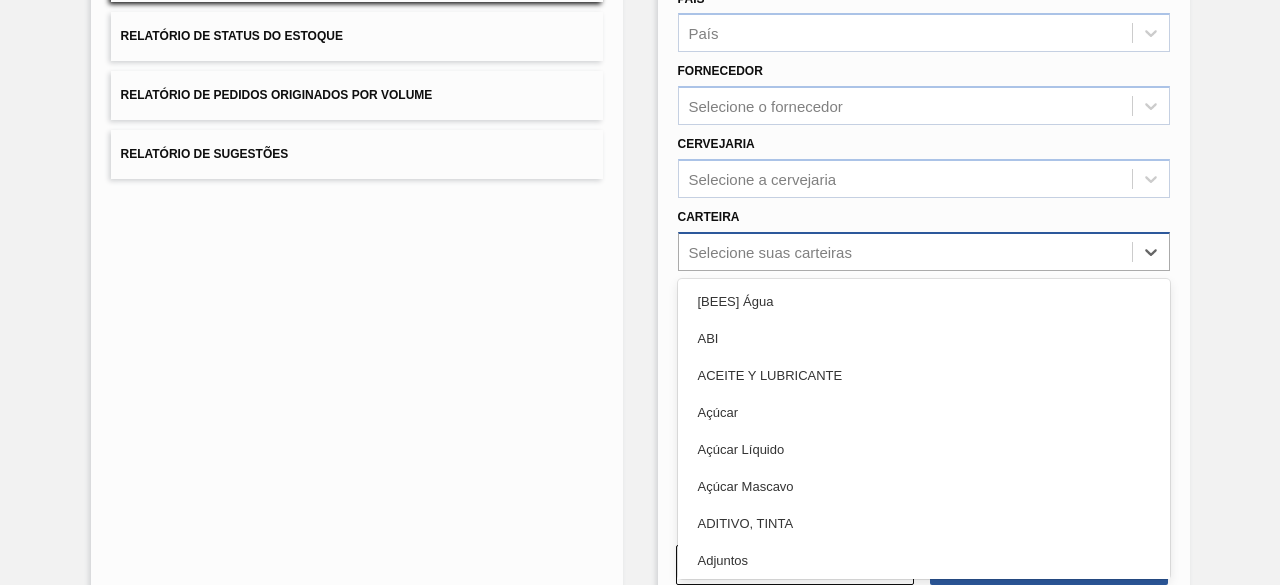 click on "option ABI focused, 2 of 101. 101 results available. Use Up and Down to choose options, press Enter to select the currently focused option, press Escape to exit the menu, press Tab to select the option and exit the menu. Selecione suas carteiras [BEES] Água ABI ACEITE Y LUBRICANTE Açúcar Açúcar Líquido Açúcar Mascavo ADITIVO, TINTA Adjuntos AGENTES DE FILTRACION Air Bag Alça Alcool Etil Antioxidante Areia Aroma Aromas Aveia Azúcar Azúcar BO AZUCAR PY Bag in Box Bananada BARNIZ Barril Base Base Alcoólica Blister Bobina Bobina Alumínio Bobina Papel BOTELLAS NO RETORNABLES Cachaça BEES Café Caixa Cartão Caixa Papelão CAJA DE CARTÓN CORRUGADO Cal Cantoneira Cantoneira Papelão Canudo CARAMELO & COLORANTE Cartonado CARTUCHOS Cartulinas Carvão Mineral Casca de Laranja Chapa Coating coco Coentro Cola Colageno COLORANTE Composto Vedante Concentrado Concentrado alcoólico CONCENTRADOS Container IBC Corante Corda CORRUGADOS CUERPO DE LATA Encarte Enzima ENZIMAS Etiqueta Etiqueta Autoadesiva Externo" at bounding box center [924, 251] 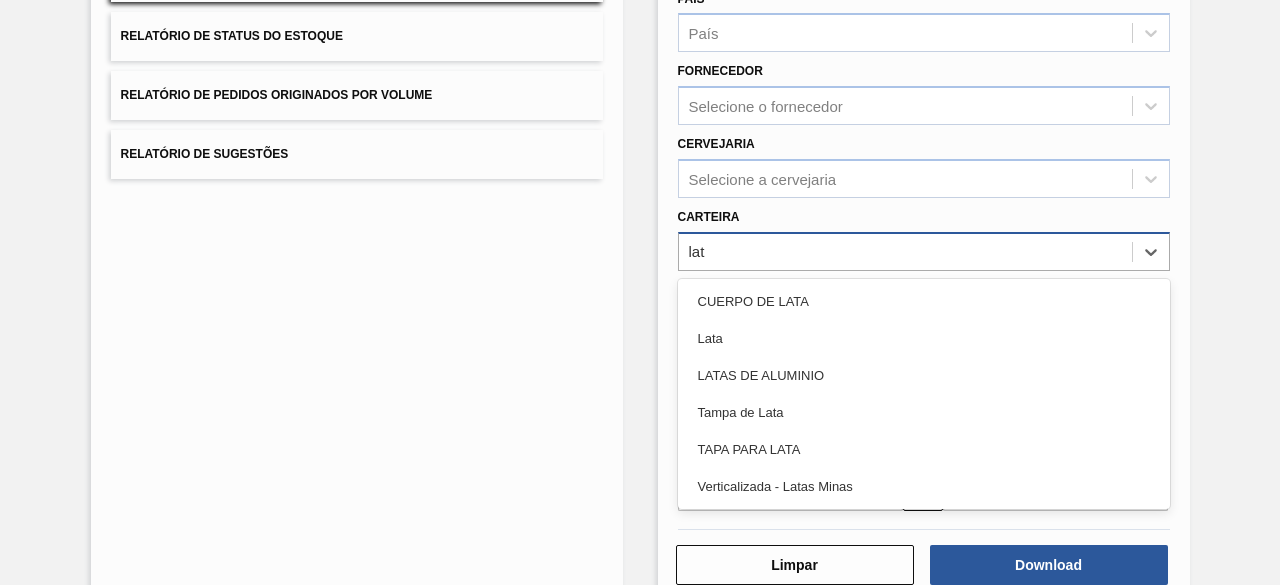 type on "lata" 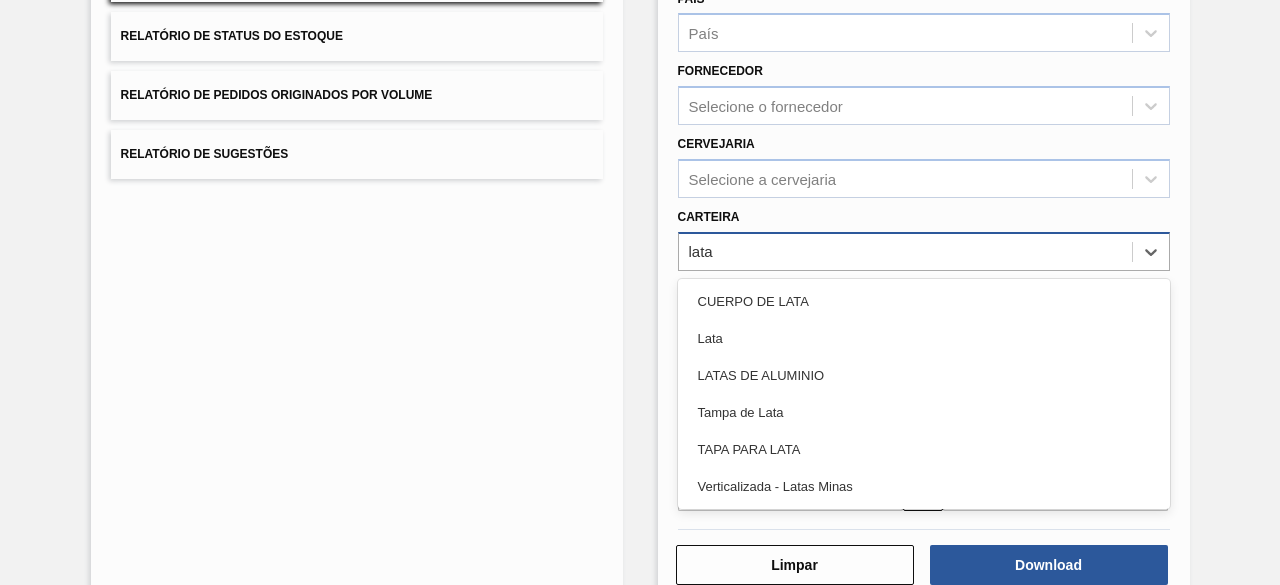 click on "Lata" at bounding box center [924, 338] 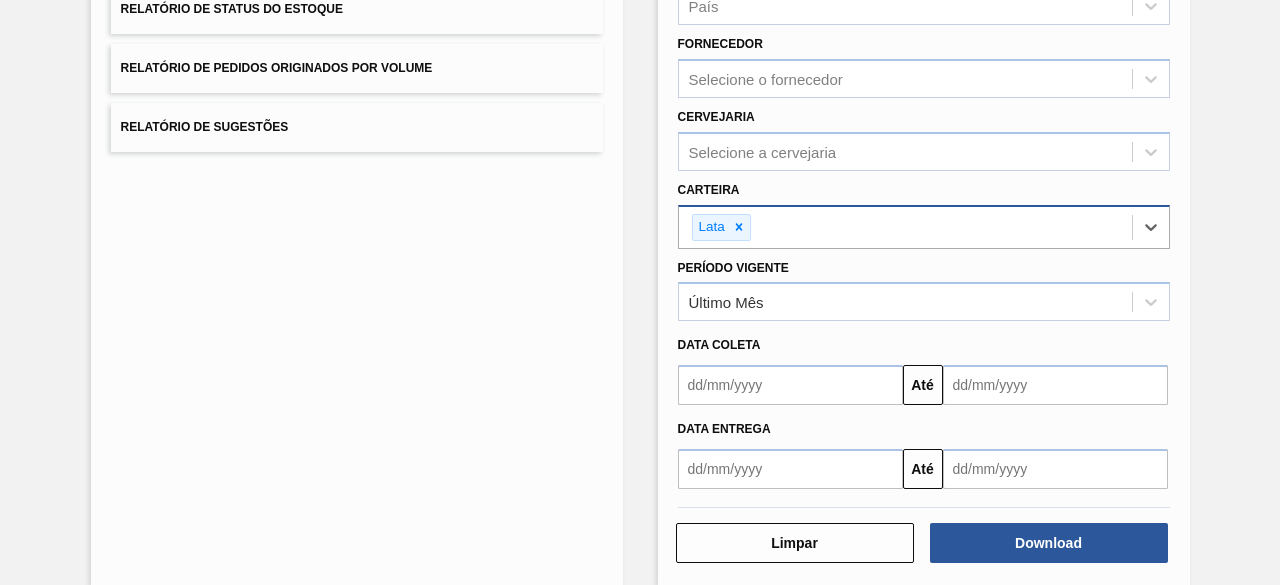 scroll, scrollTop: 343, scrollLeft: 0, axis: vertical 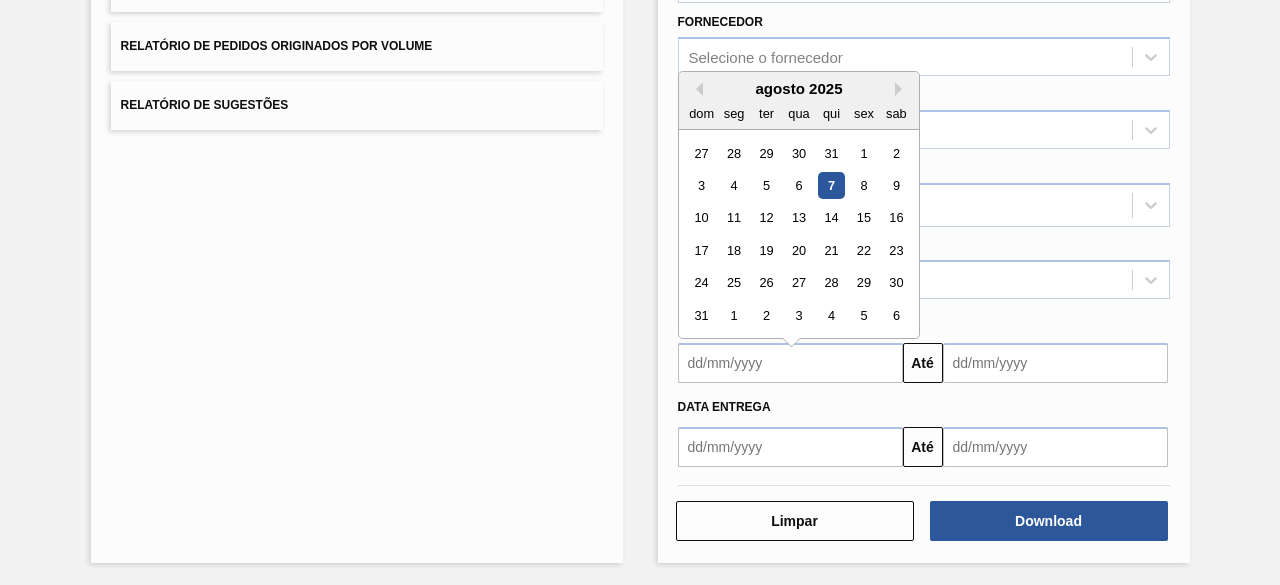 click at bounding box center (790, 363) 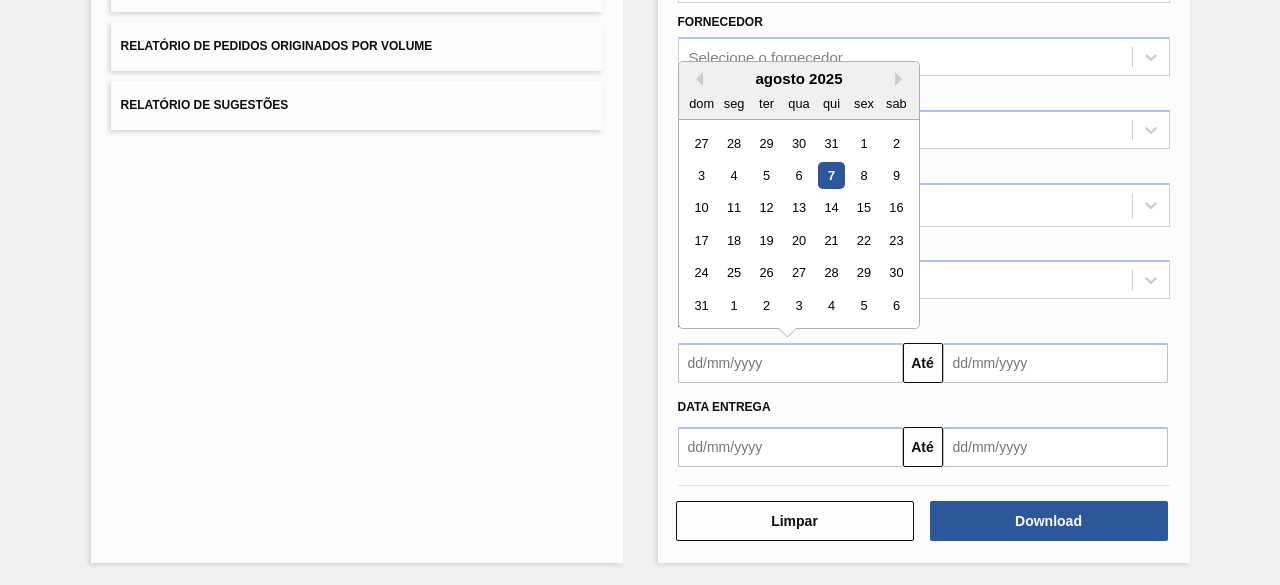 click on "7" at bounding box center (830, 175) 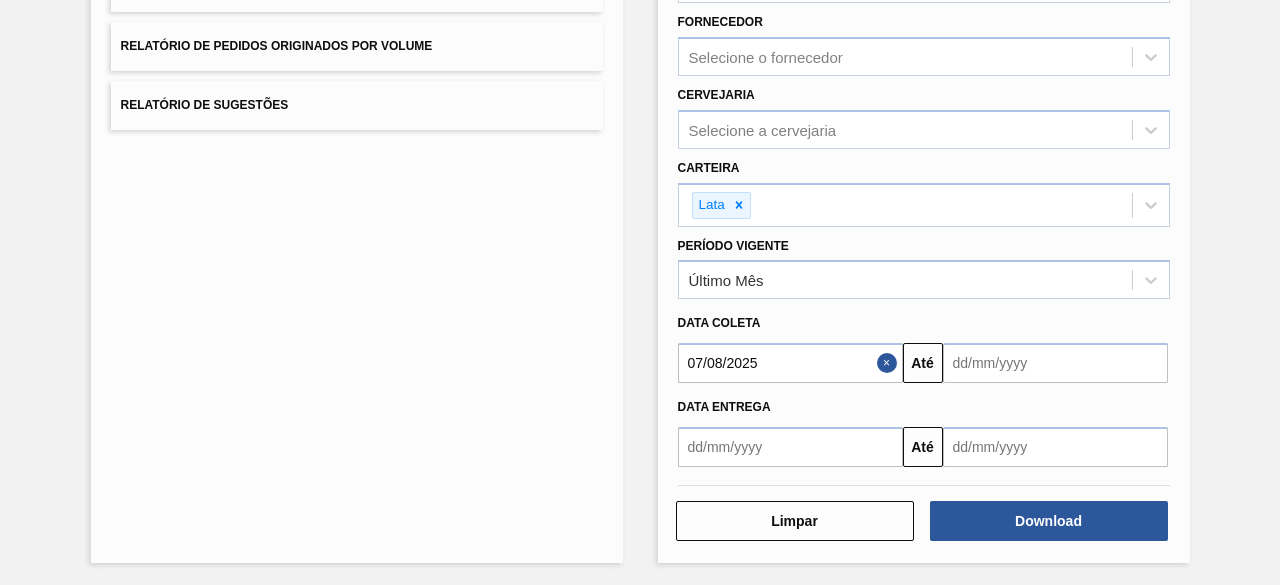 click at bounding box center (1055, 363) 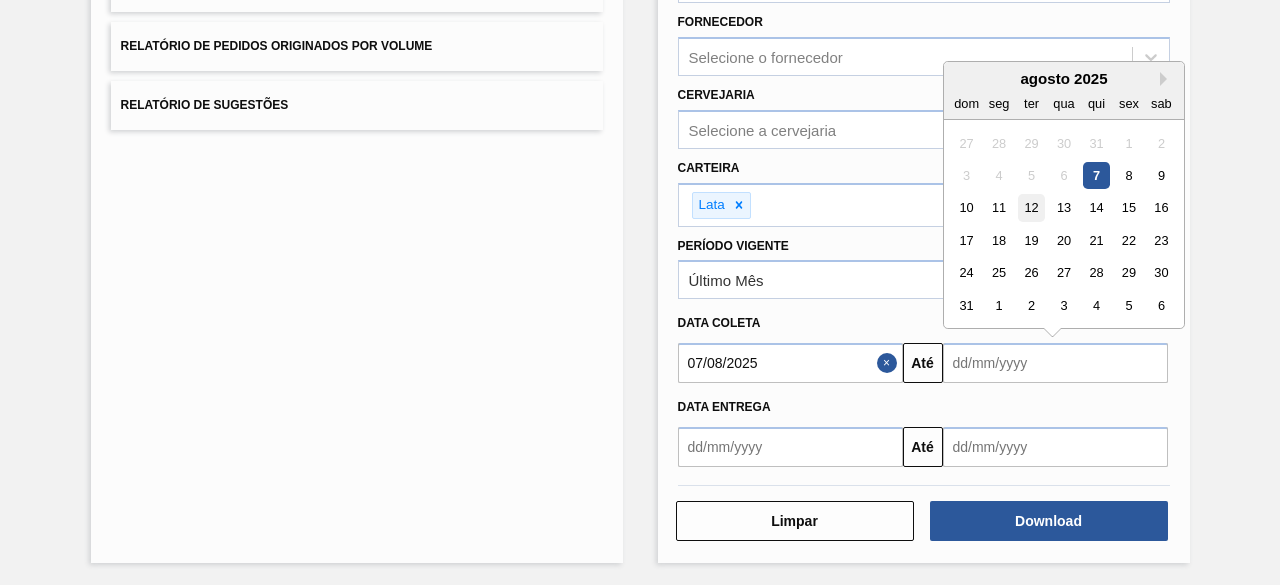 click on "12" at bounding box center [1030, 208] 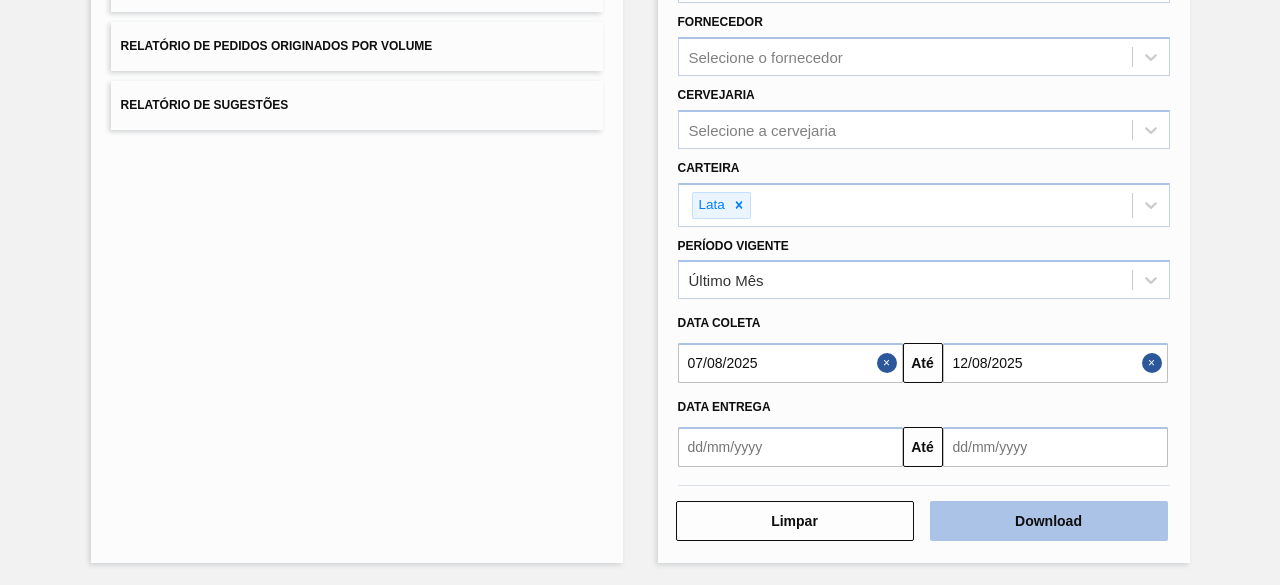click on "Download" at bounding box center (1049, 521) 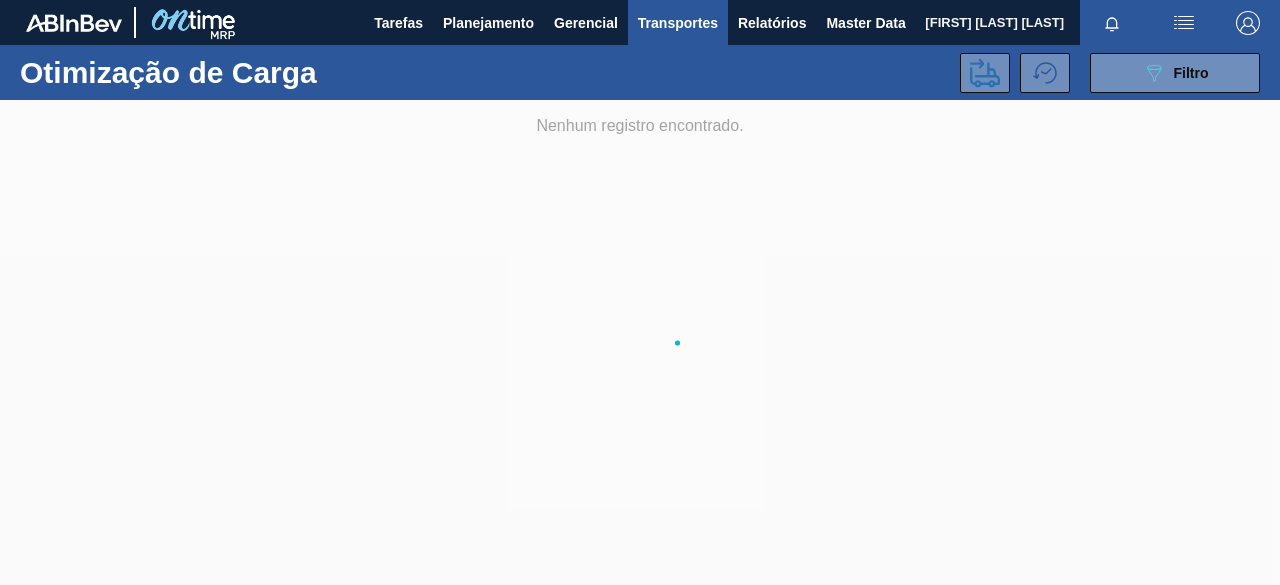 scroll, scrollTop: 0, scrollLeft: 0, axis: both 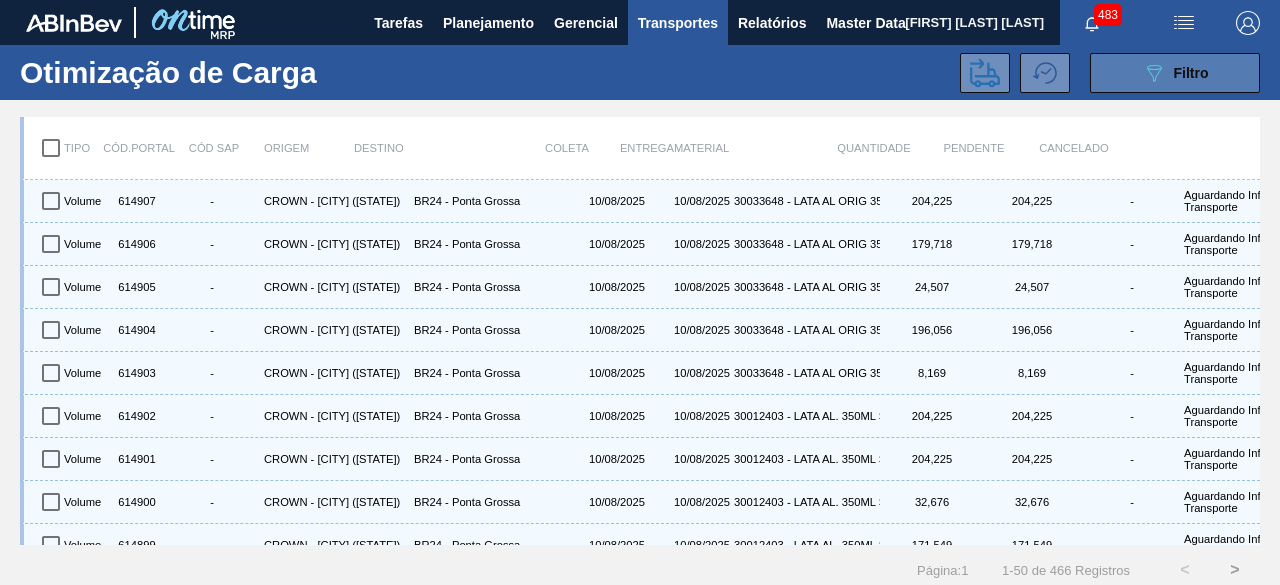 click on "089F7B8B-B2A5-4AFE-B5C0-19BA573D28AC Filtro" at bounding box center (1175, 73) 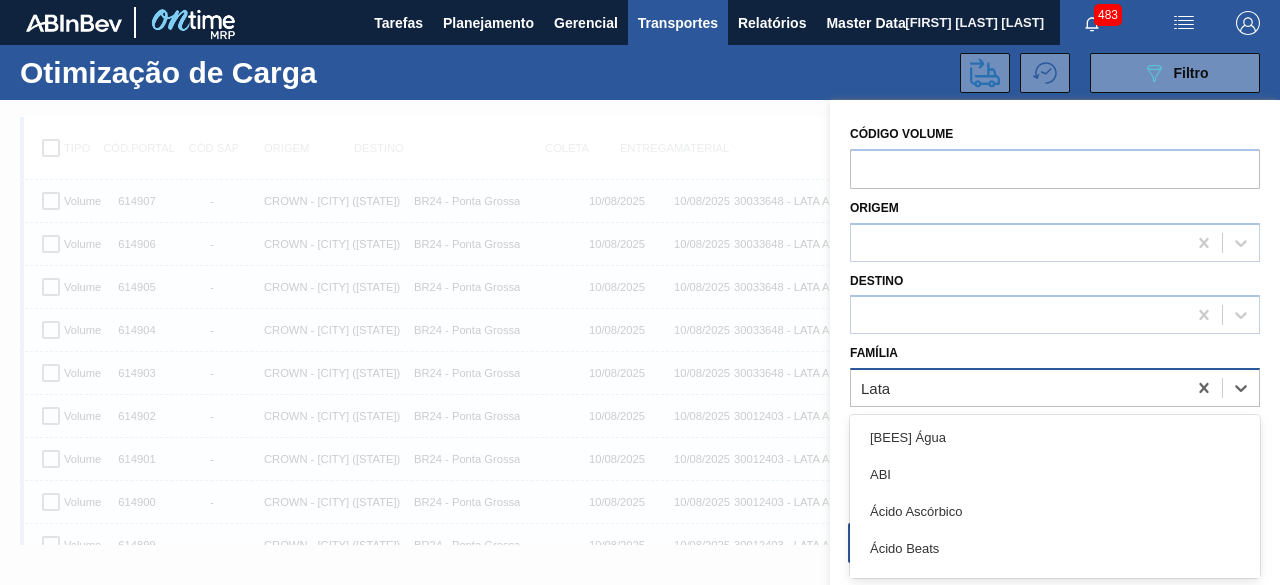 scroll, scrollTop: 25, scrollLeft: 0, axis: vertical 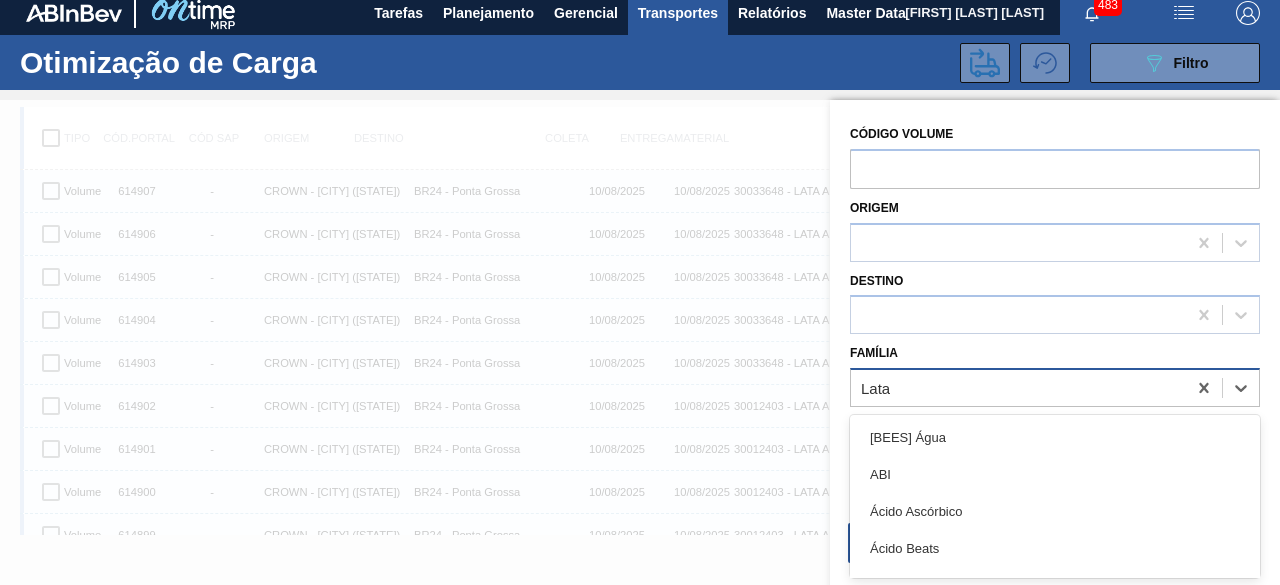 click on "Lata" at bounding box center [1018, 388] 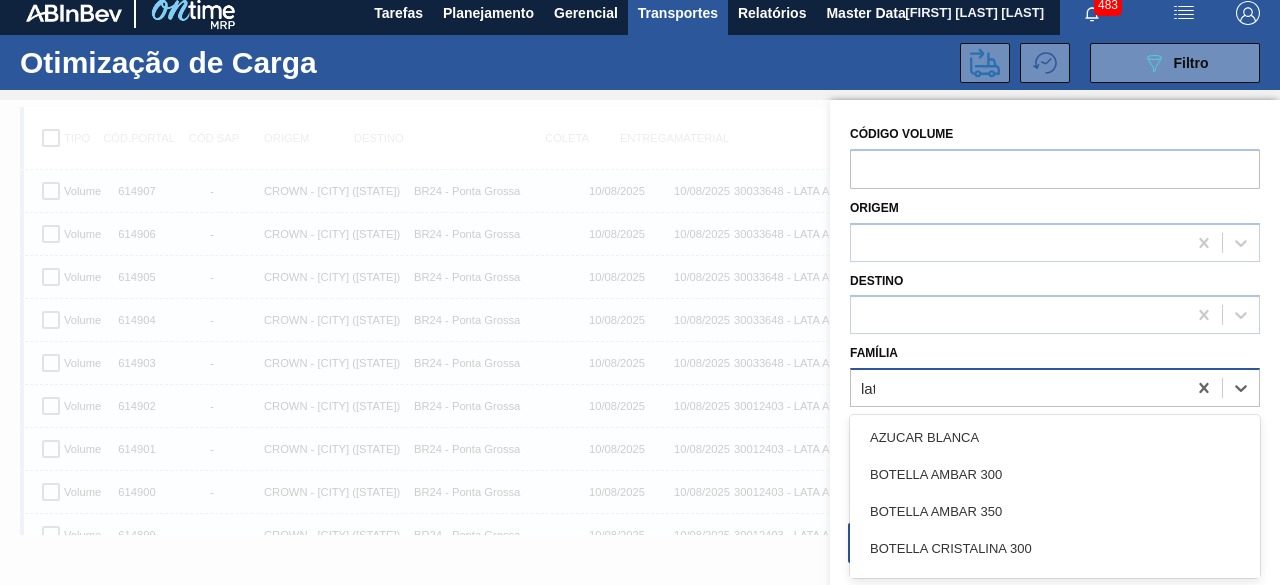 type on "lata" 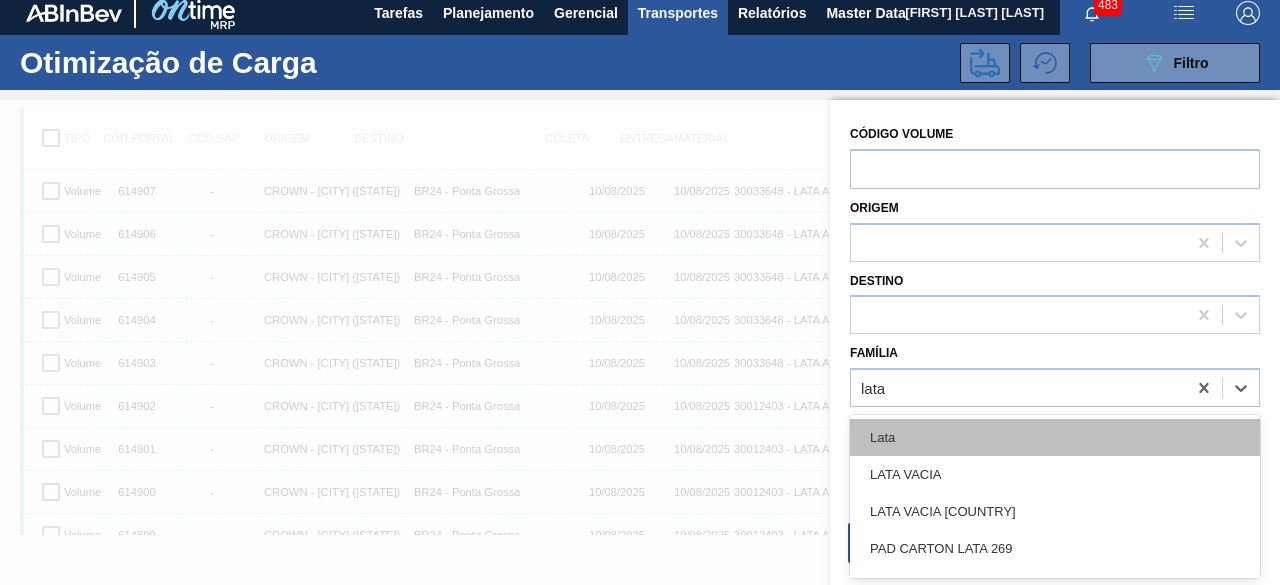 click on "Lata" at bounding box center (1055, 437) 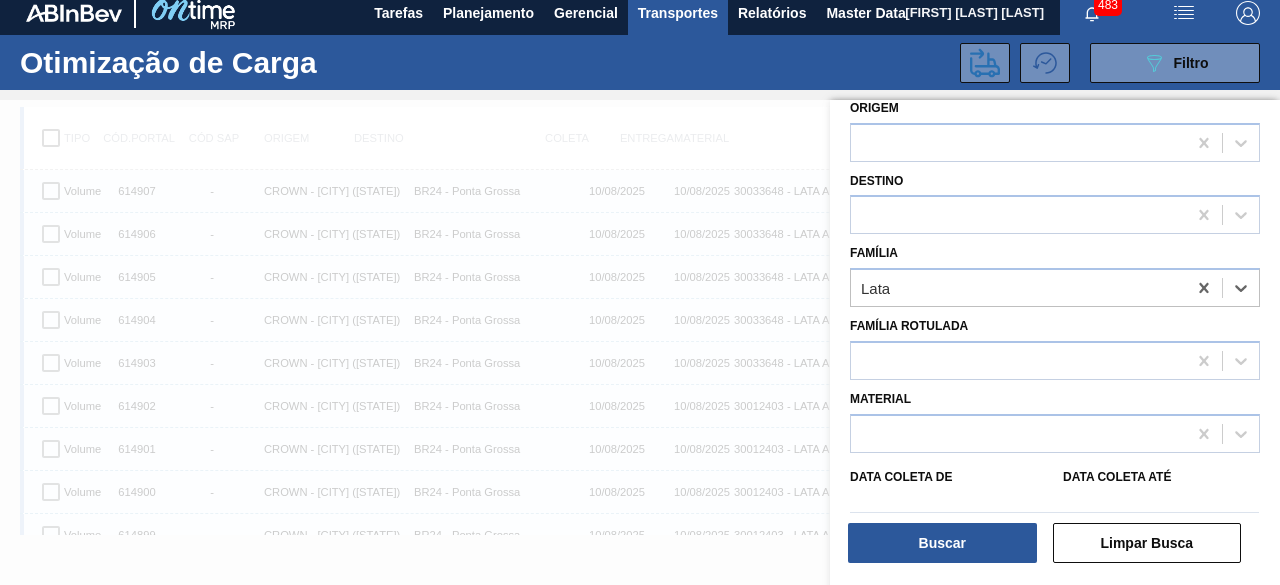 scroll, scrollTop: 200, scrollLeft: 0, axis: vertical 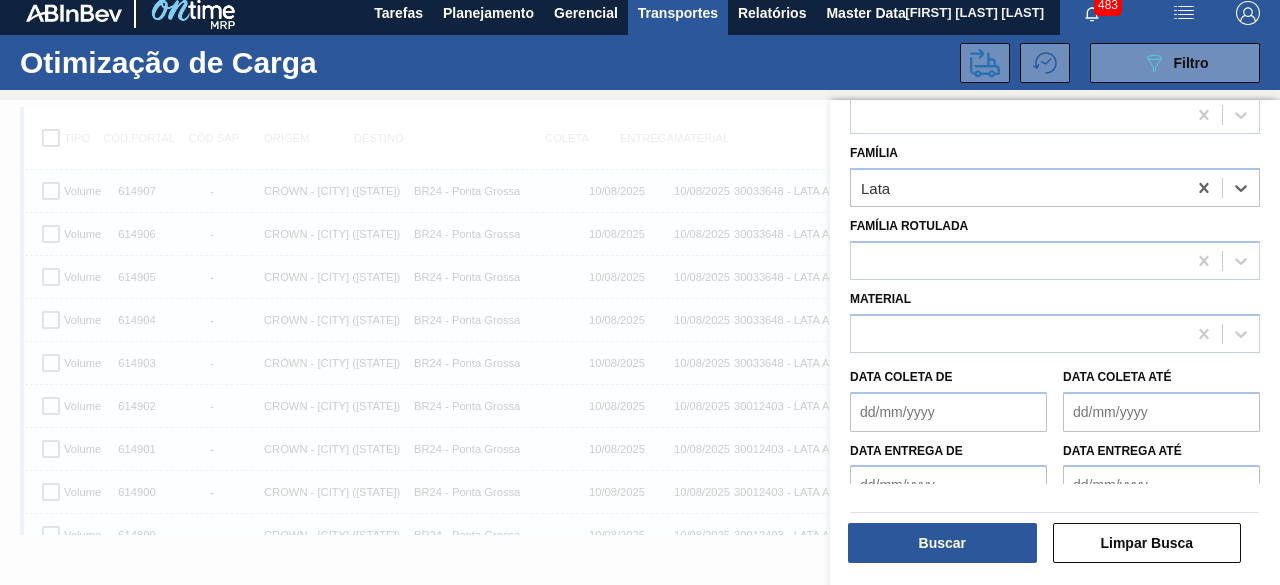 click on "Data coleta de" at bounding box center (948, 412) 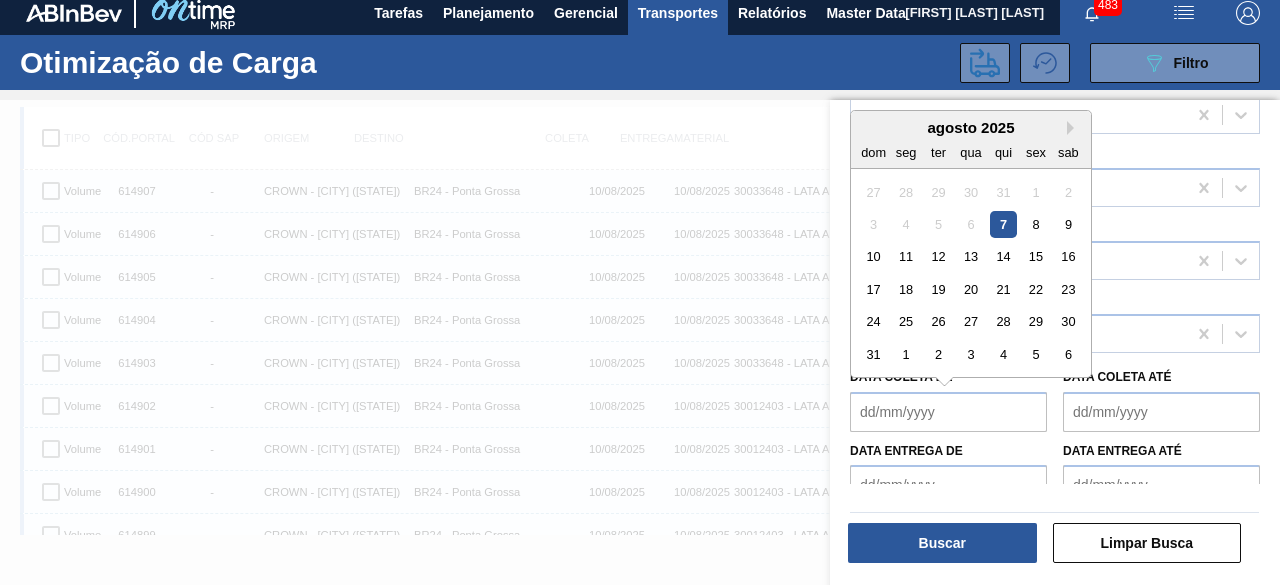 click on "7" at bounding box center (1003, 224) 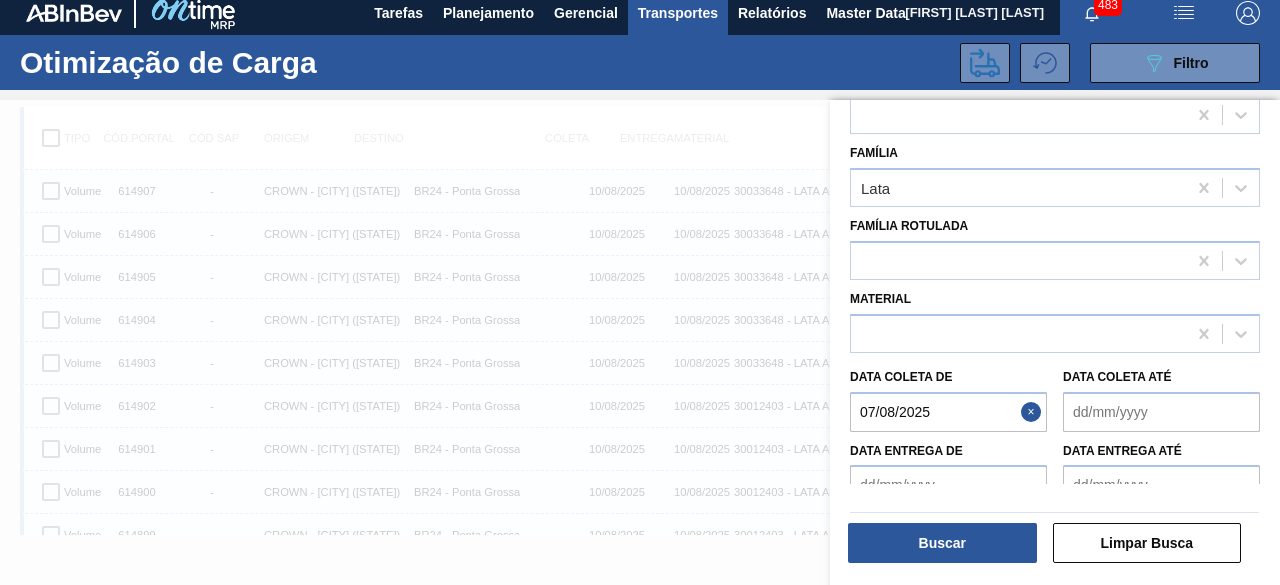 click on "Data coleta até" at bounding box center (1161, 412) 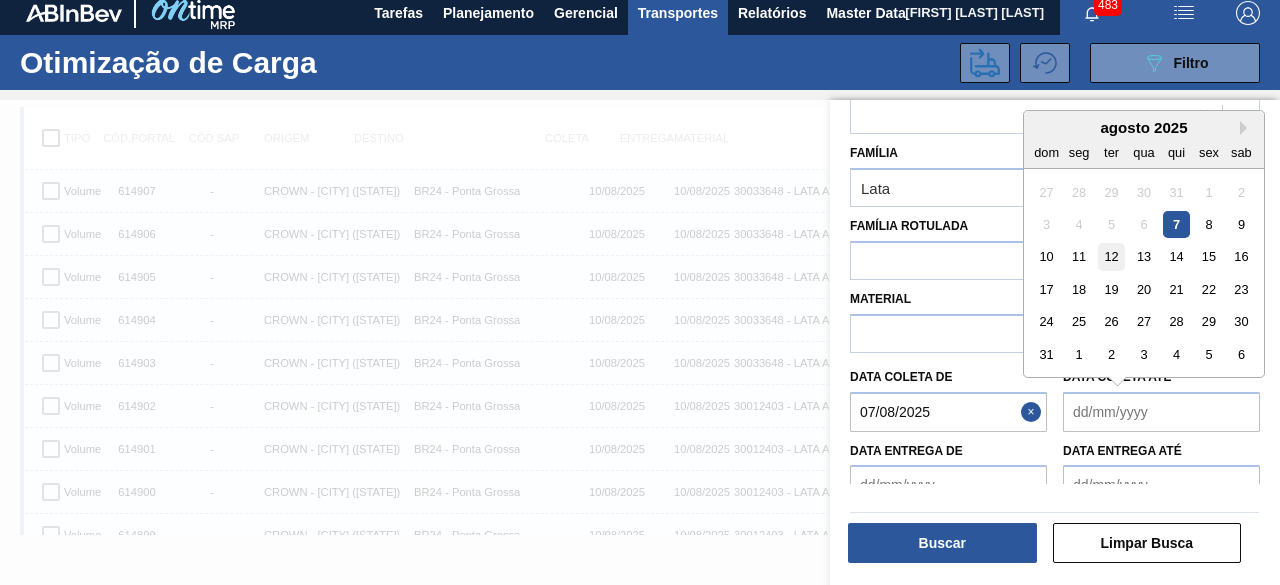 click on "12" at bounding box center [1111, 256] 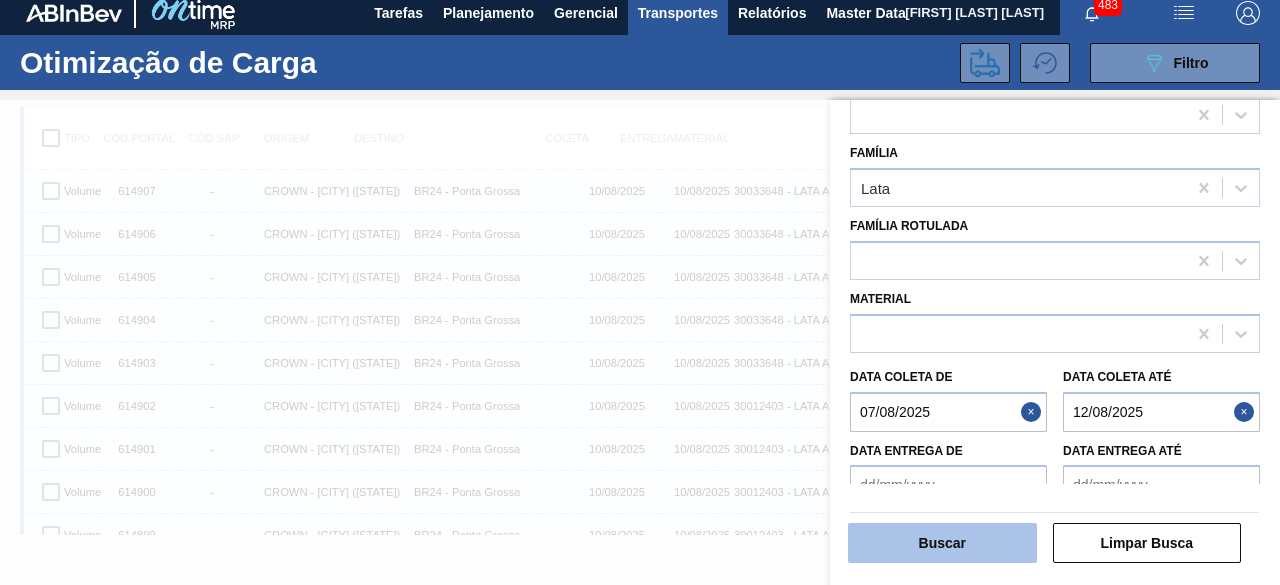 click on "Buscar" at bounding box center [942, 543] 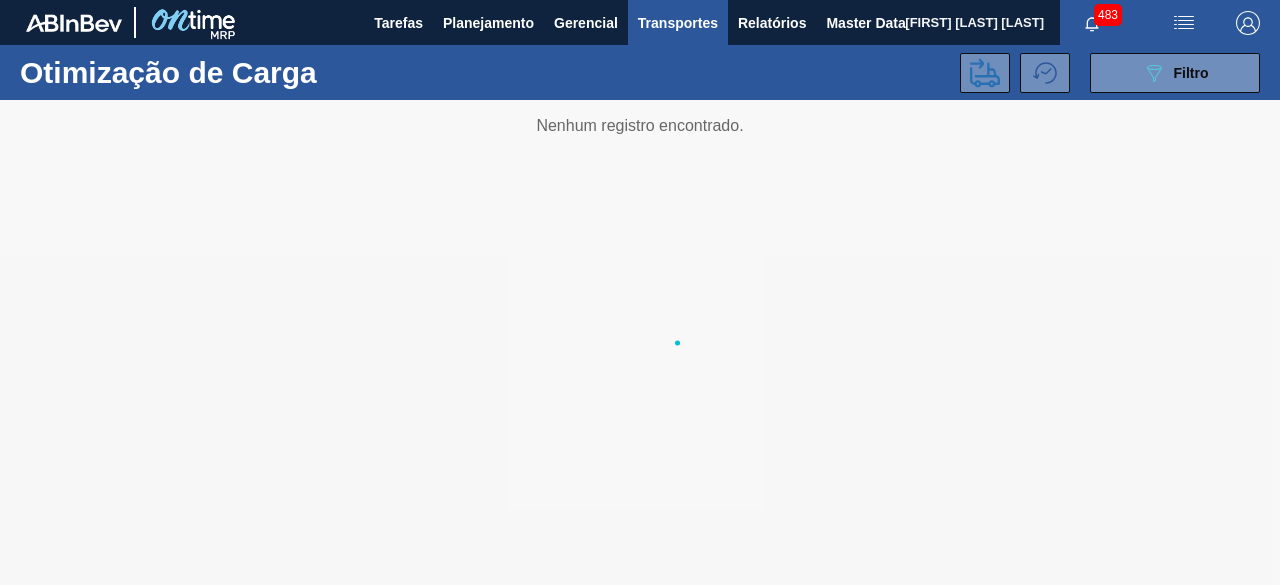 scroll, scrollTop: 0, scrollLeft: 0, axis: both 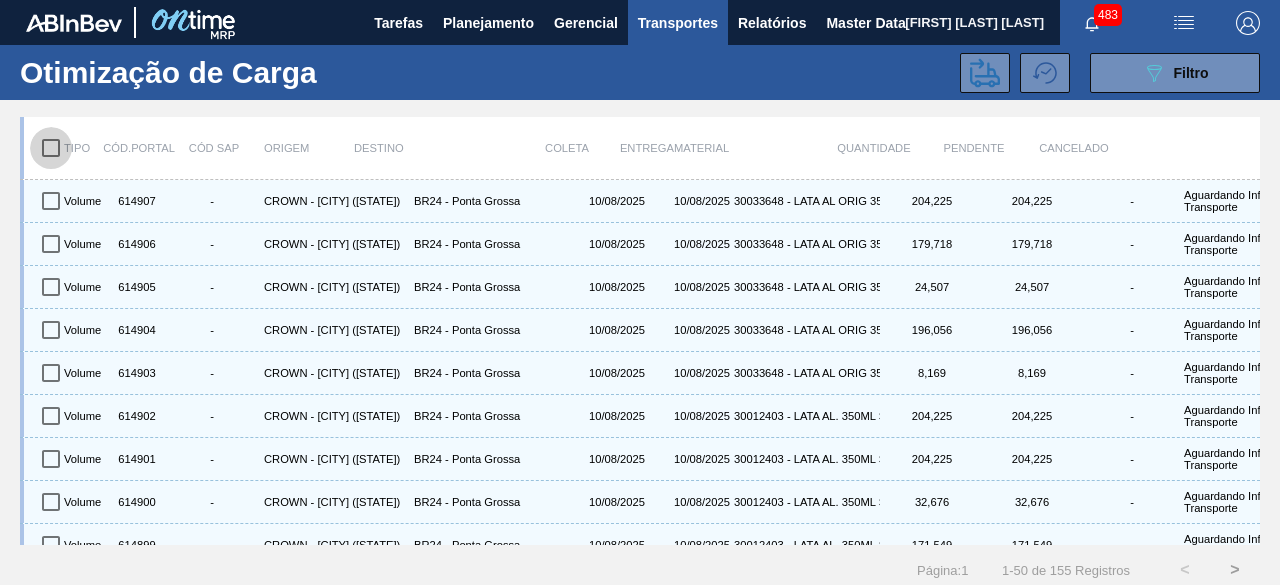 click at bounding box center (51, 148) 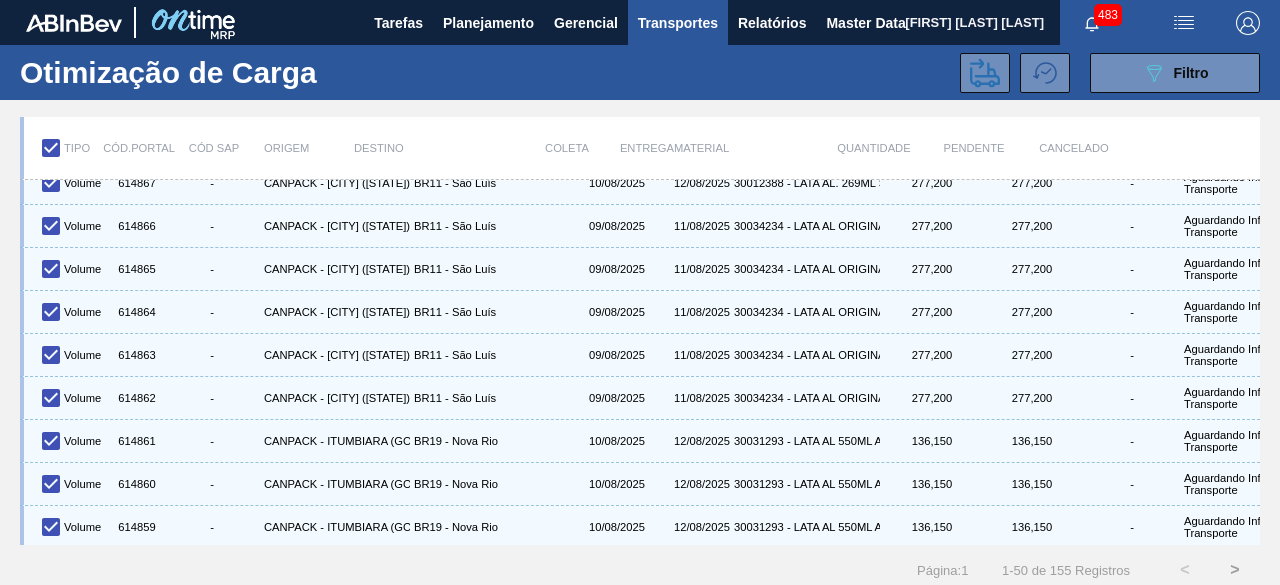 scroll, scrollTop: 1782, scrollLeft: 0, axis: vertical 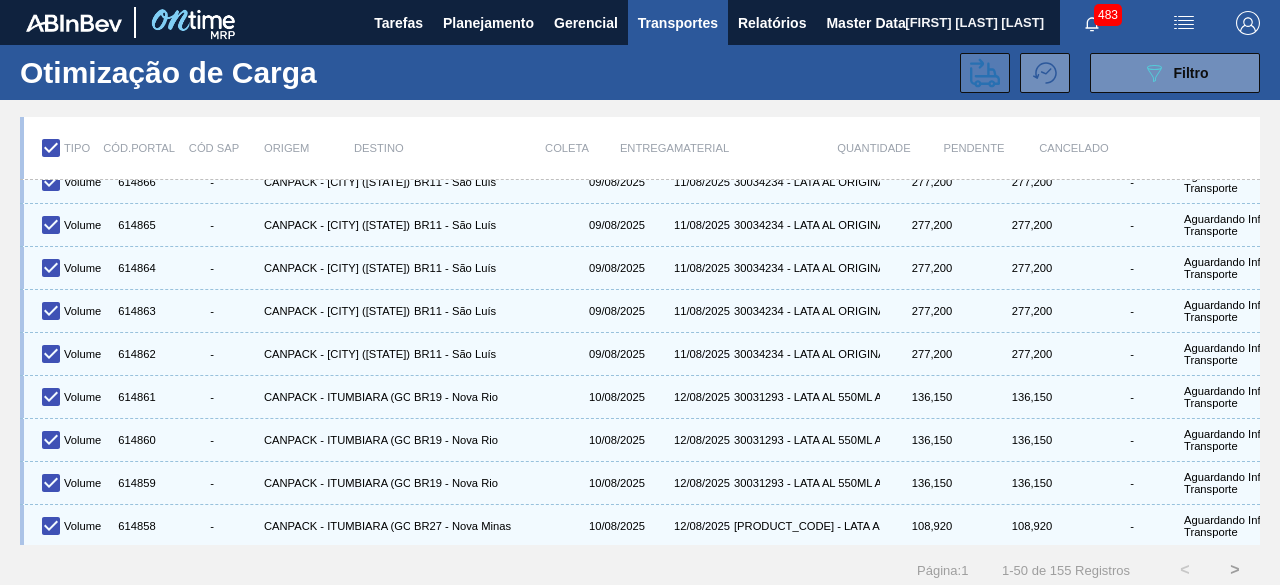 click 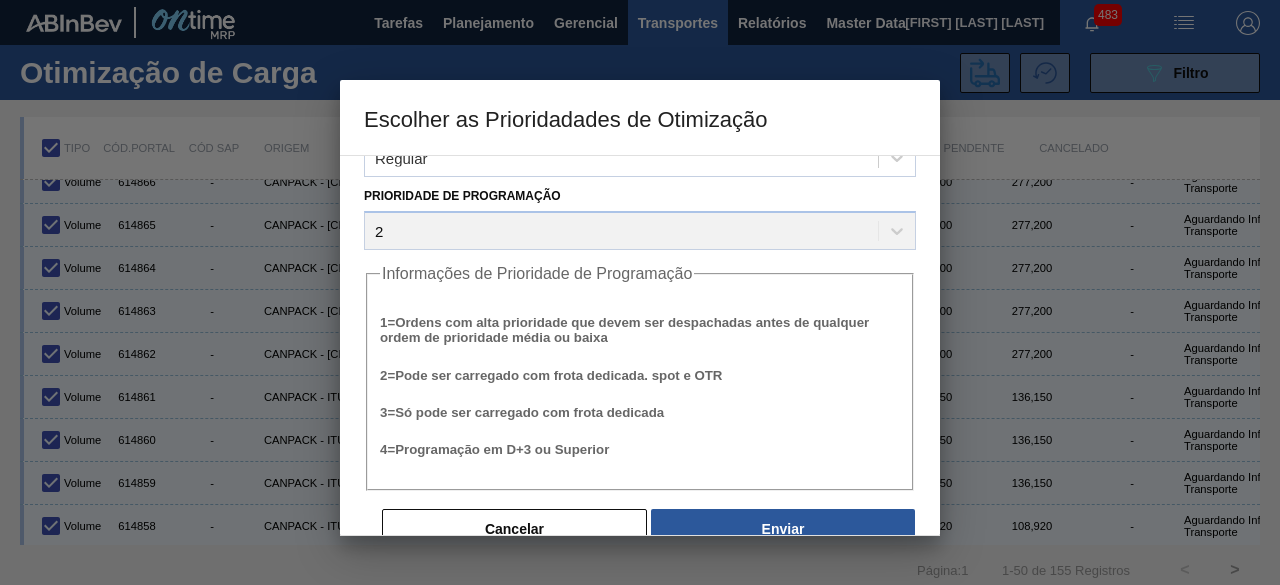 scroll, scrollTop: 76, scrollLeft: 0, axis: vertical 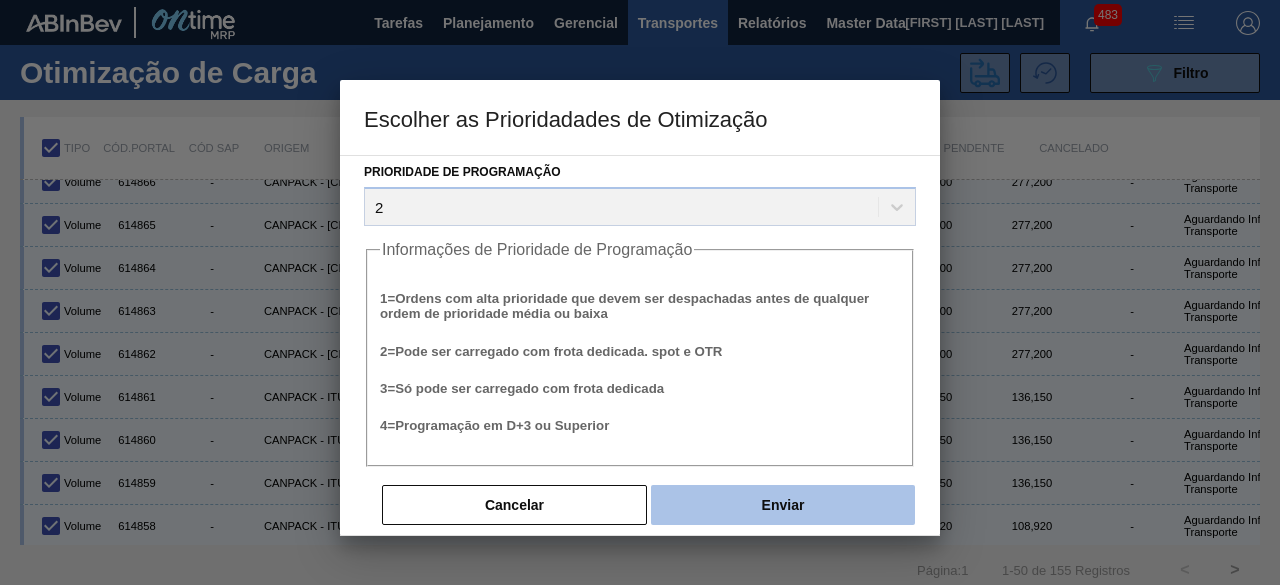 click on "Enviar" at bounding box center [783, 505] 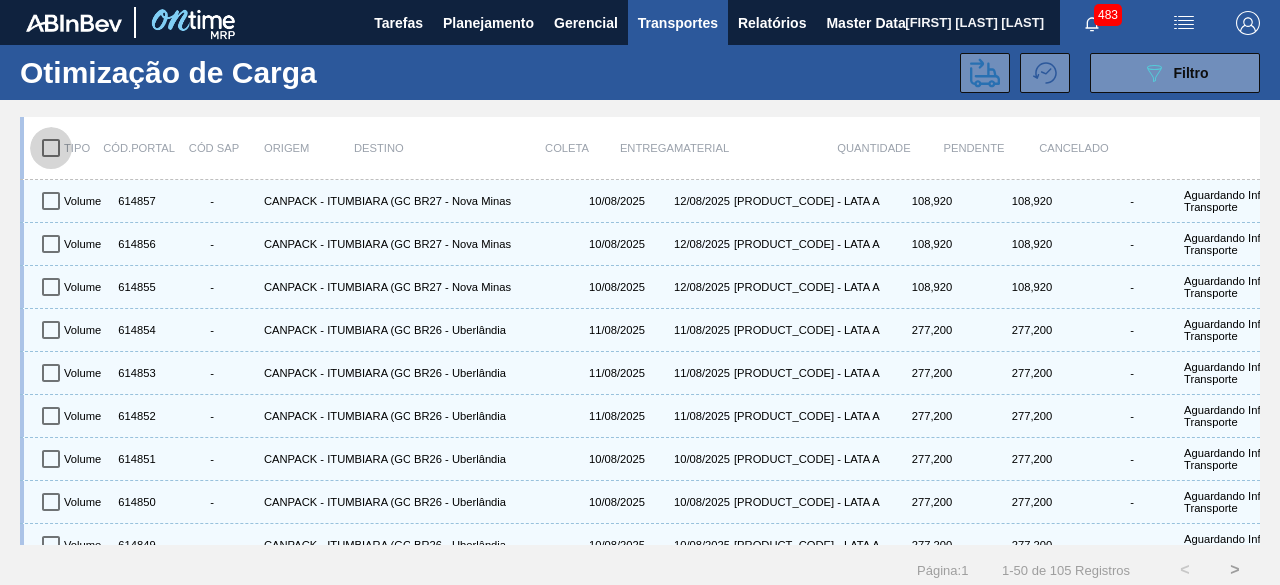 click at bounding box center (51, 148) 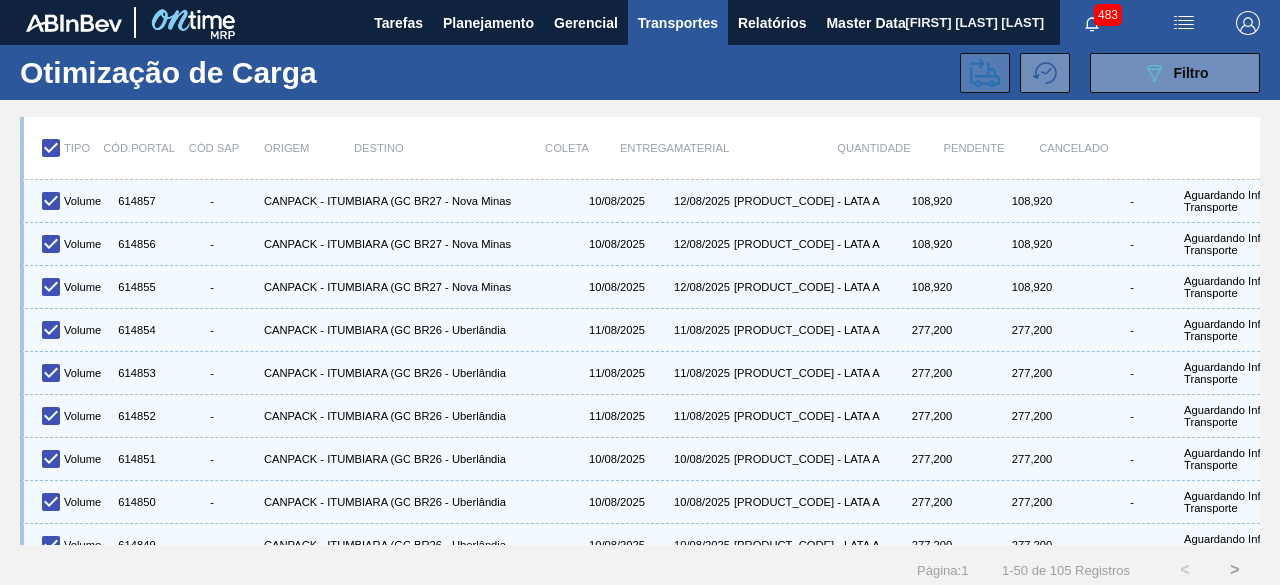 click 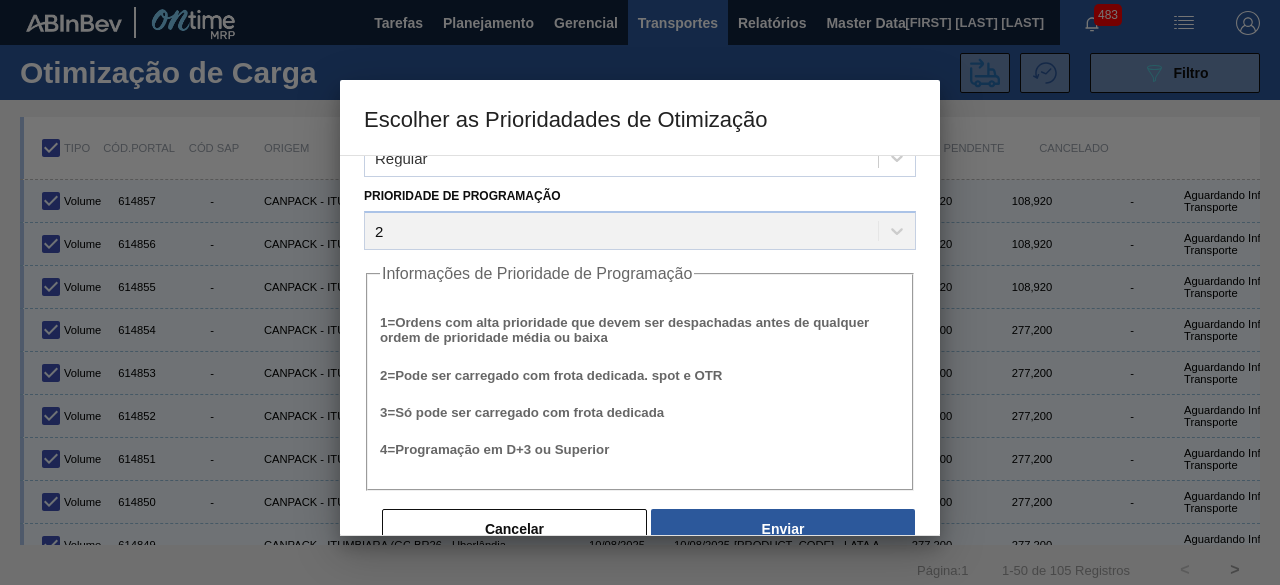 scroll, scrollTop: 76, scrollLeft: 0, axis: vertical 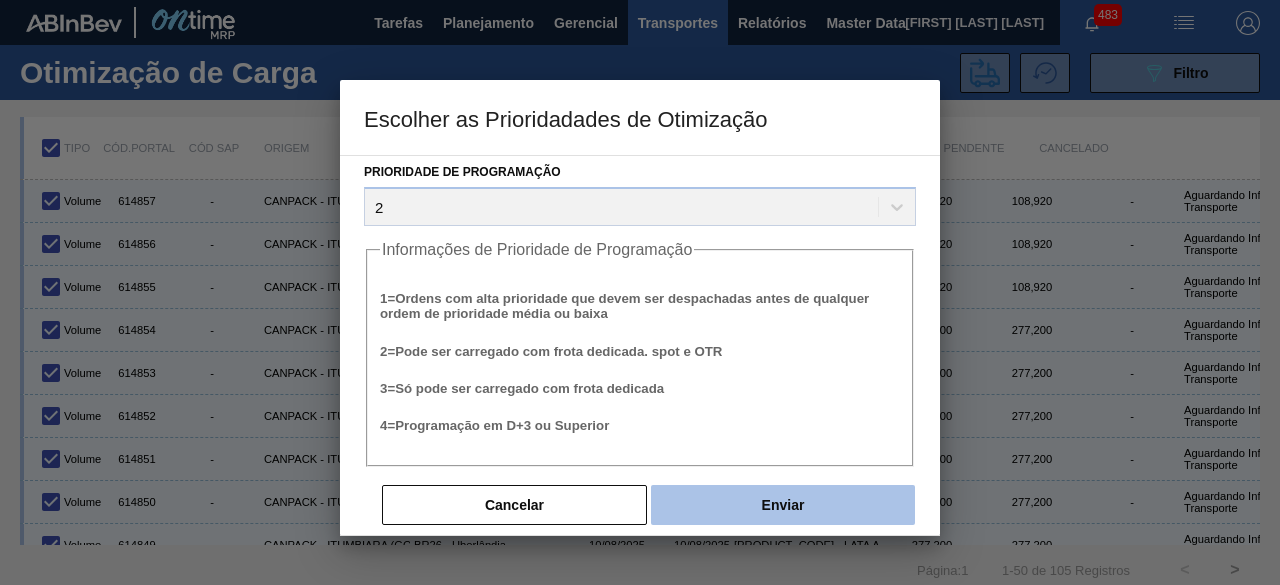 click on "Enviar" at bounding box center (783, 505) 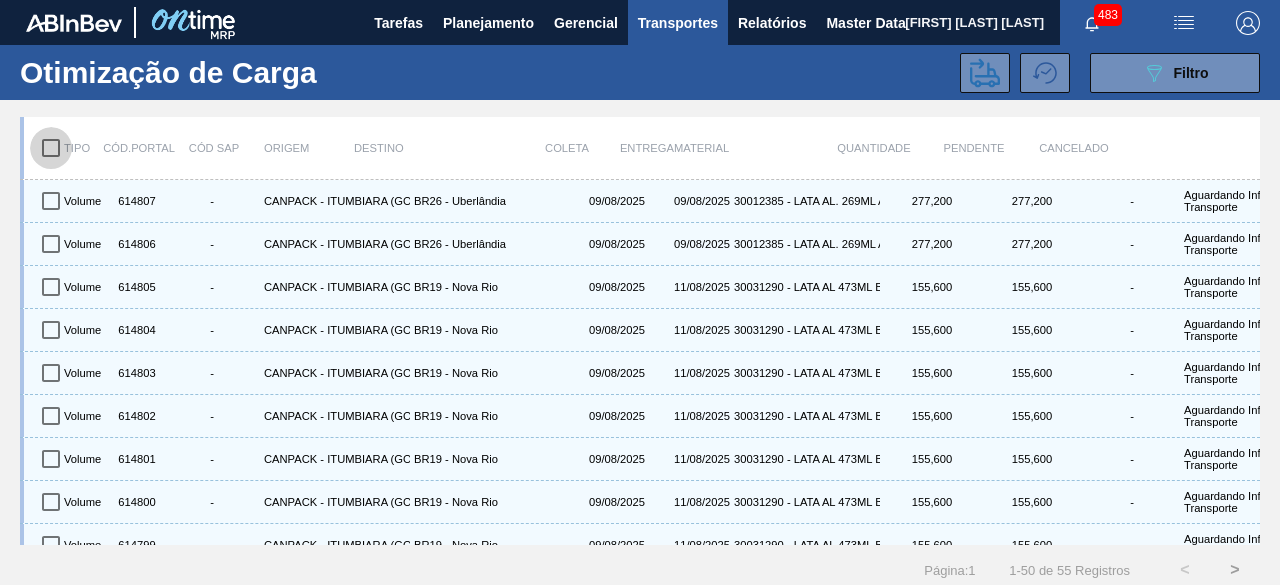 click at bounding box center [51, 148] 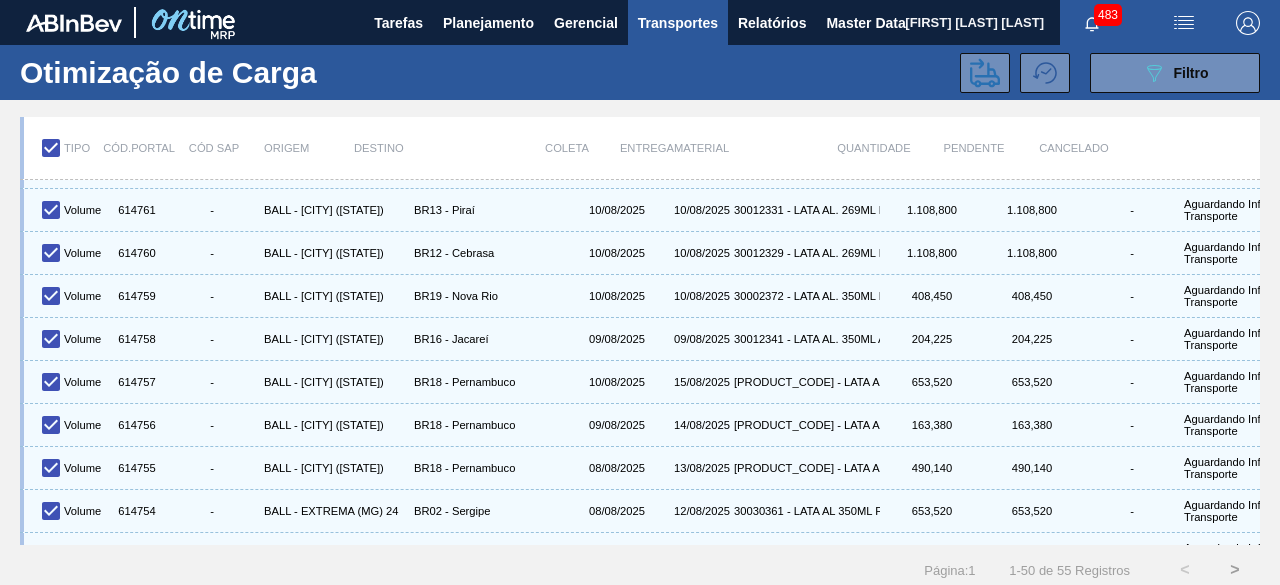 scroll, scrollTop: 1782, scrollLeft: 0, axis: vertical 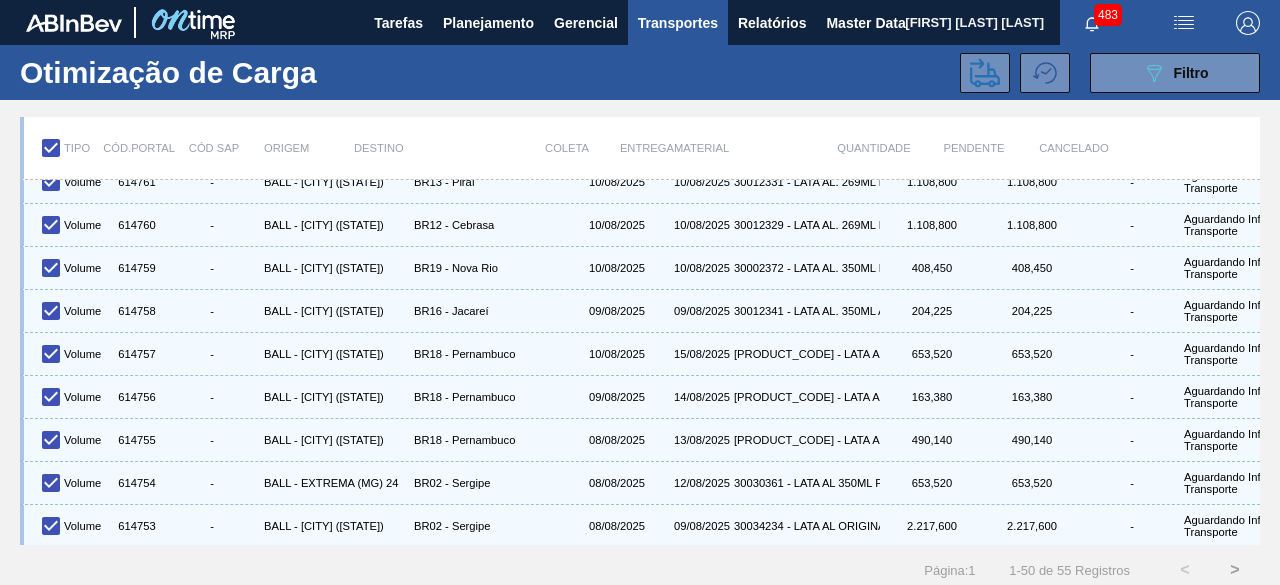 click on "Otimização de Carga 089F7B8B-B2A5-4AFE-B5C0-19BA573D28AC Filtro" at bounding box center (640, 72) 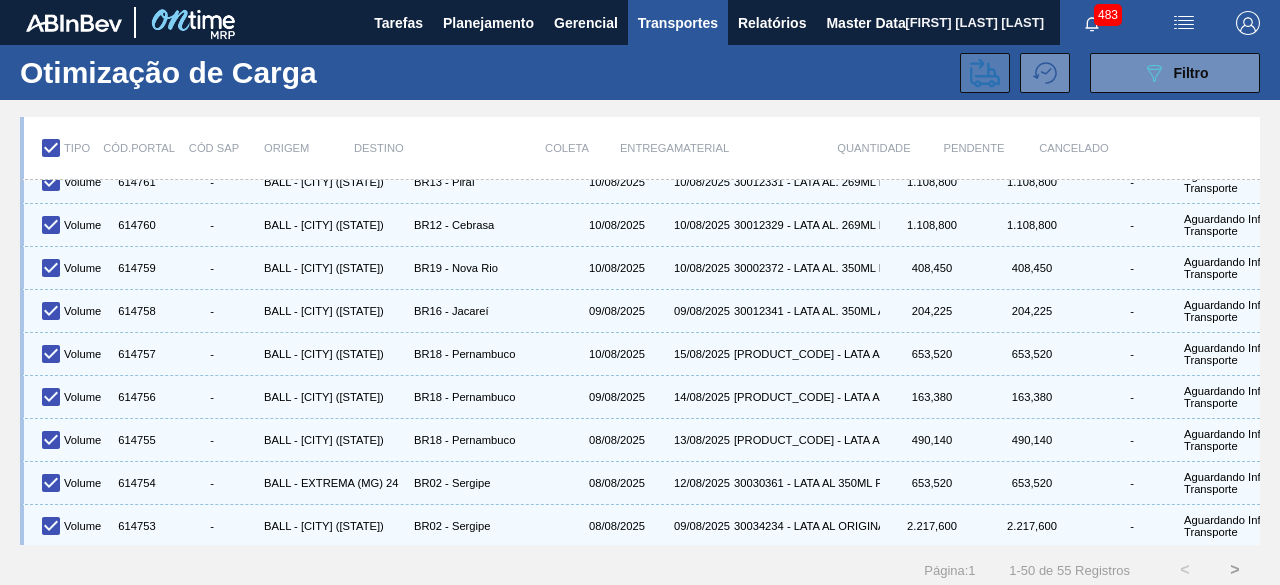 click at bounding box center (985, 73) 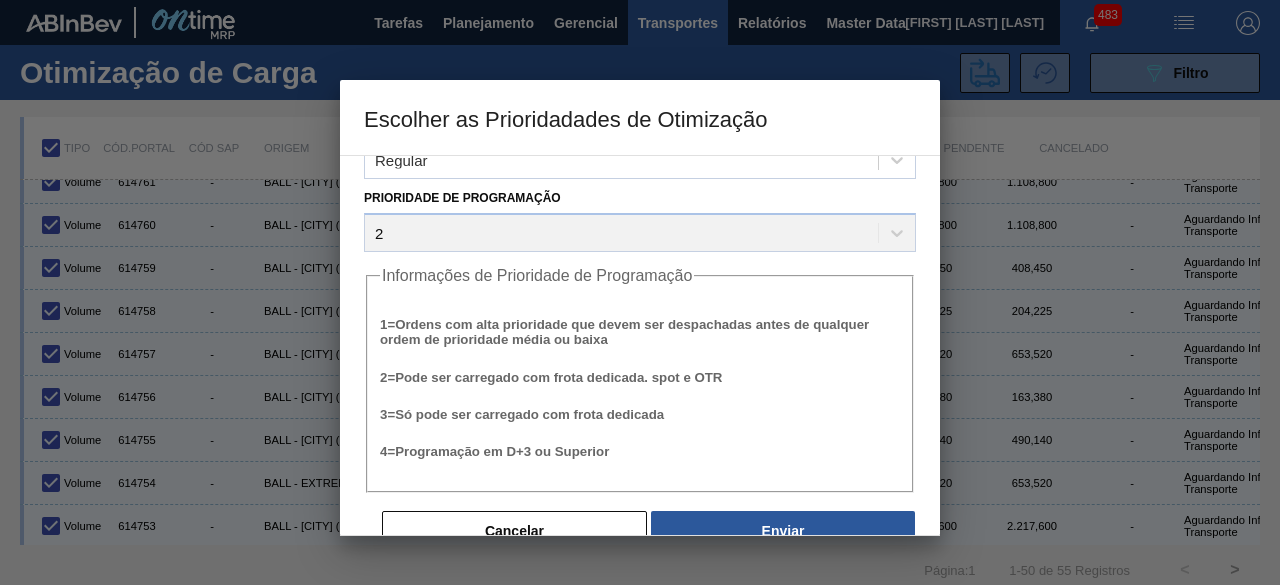 scroll, scrollTop: 76, scrollLeft: 0, axis: vertical 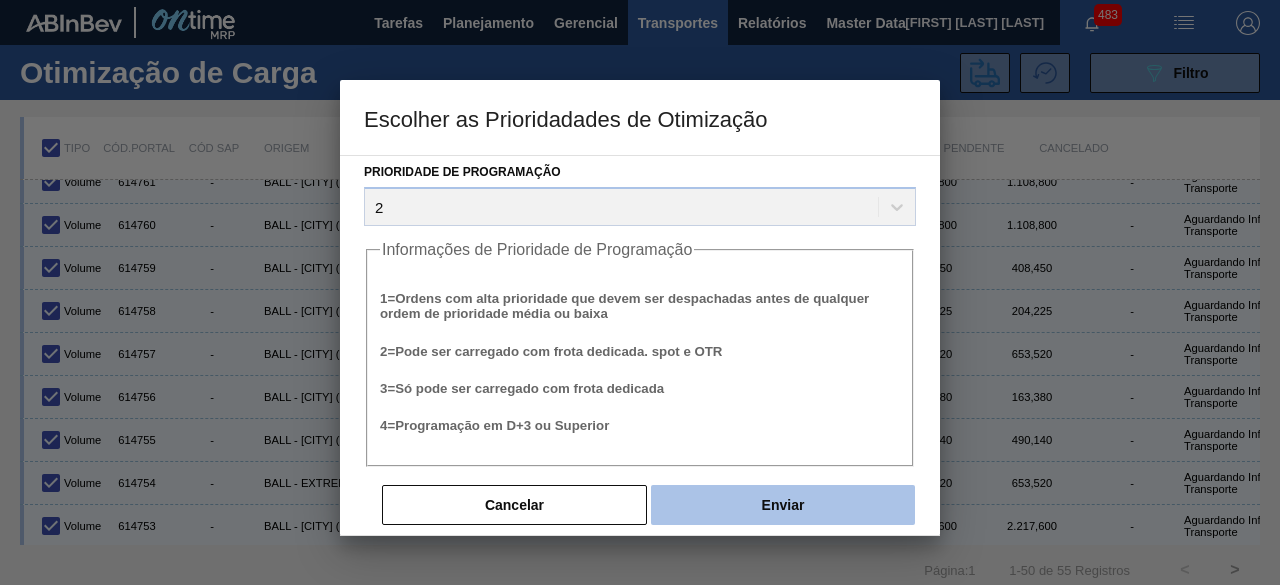 click on "Enviar" at bounding box center (783, 505) 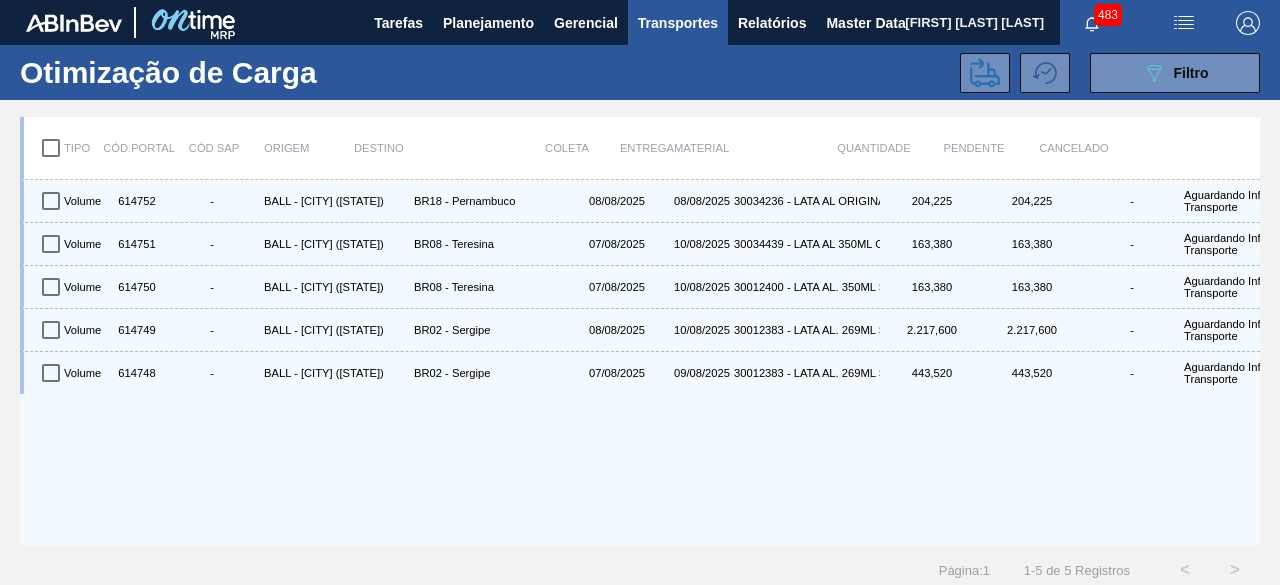 click at bounding box center (51, 148) 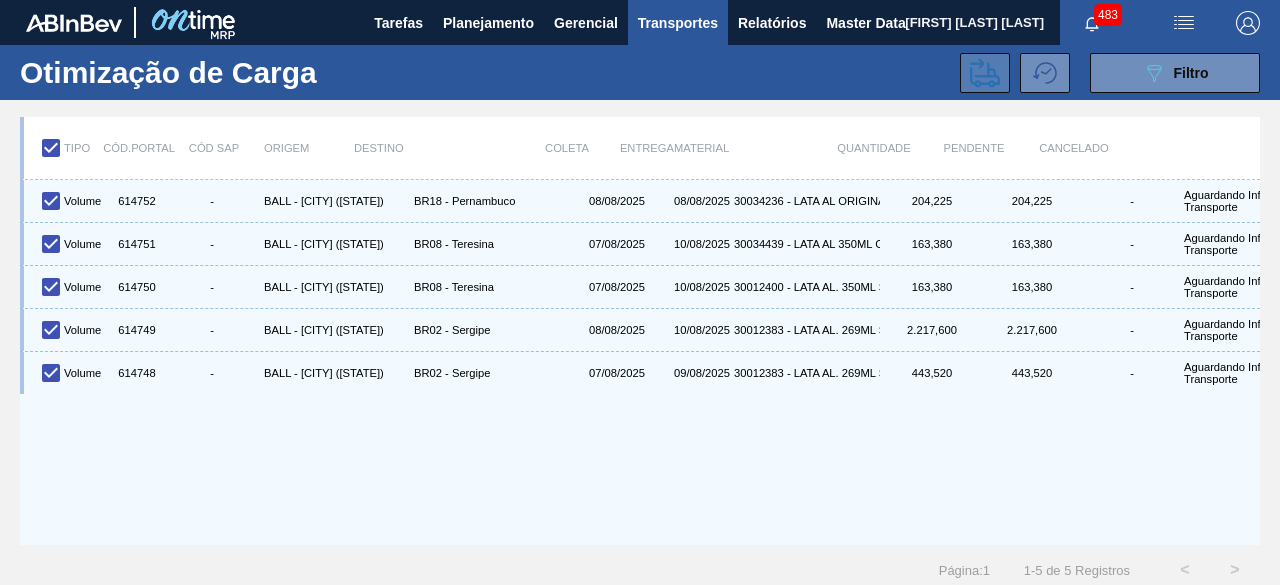 click 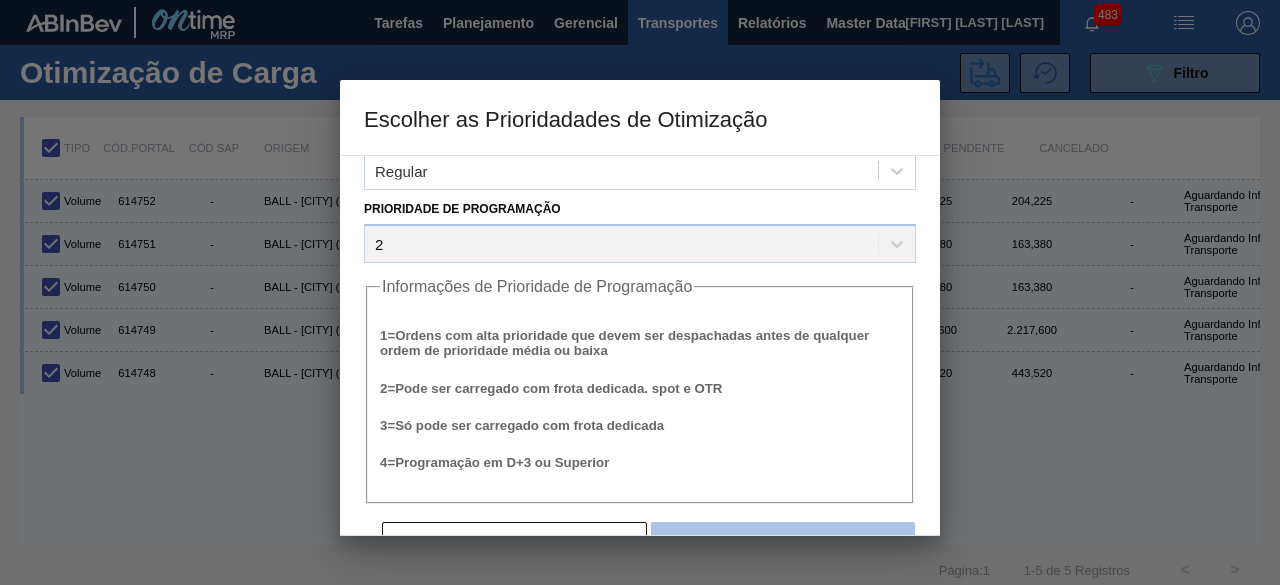 scroll, scrollTop: 76, scrollLeft: 0, axis: vertical 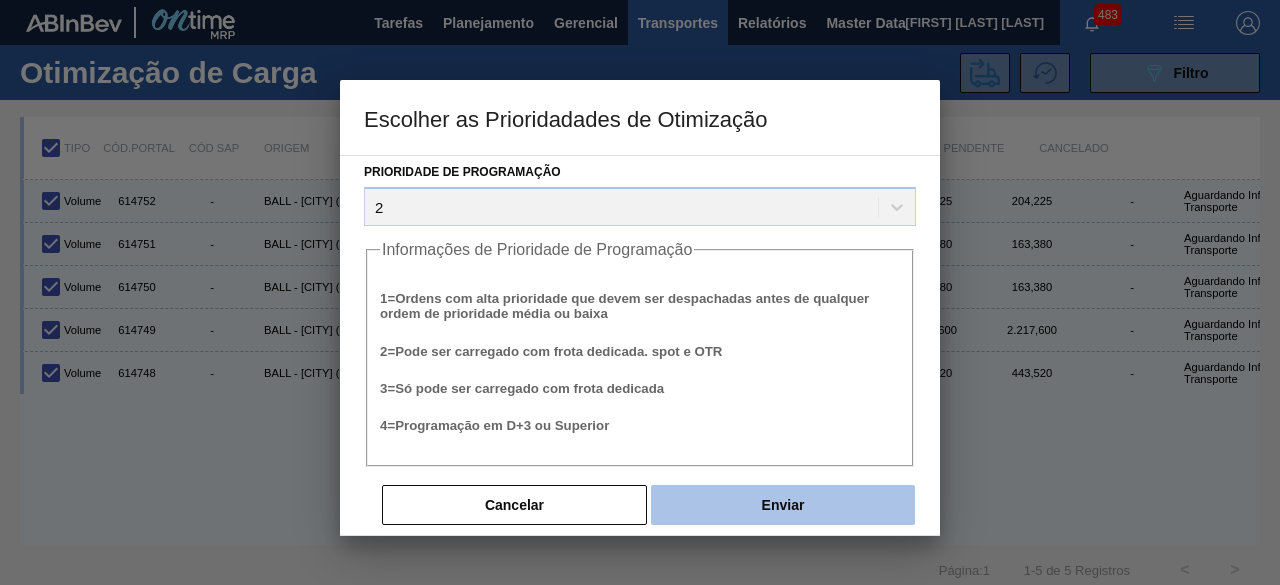 click on "Enviar" at bounding box center [783, 505] 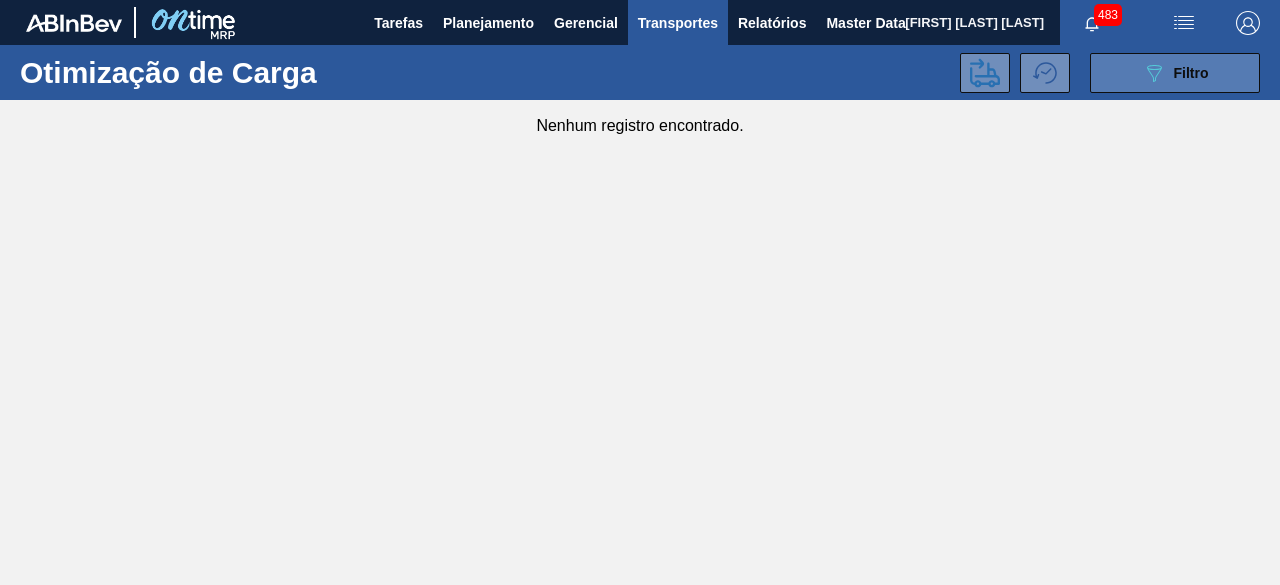 click on "089F7B8B-B2A5-4AFE-B5C0-19BA573D28AC Filtro" at bounding box center [1175, 73] 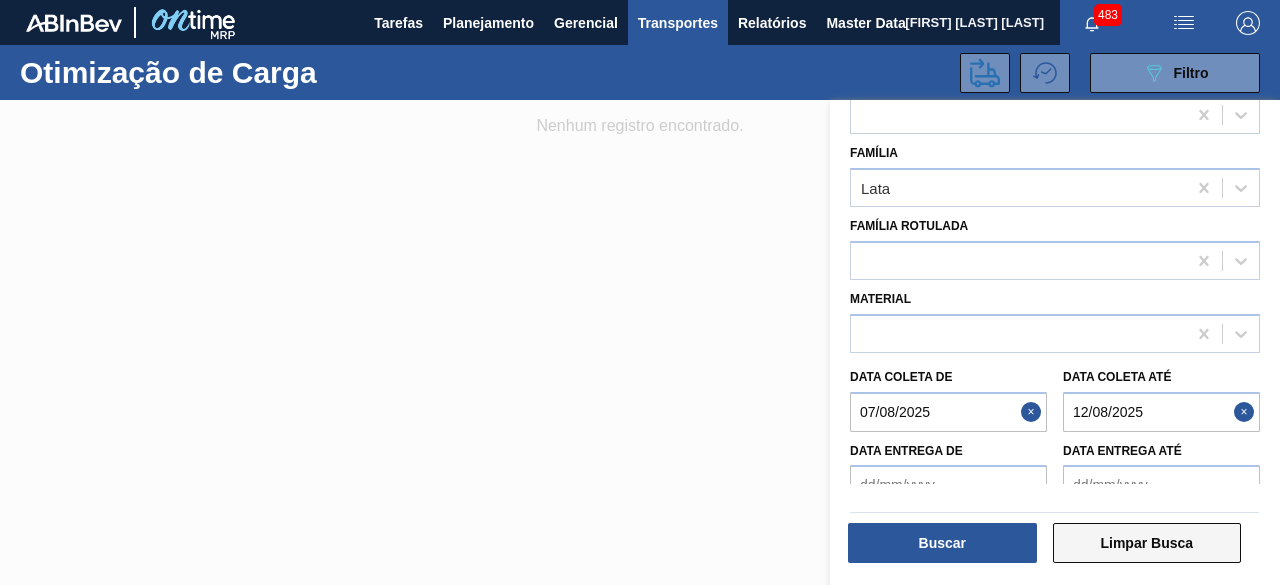 click on "Limpar Busca" at bounding box center [1147, 543] 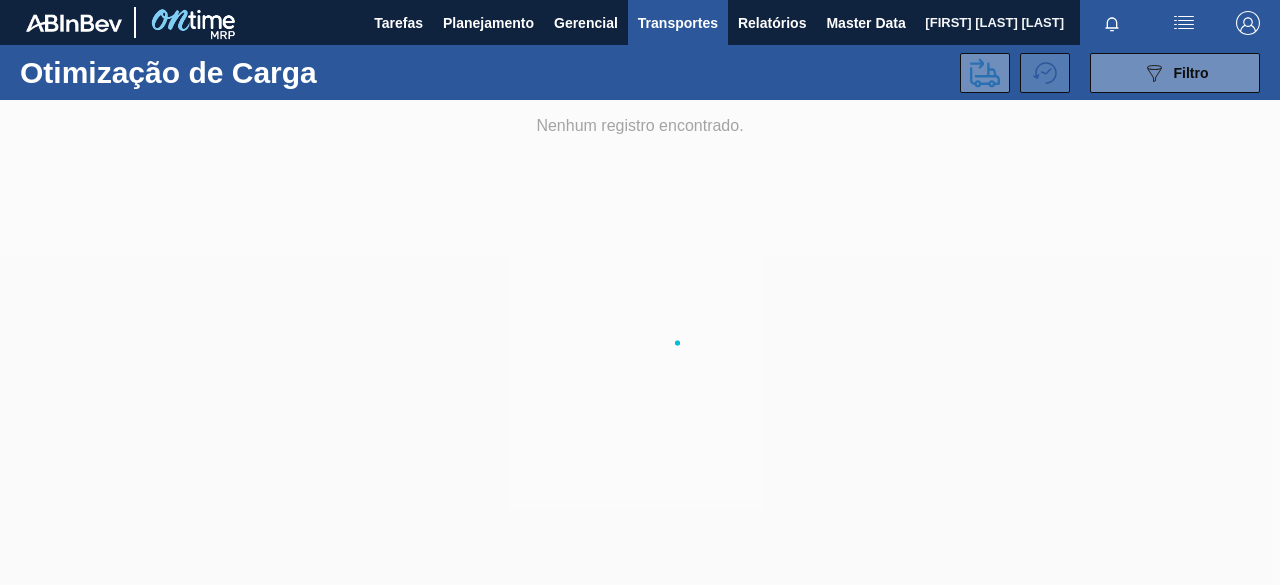 scroll, scrollTop: 0, scrollLeft: 0, axis: both 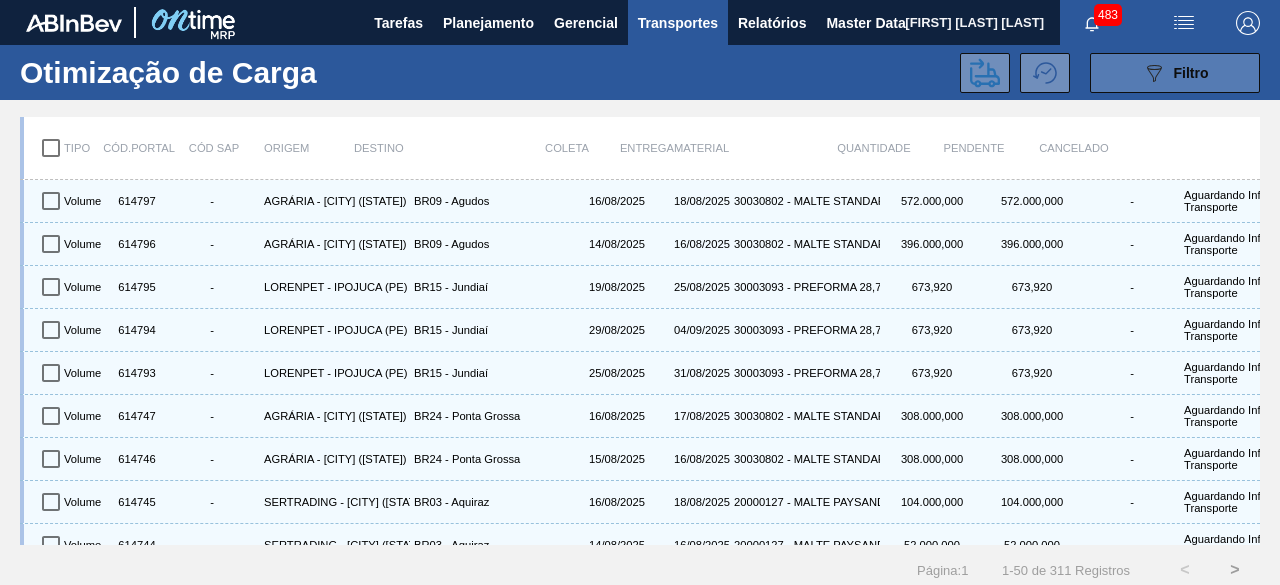 click on "089F7B8B-B2A5-4AFE-B5C0-19BA573D28AC Filtro" at bounding box center [1175, 73] 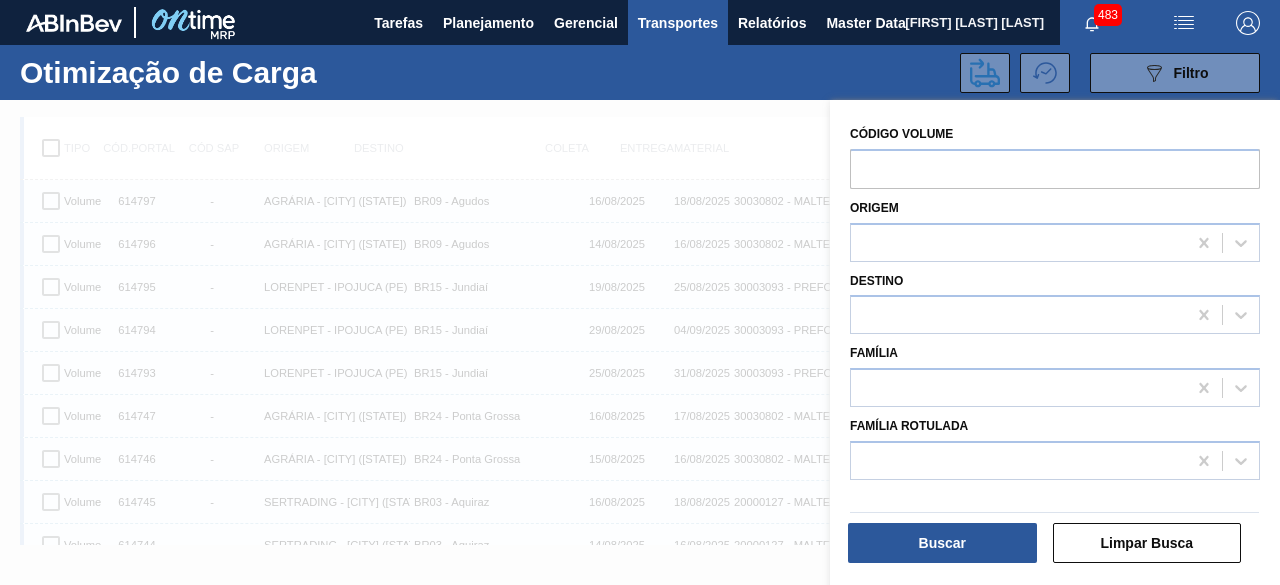 click on "Família Rotulada" at bounding box center (1055, 443) 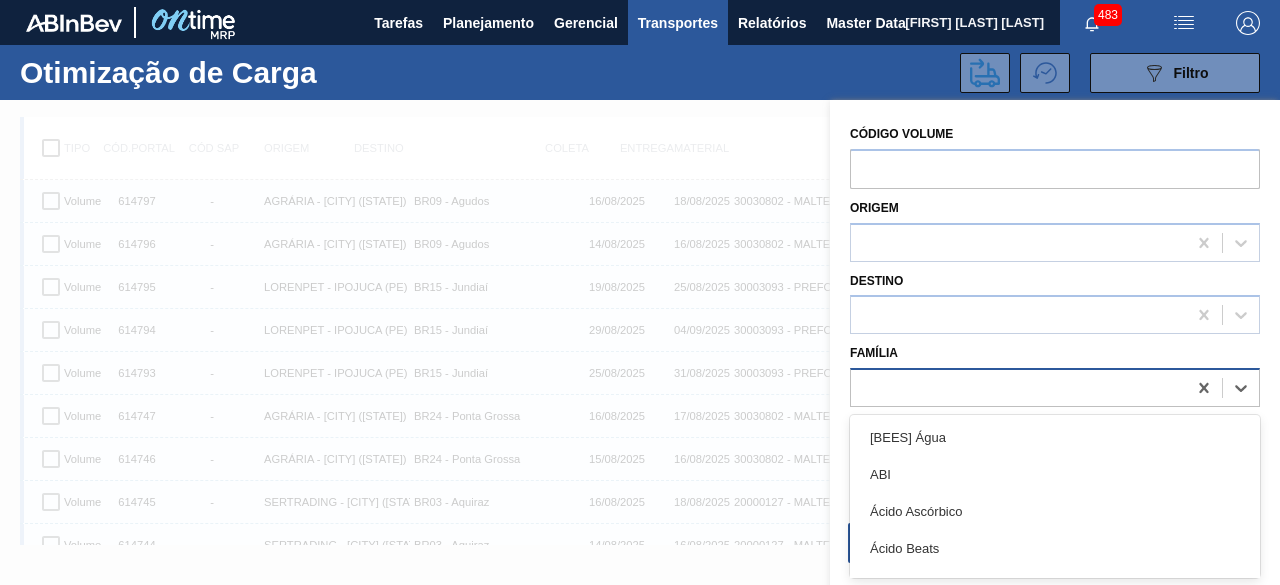 scroll, scrollTop: 25, scrollLeft: 0, axis: vertical 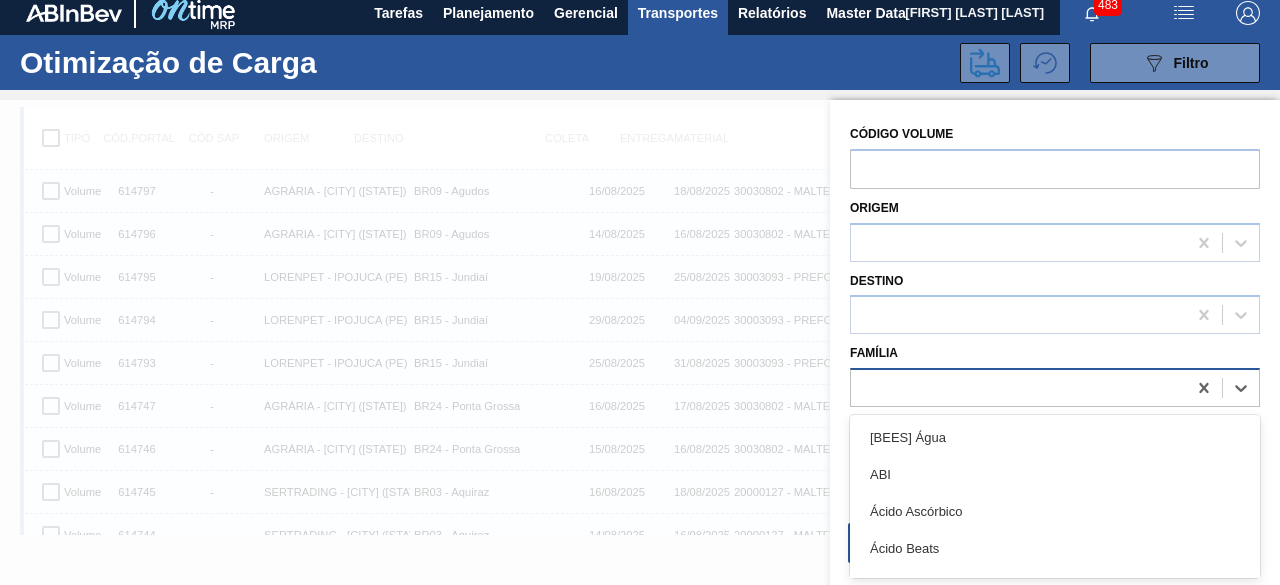click at bounding box center [1055, 387] 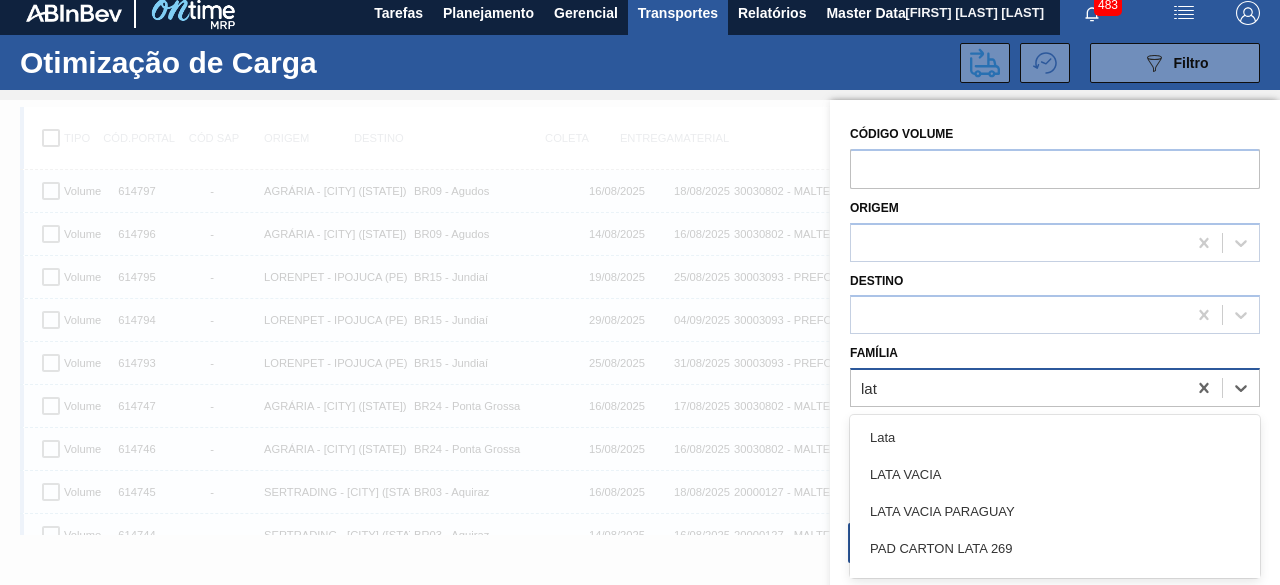 type on "lata" 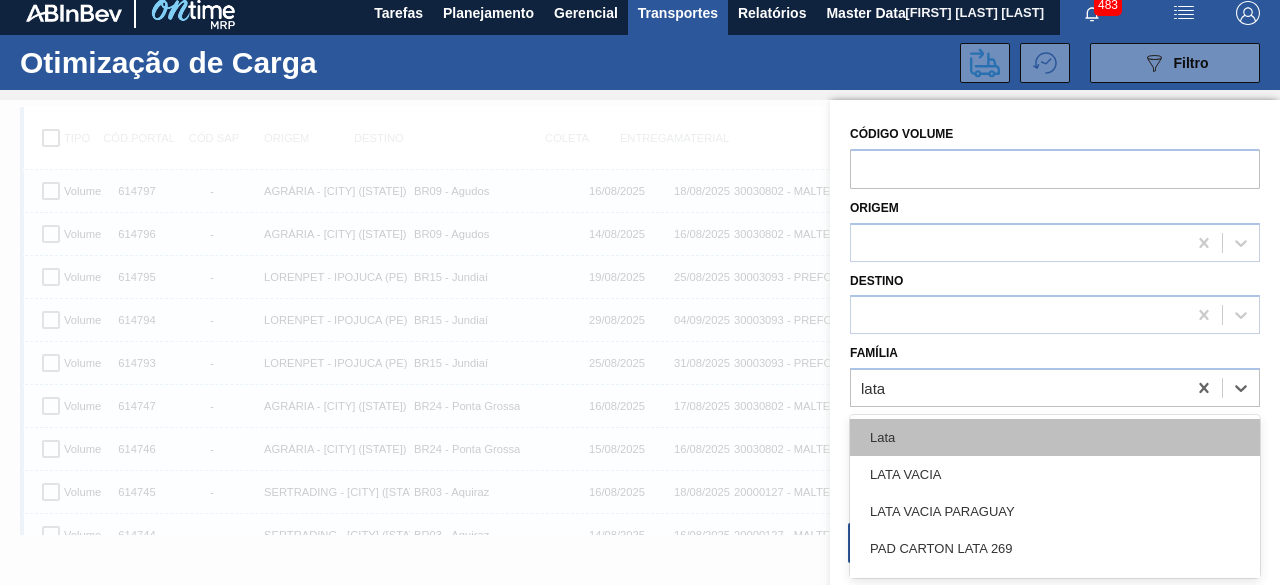 click on "Lata" at bounding box center [1055, 437] 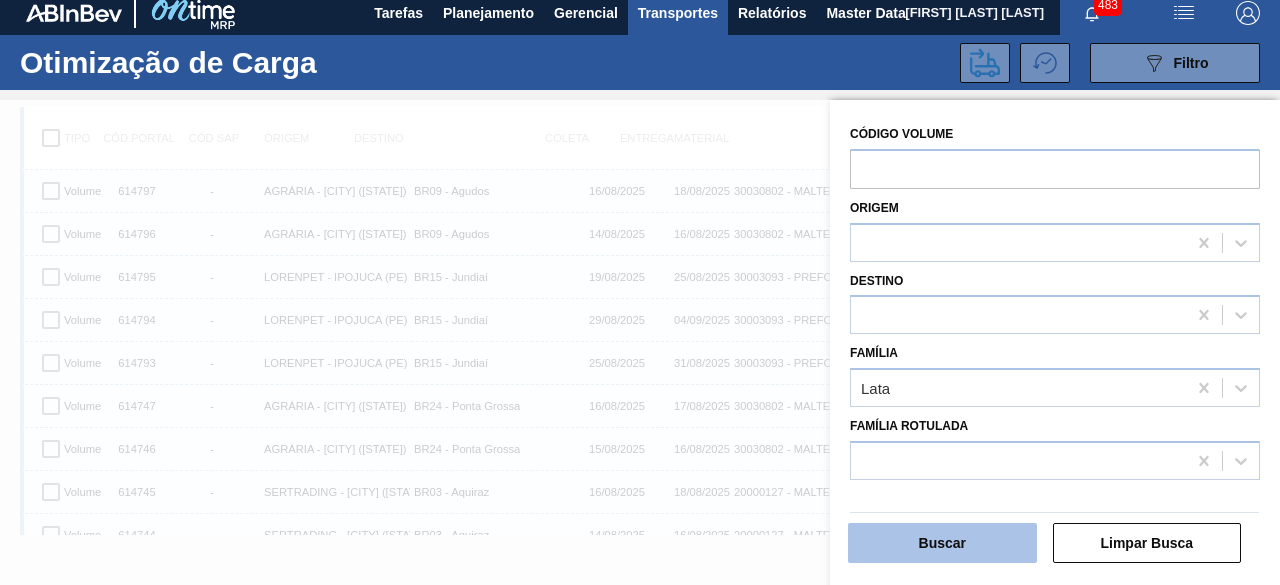 click on "Buscar" at bounding box center (942, 543) 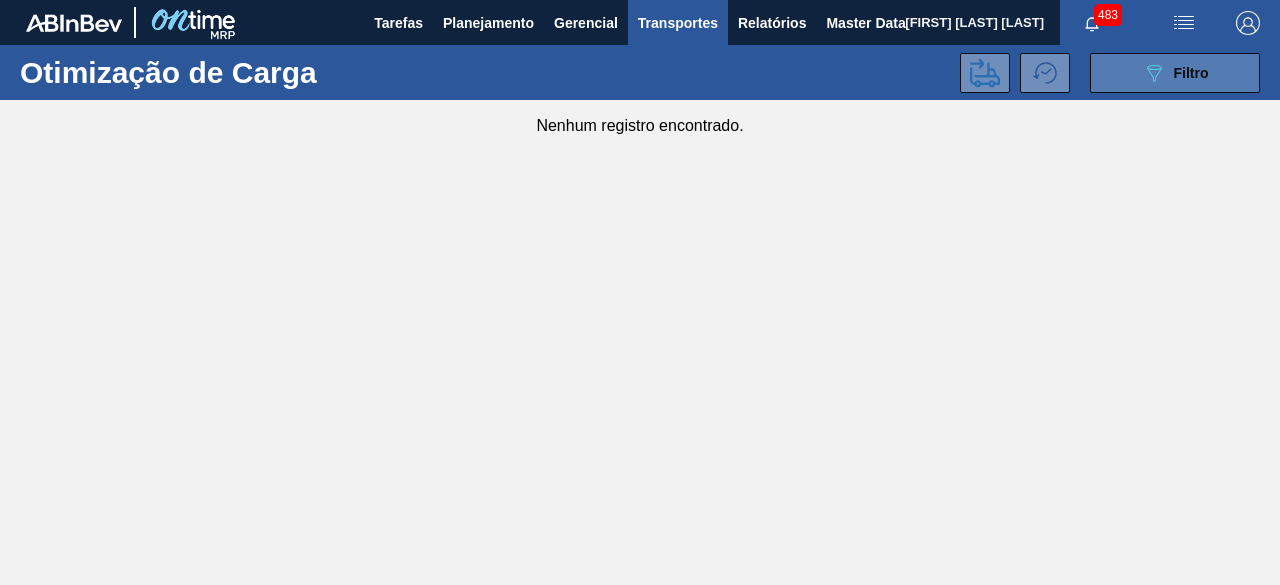 click on "089F7B8B-B2A5-4AFE-B5C0-19BA573D28AC Filtro" at bounding box center (1175, 73) 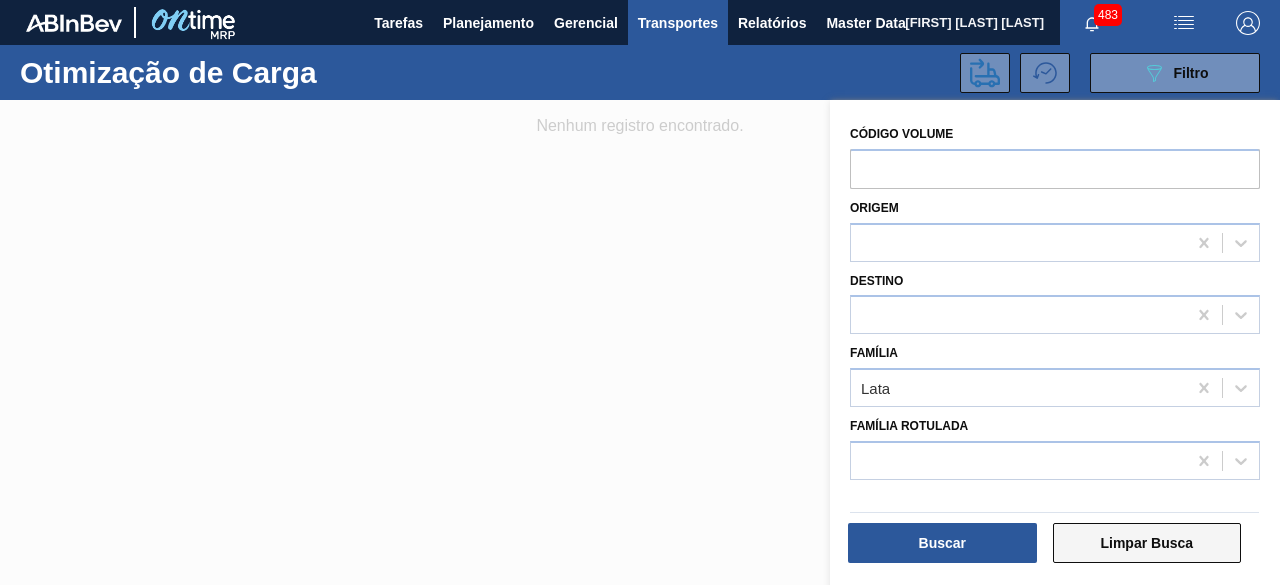 click on "Limpar Busca" at bounding box center [1147, 543] 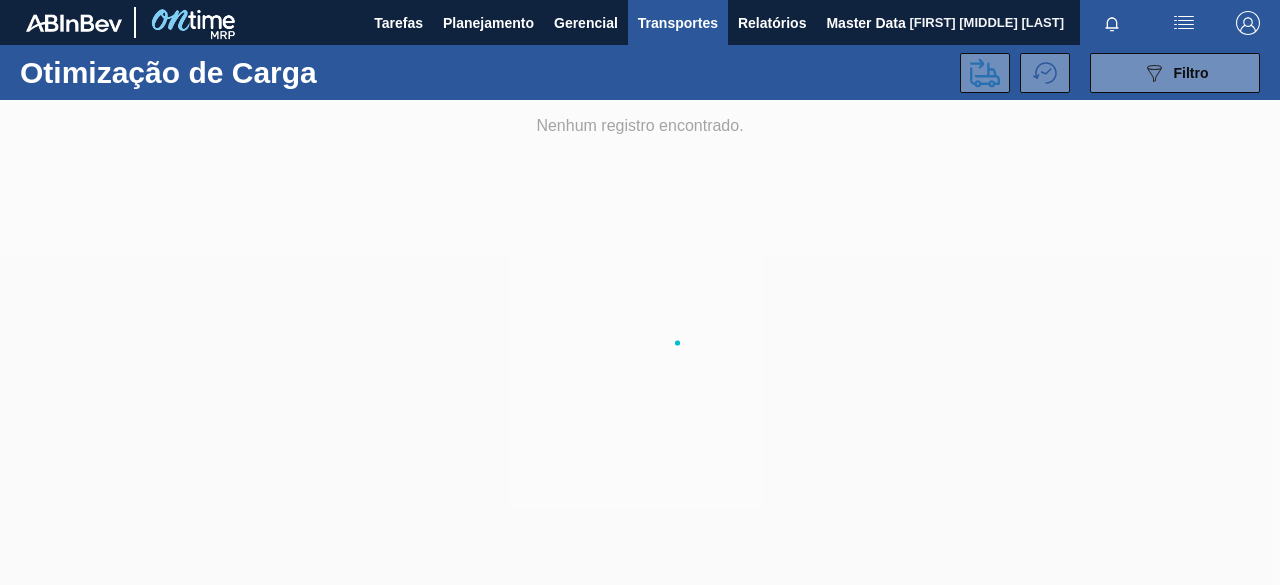 scroll, scrollTop: 0, scrollLeft: 0, axis: both 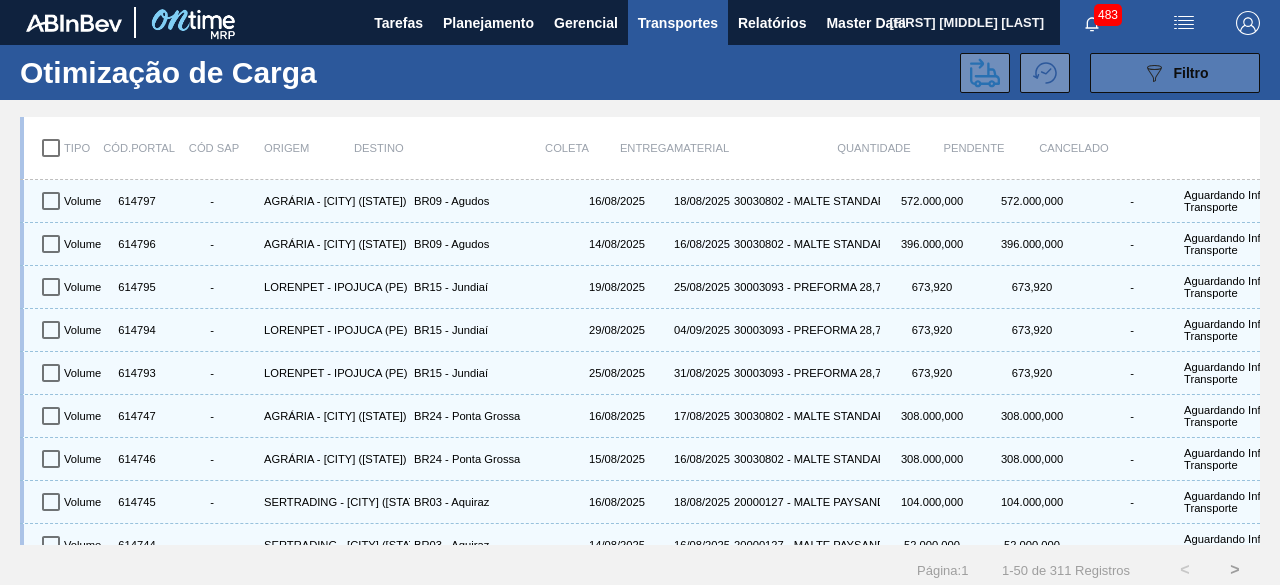 click on "089F7B8B-B2A5-4AFE-B5C0-19BA573D28AC Filtro" at bounding box center (1175, 73) 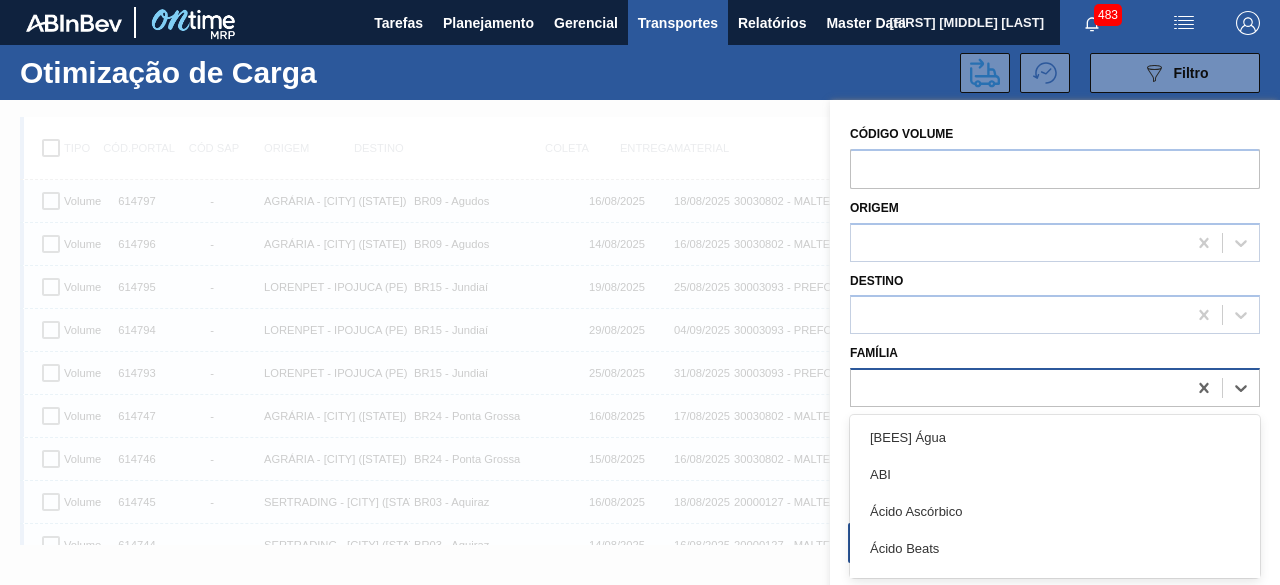 scroll, scrollTop: 25, scrollLeft: 0, axis: vertical 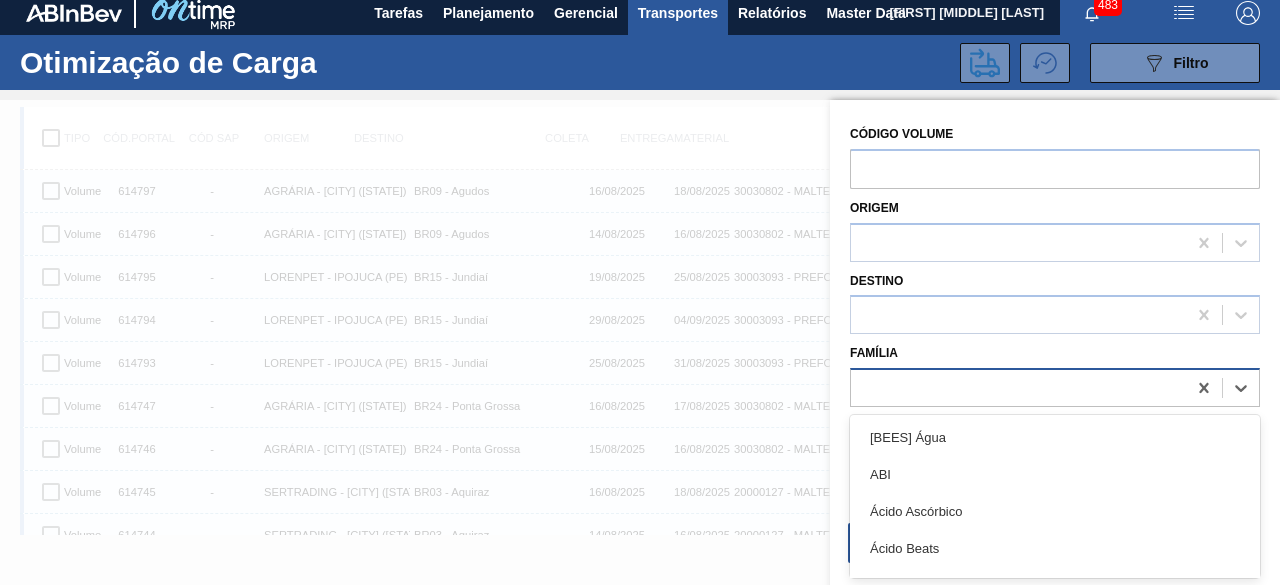 click at bounding box center (1018, 388) 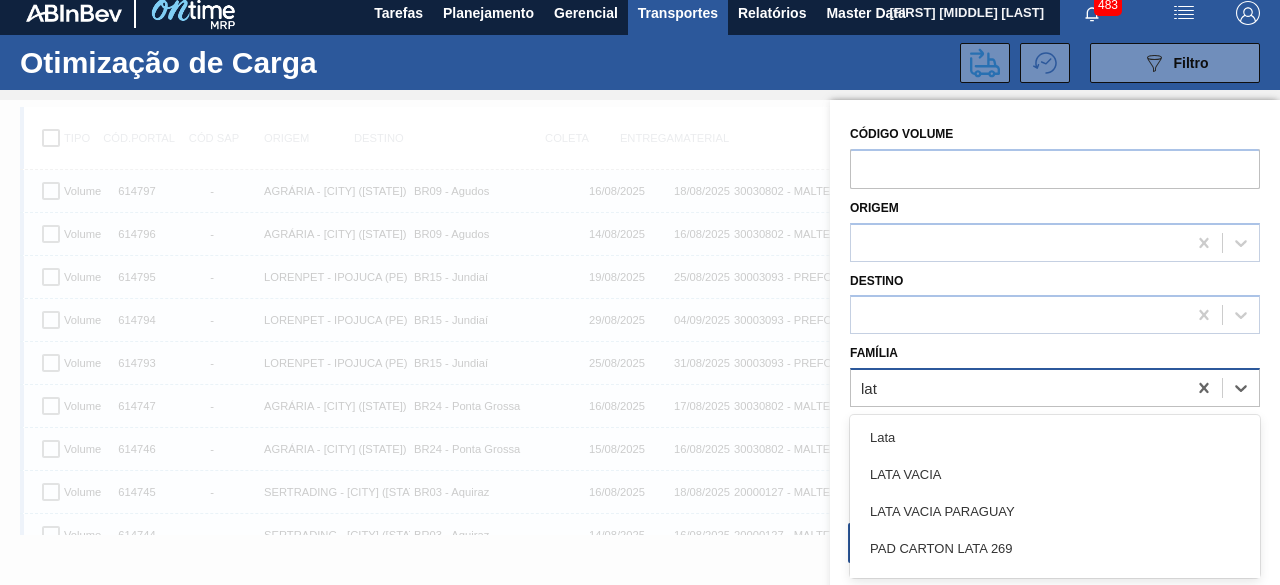 type on "lata" 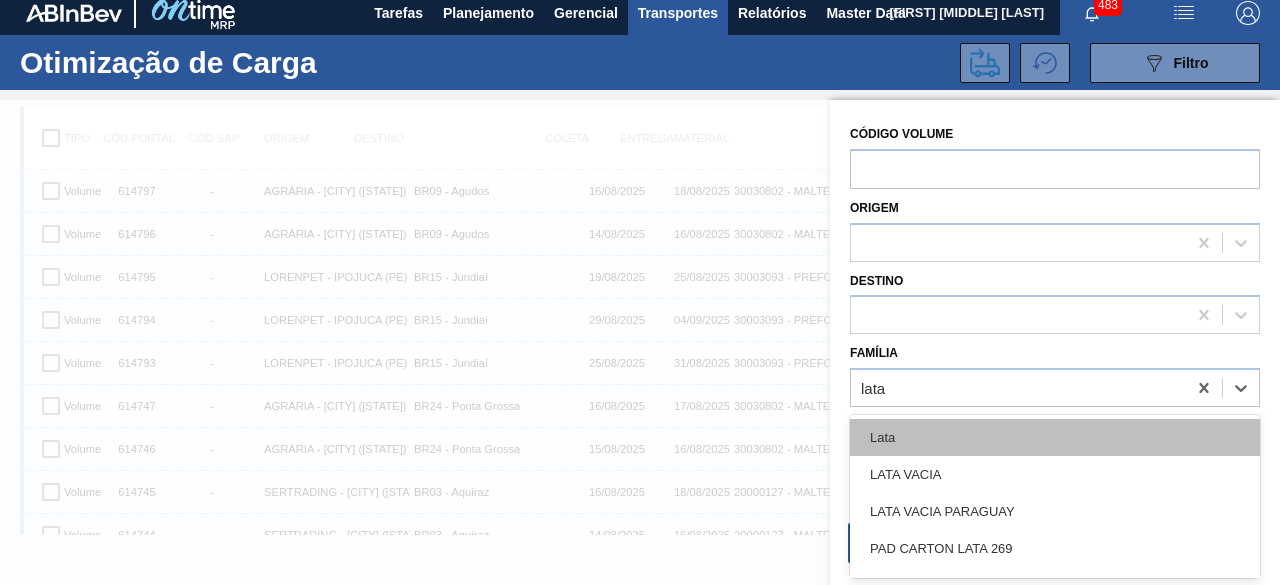 click on "Lata" at bounding box center (1055, 437) 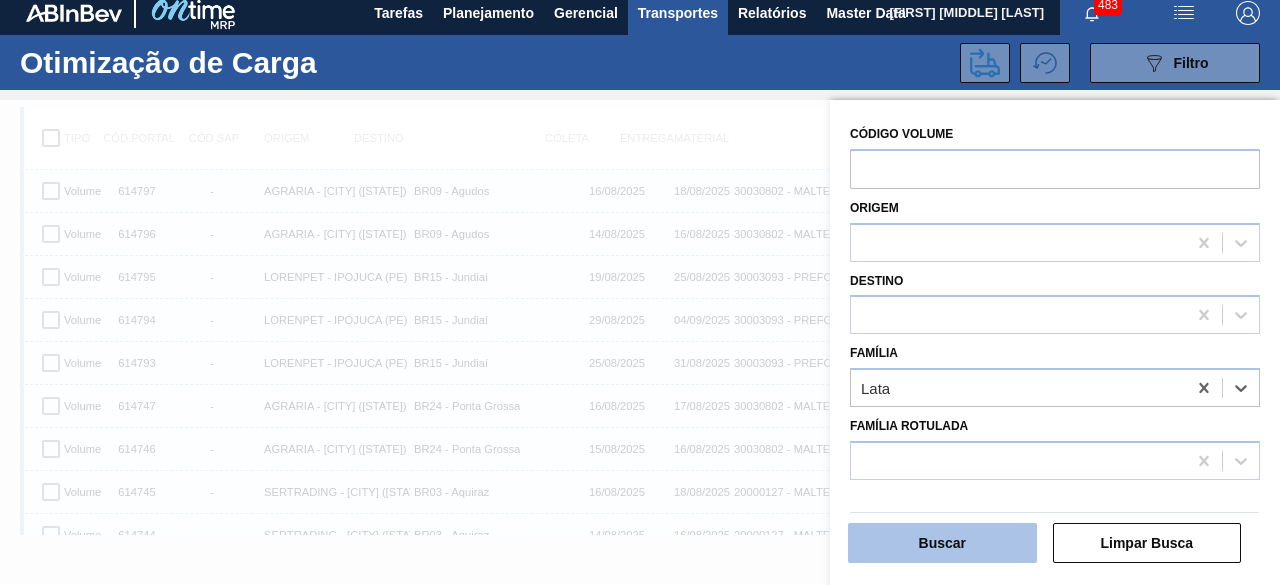 click on "Buscar" at bounding box center [942, 543] 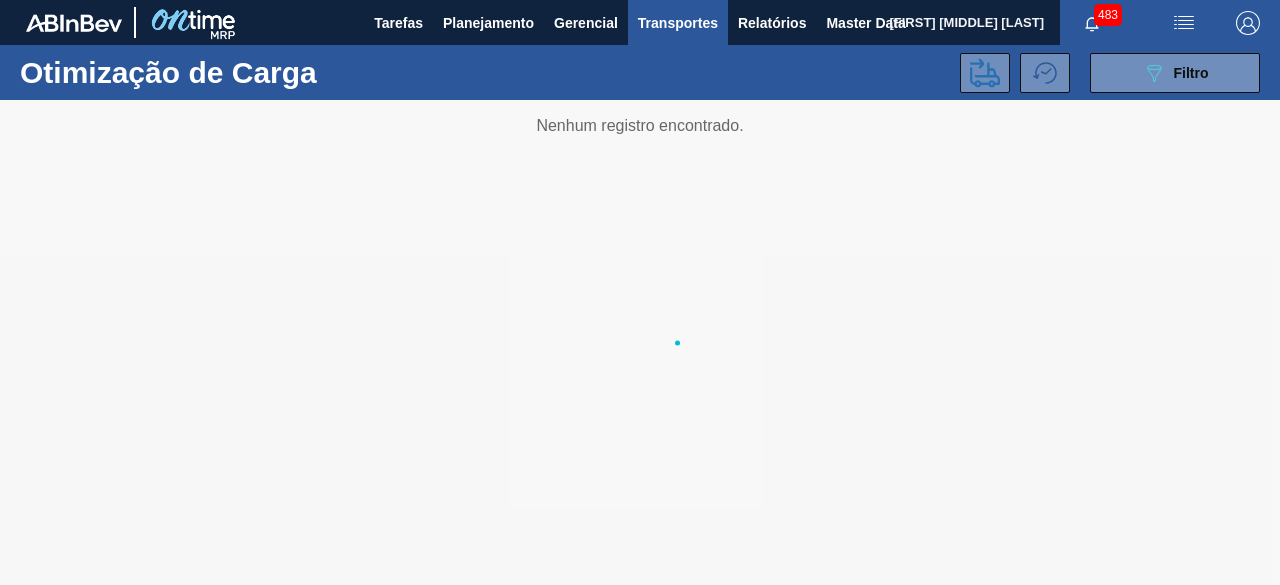 scroll, scrollTop: 0, scrollLeft: 0, axis: both 